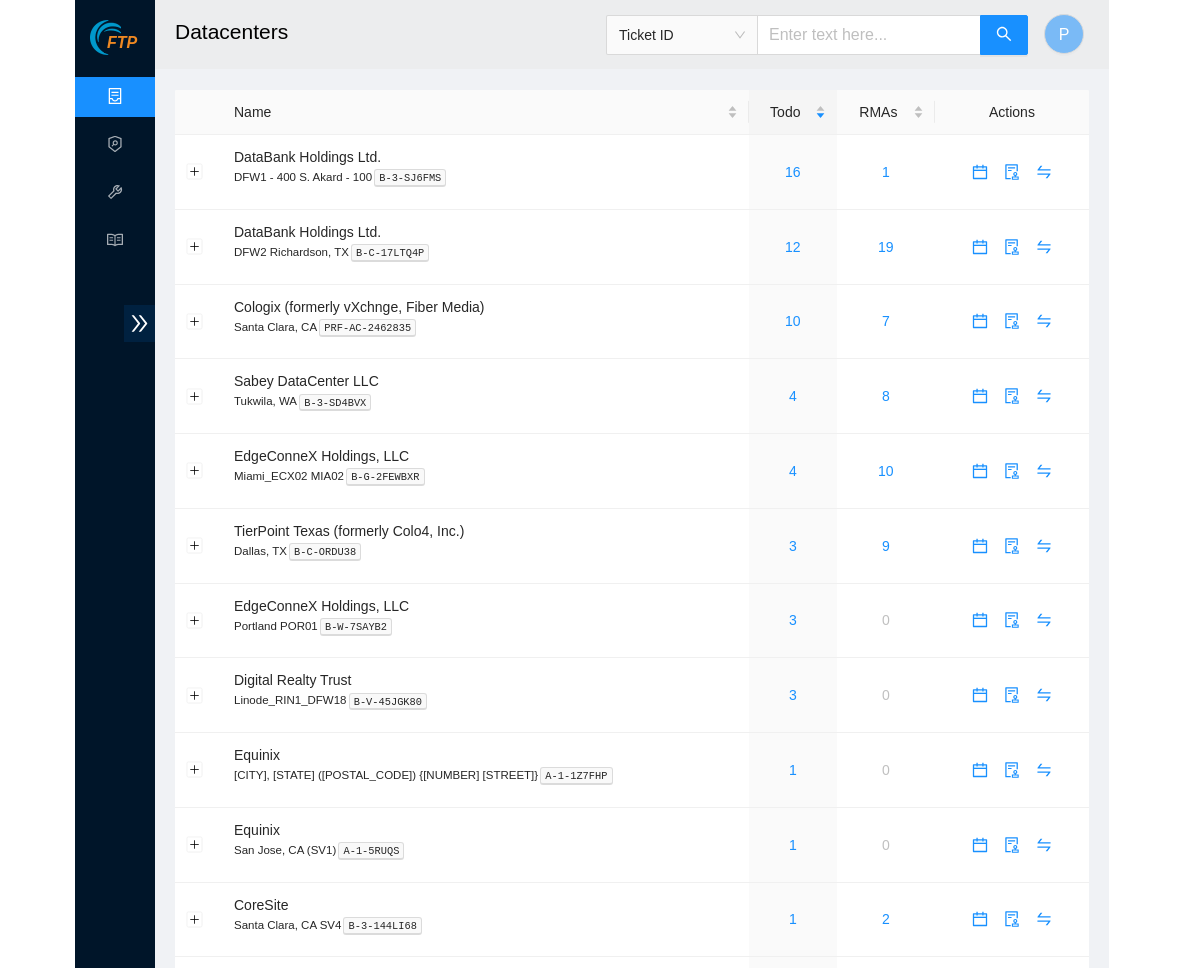 scroll, scrollTop: 0, scrollLeft: 0, axis: both 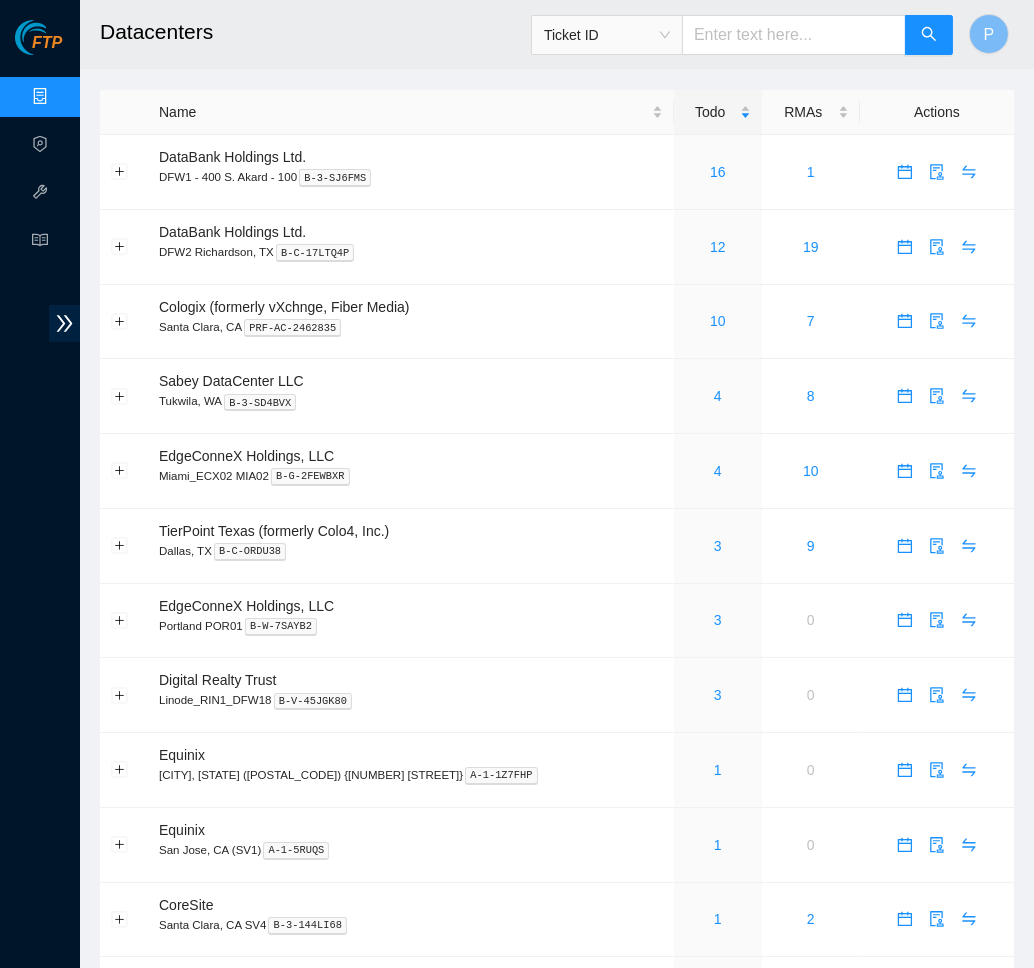 click on "Datacenters" at bounding box center (448, 32) 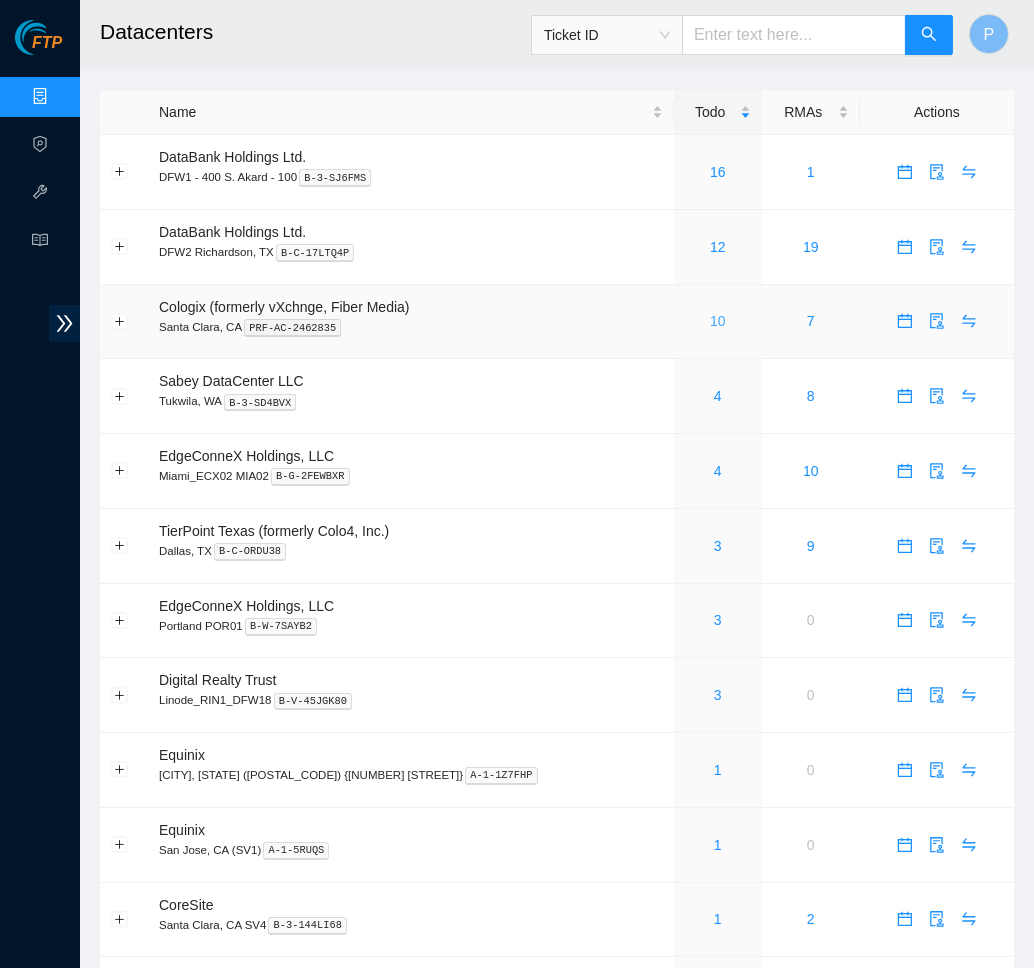 click on "10" at bounding box center (718, 321) 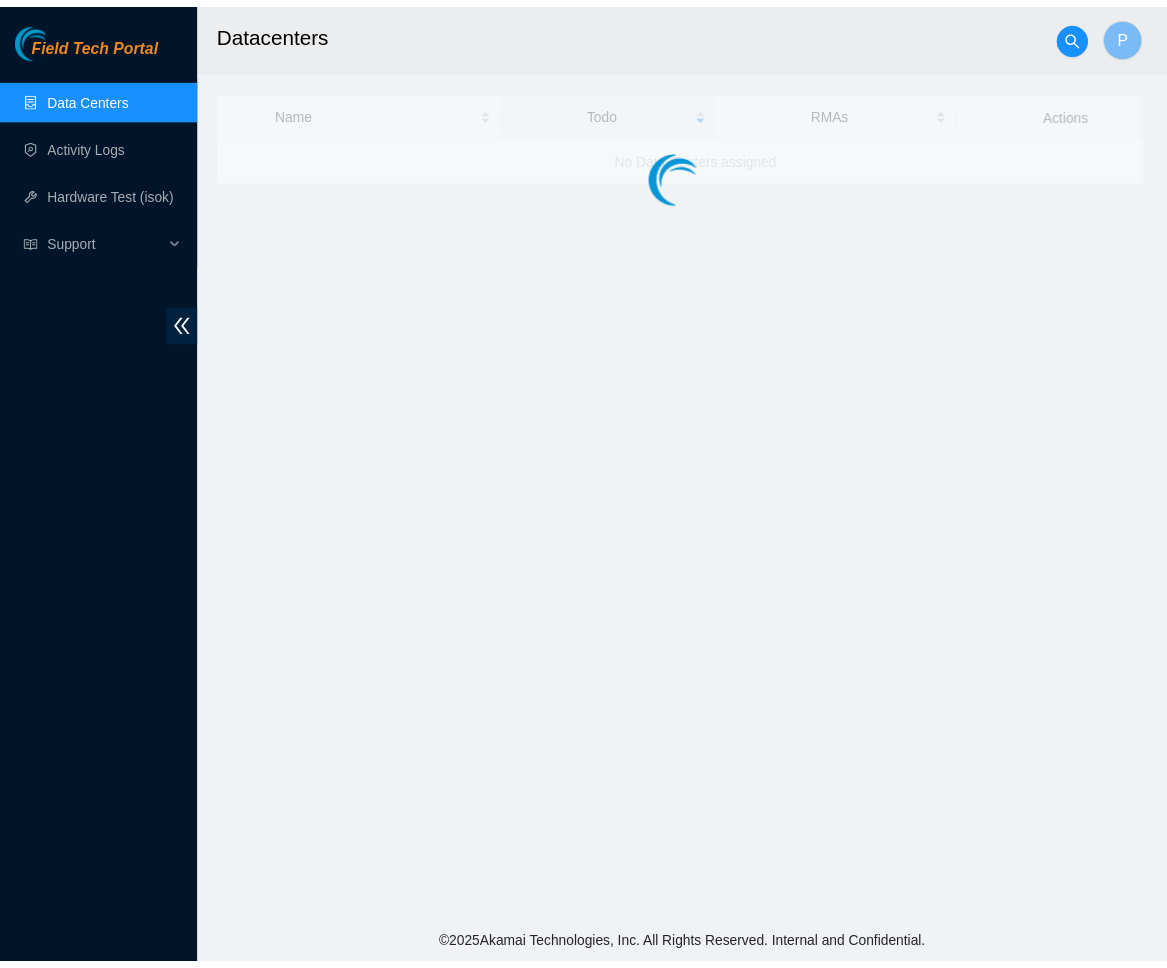 scroll, scrollTop: 0, scrollLeft: 0, axis: both 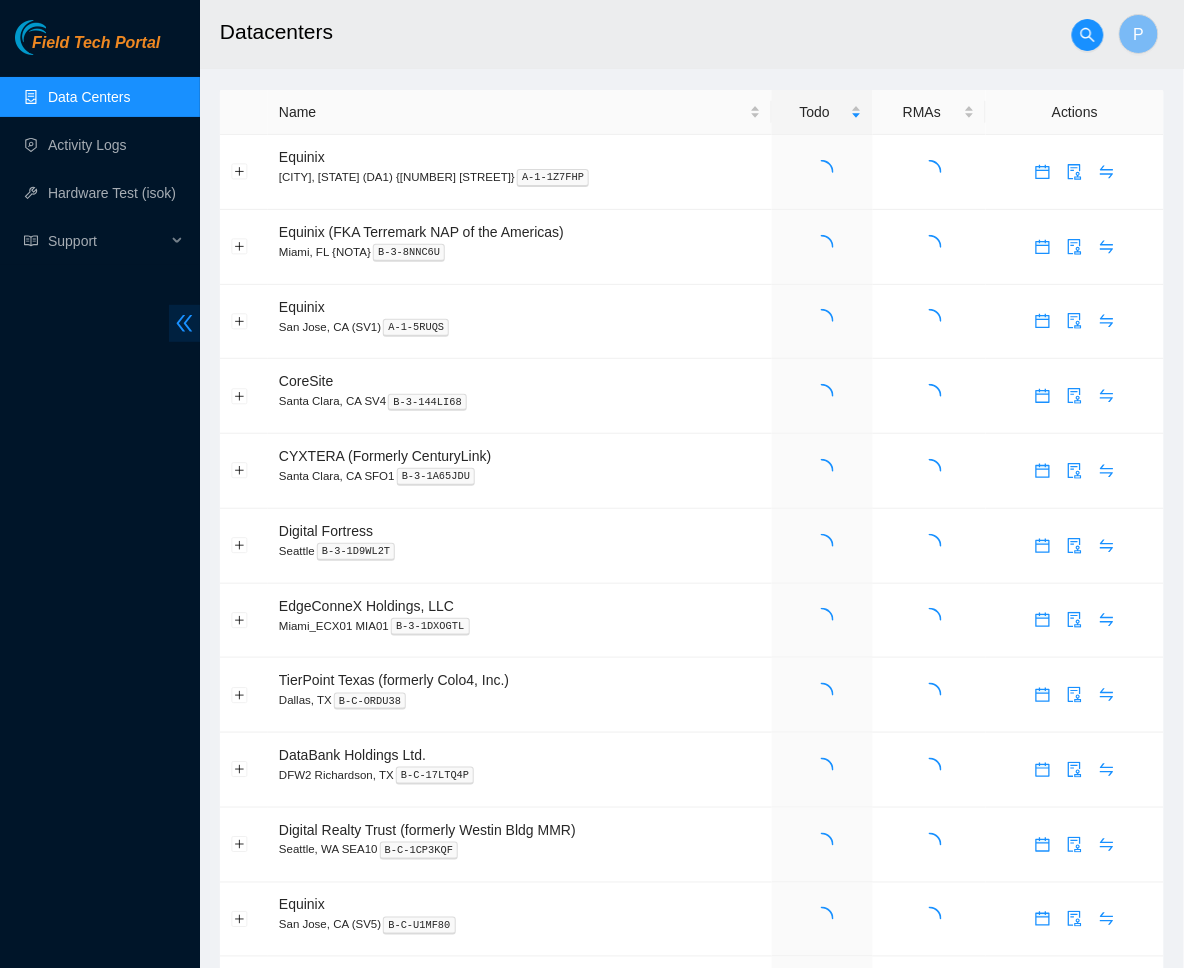 click 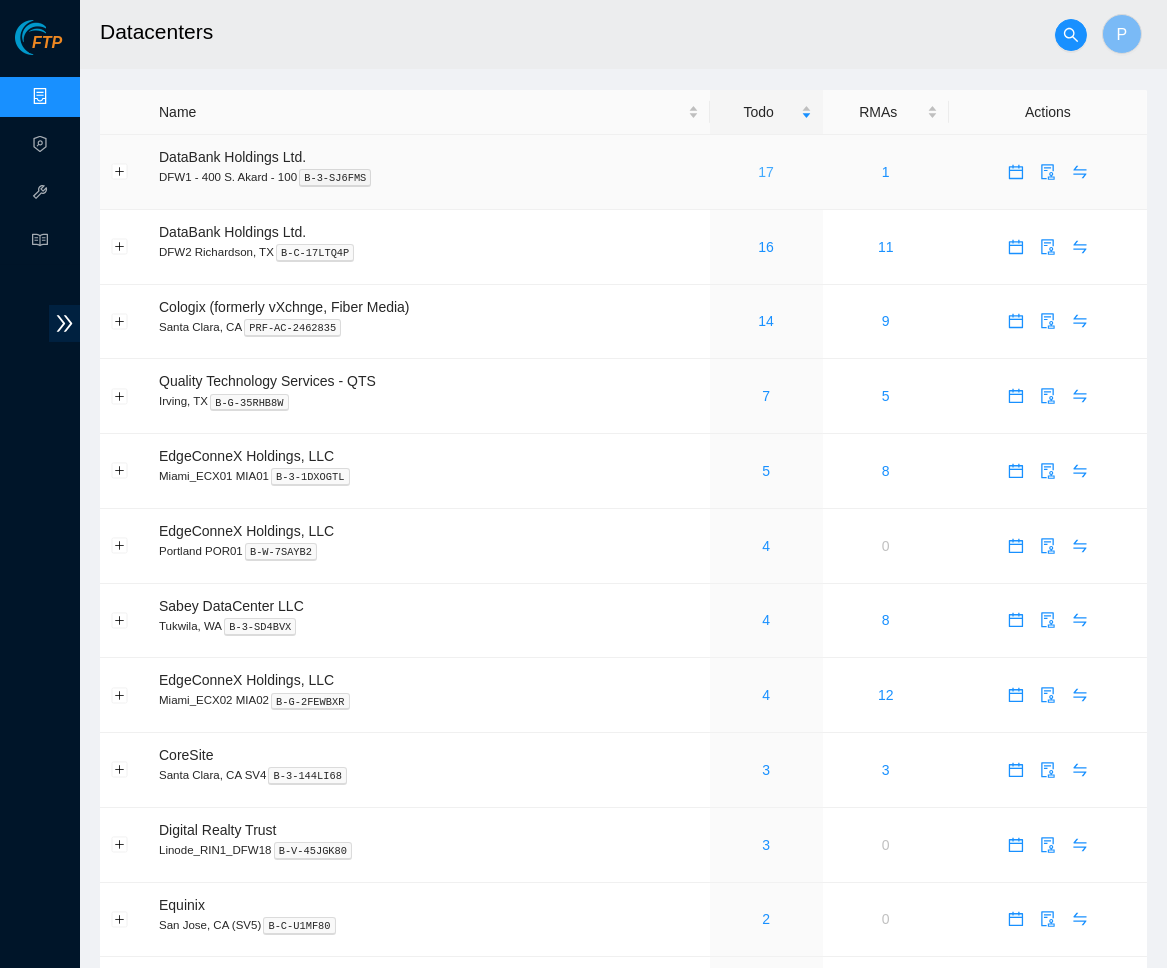 click on "17" at bounding box center [766, 172] 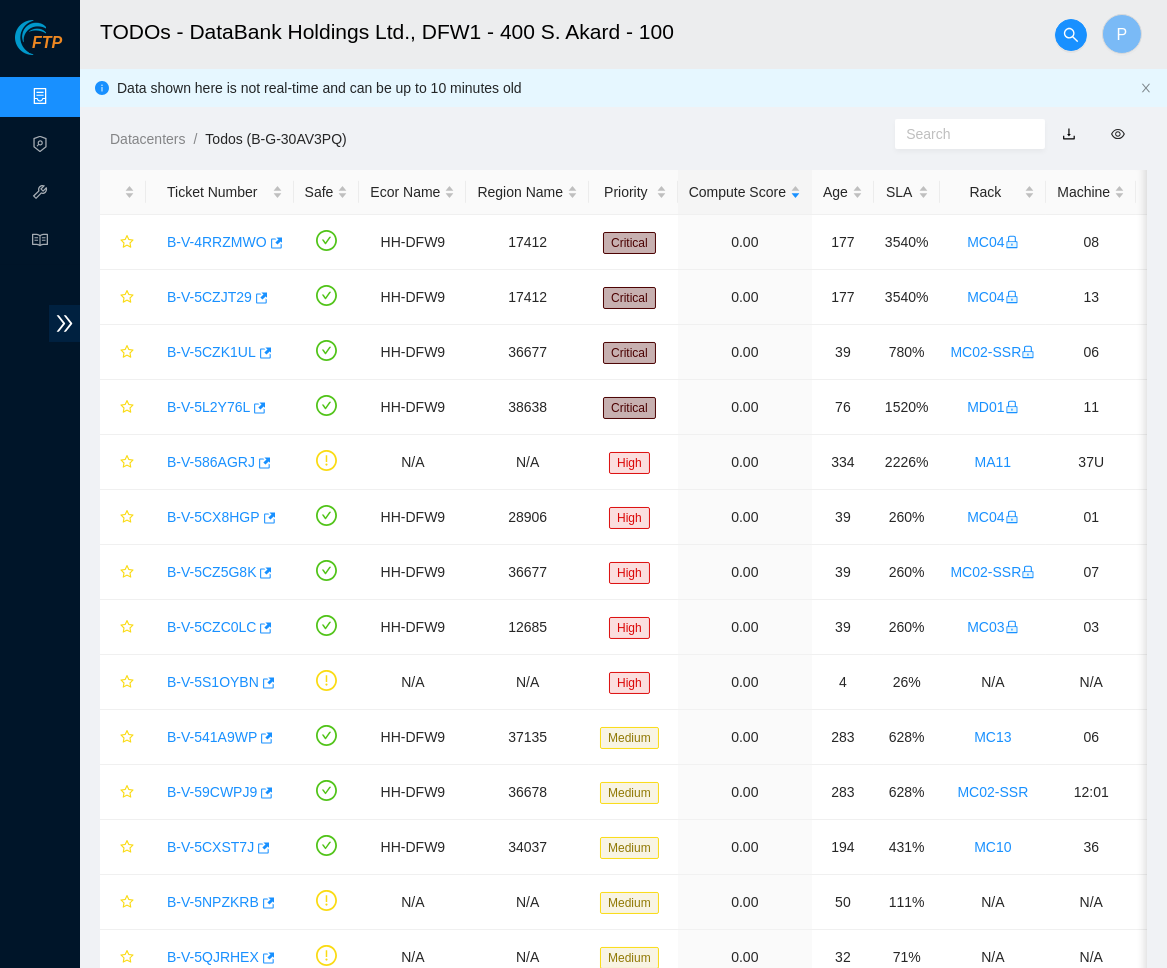 click at bounding box center [1069, 134] 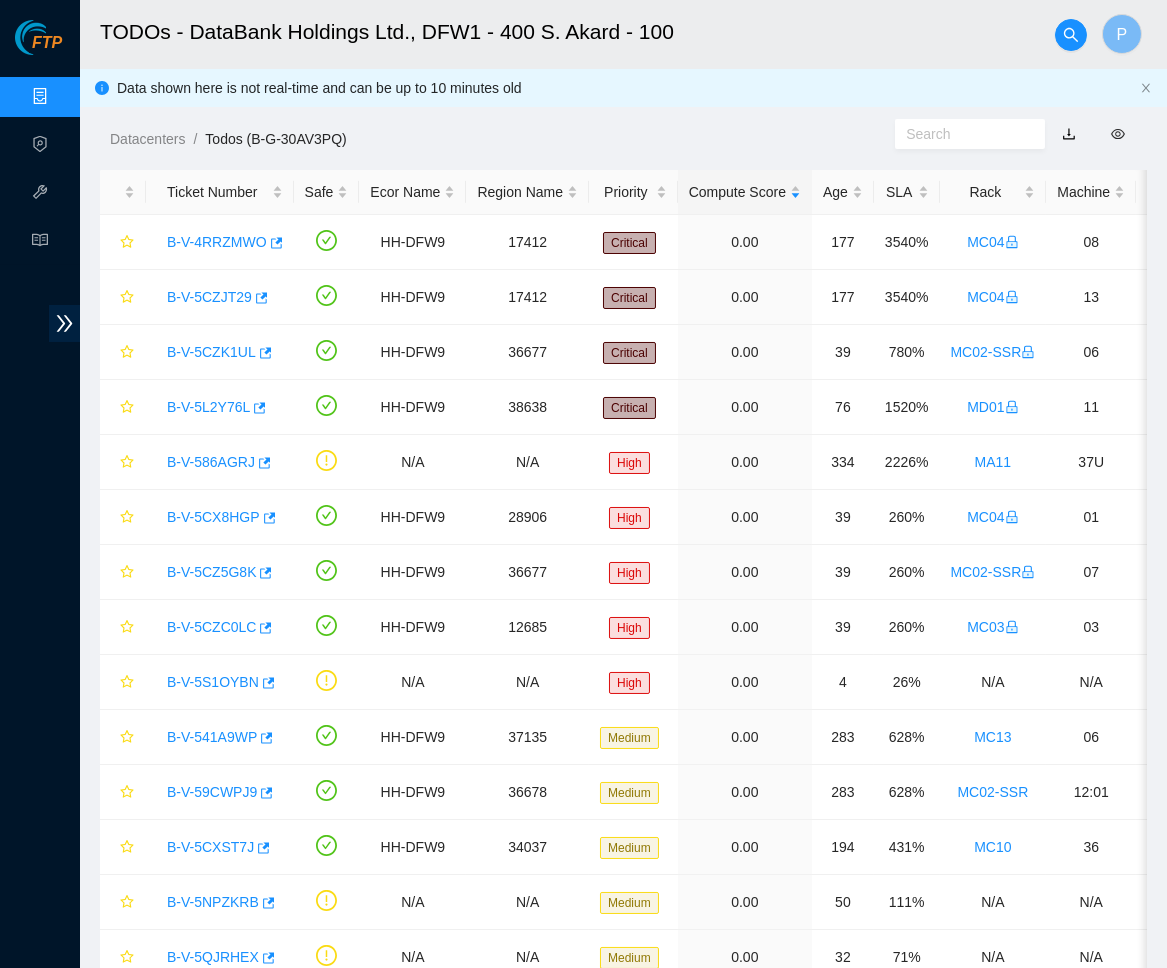 click on "Data Centers" at bounding box center [99, 97] 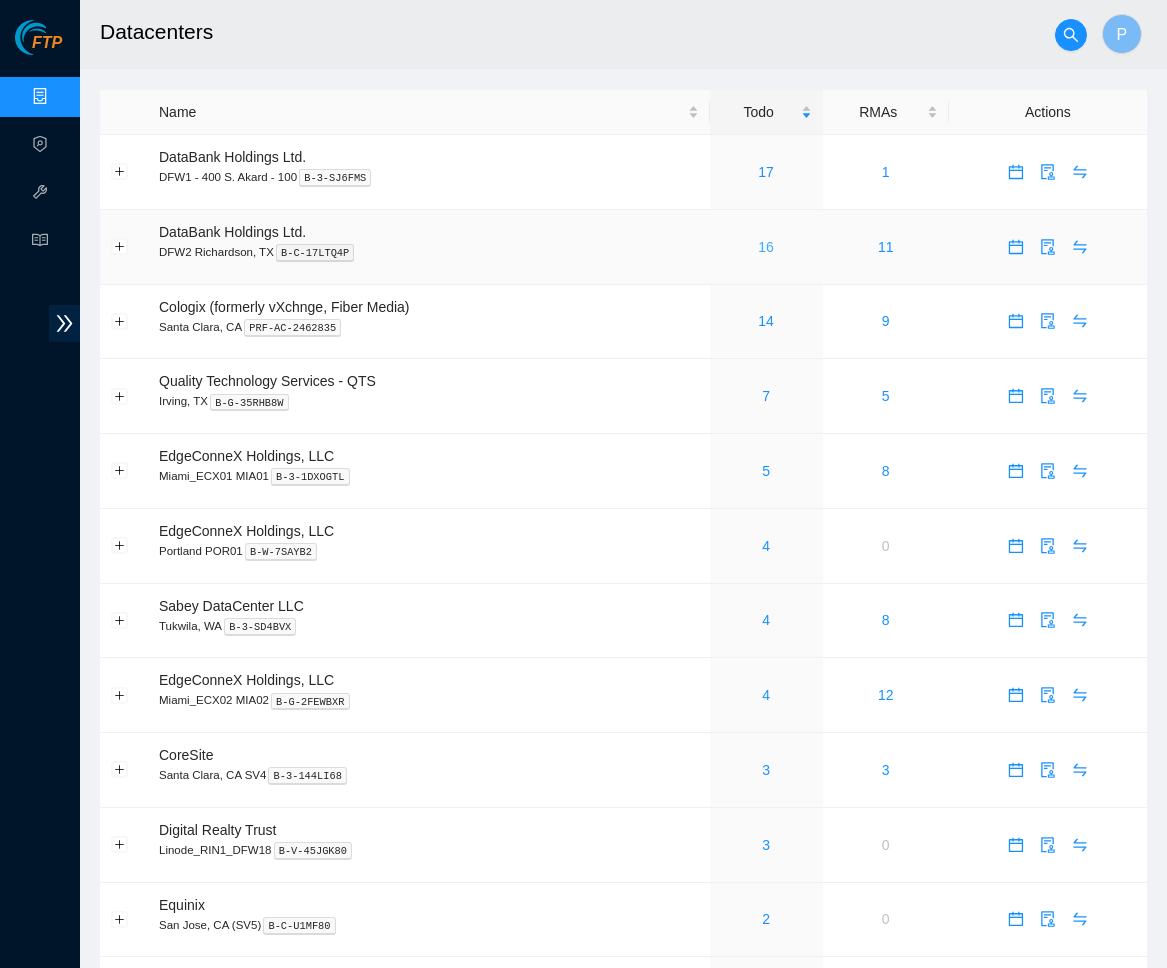 click on "16" at bounding box center (766, 247) 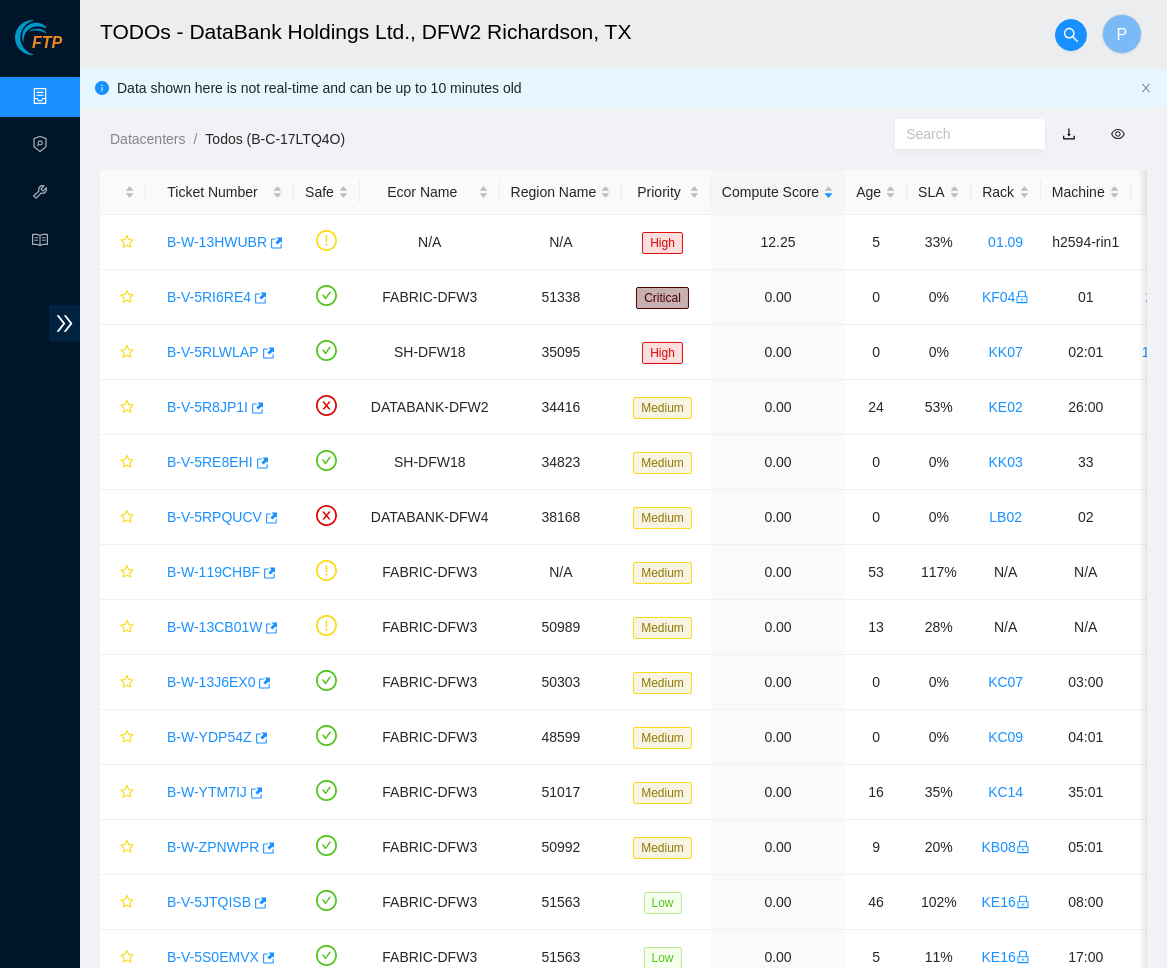 click at bounding box center [1069, 134] 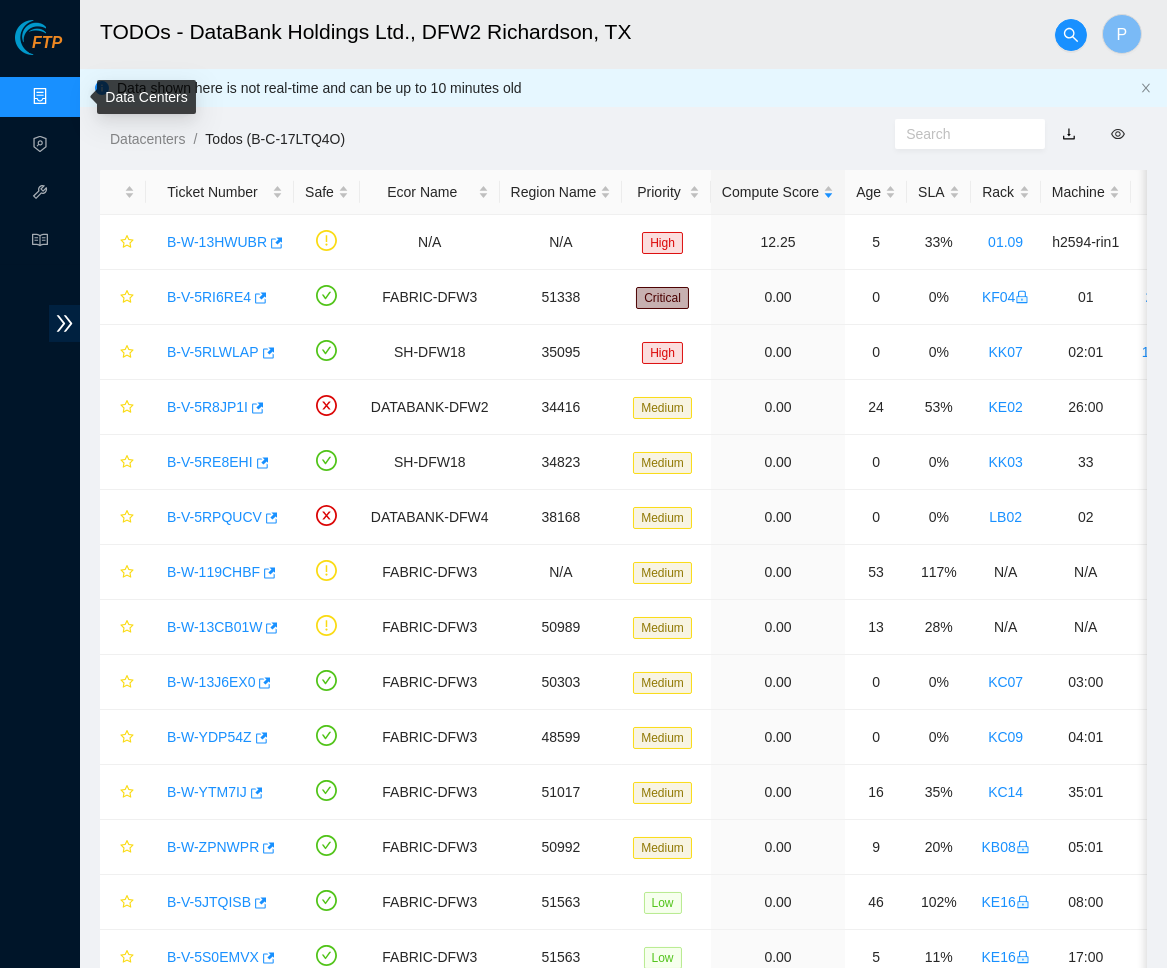 click on "Data Centers" at bounding box center (99, 97) 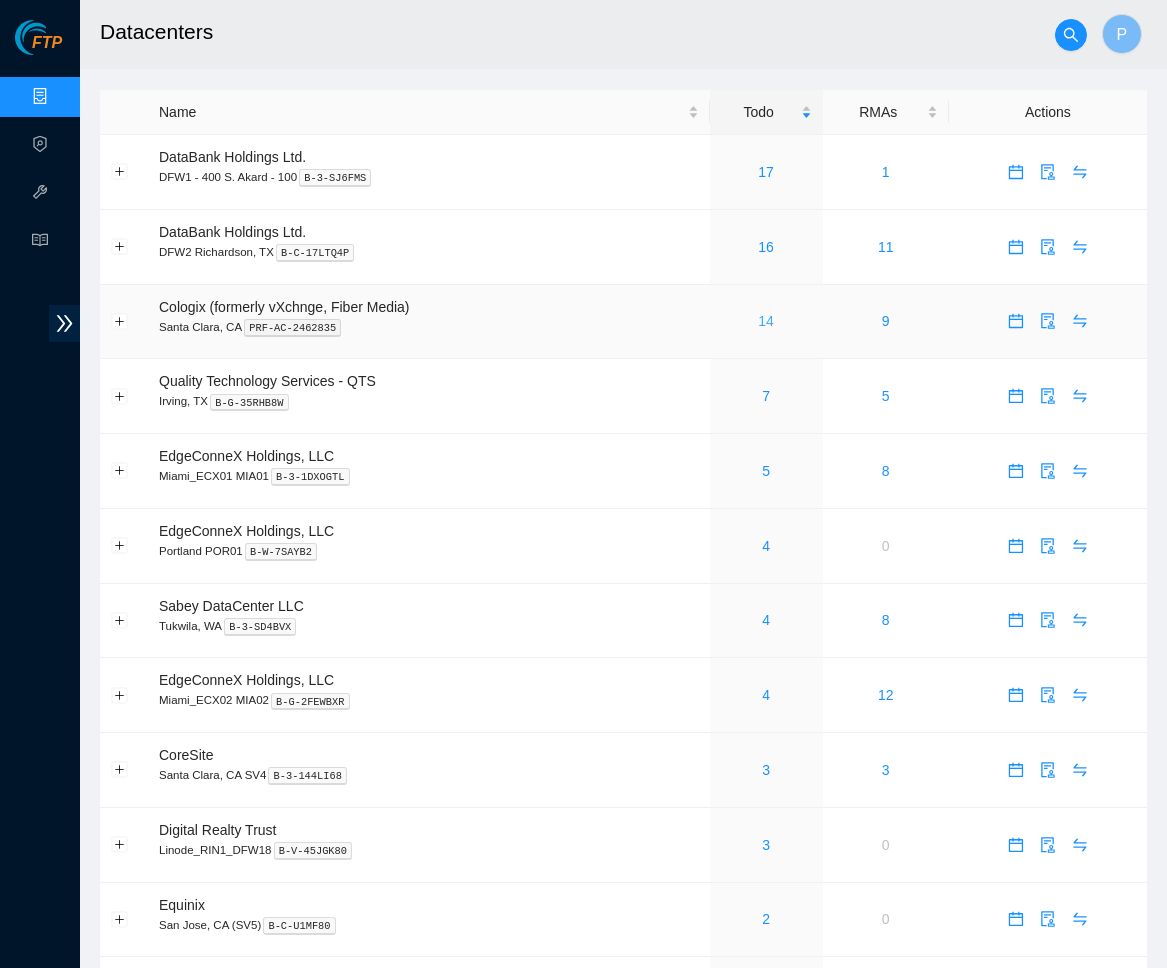 click on "14" at bounding box center (766, 321) 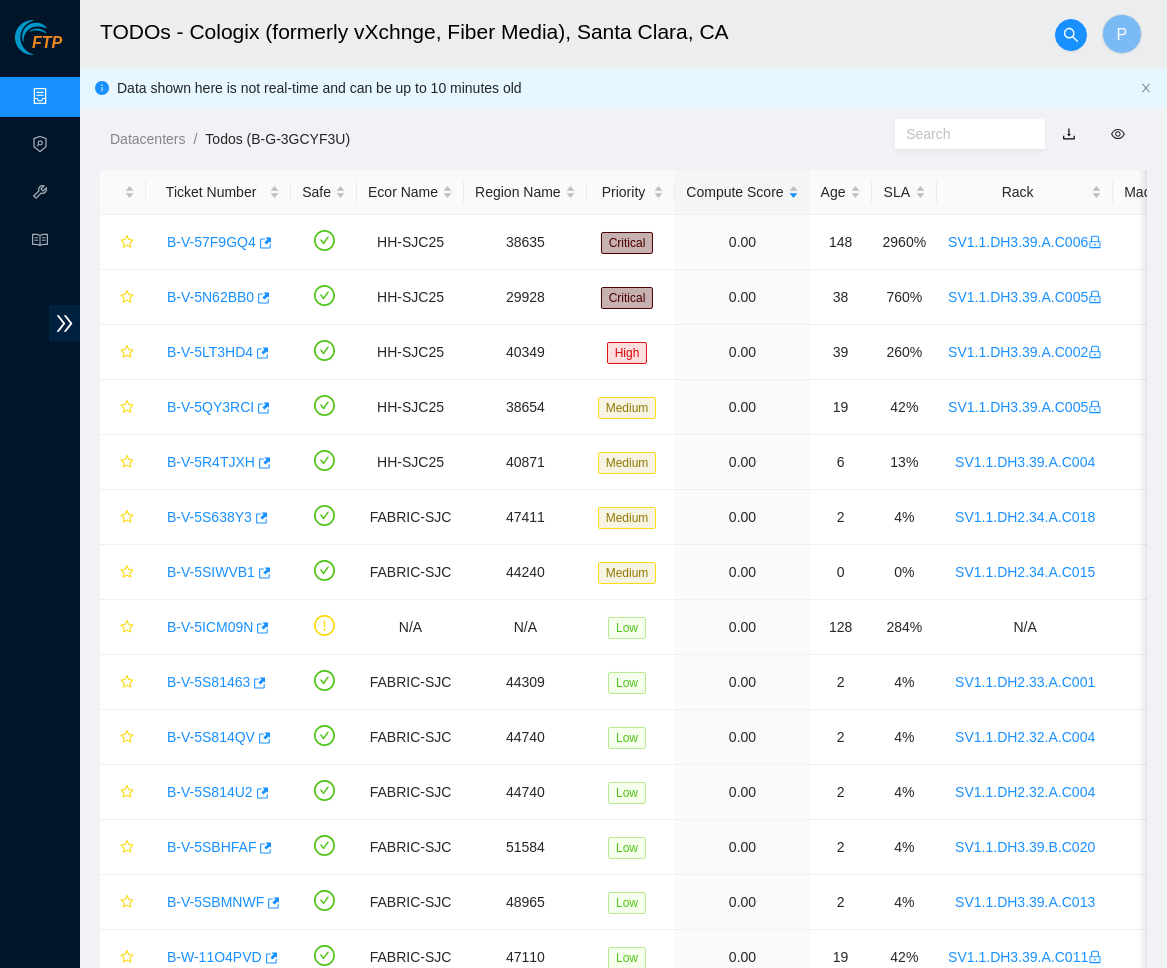 click at bounding box center (1069, 134) 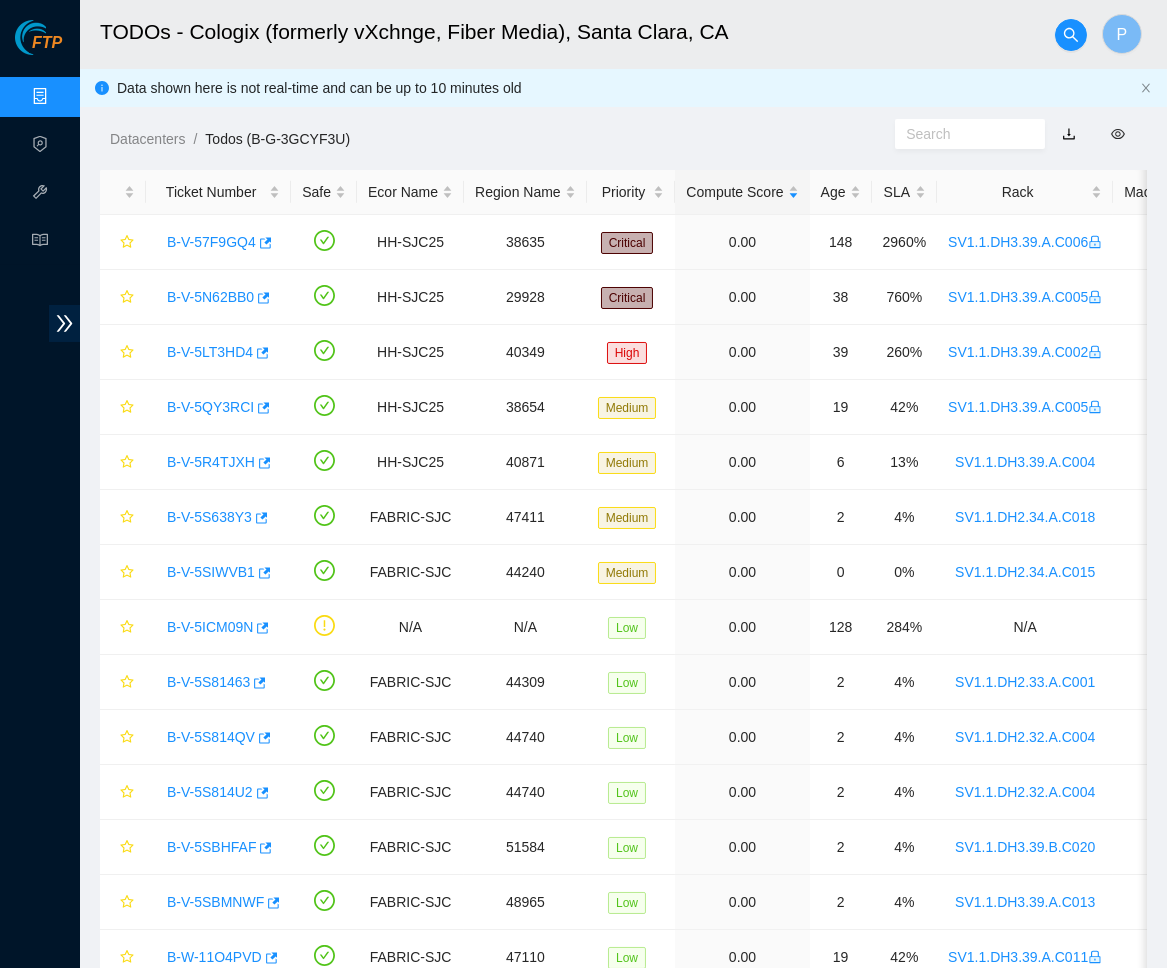 click on "Data Centers" at bounding box center [99, 97] 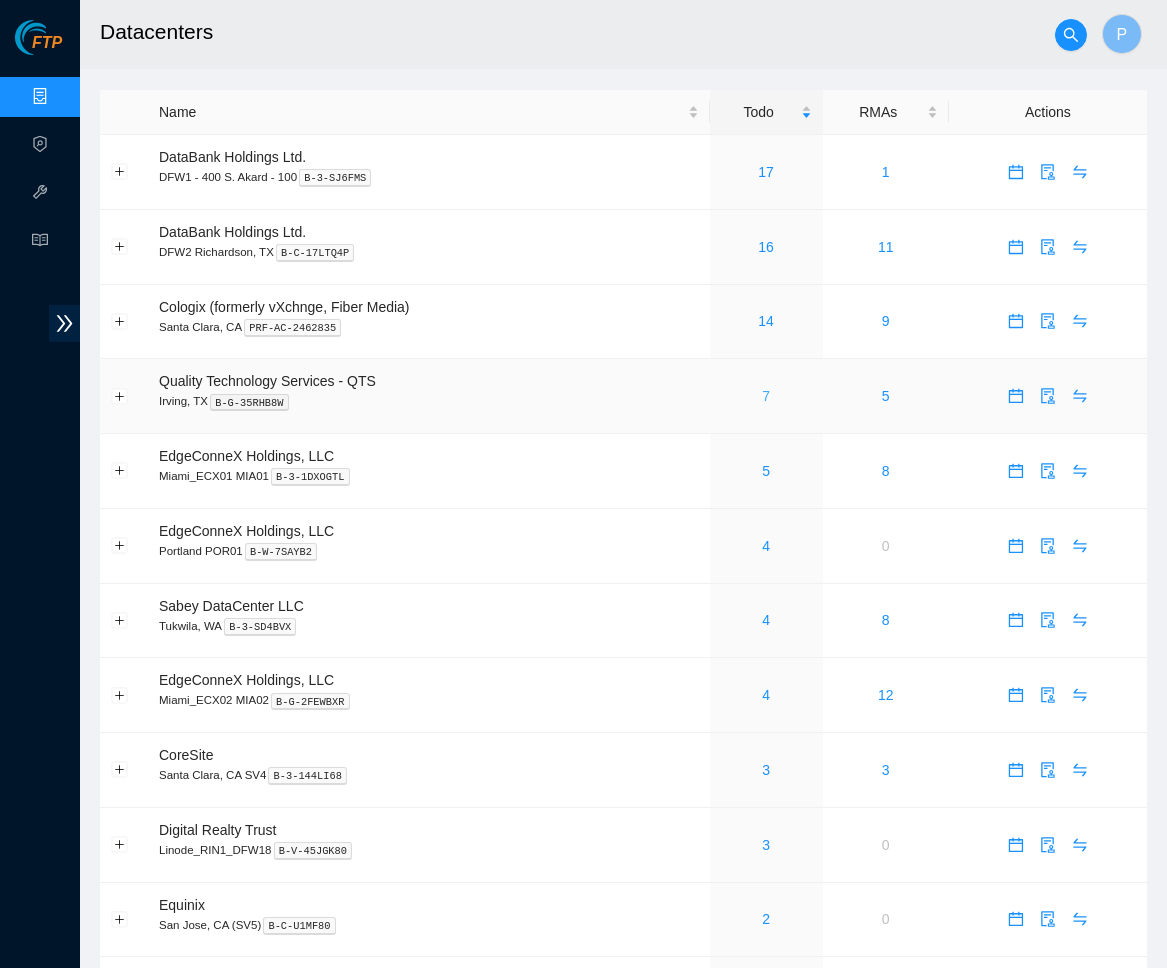 click on "7" at bounding box center [766, 396] 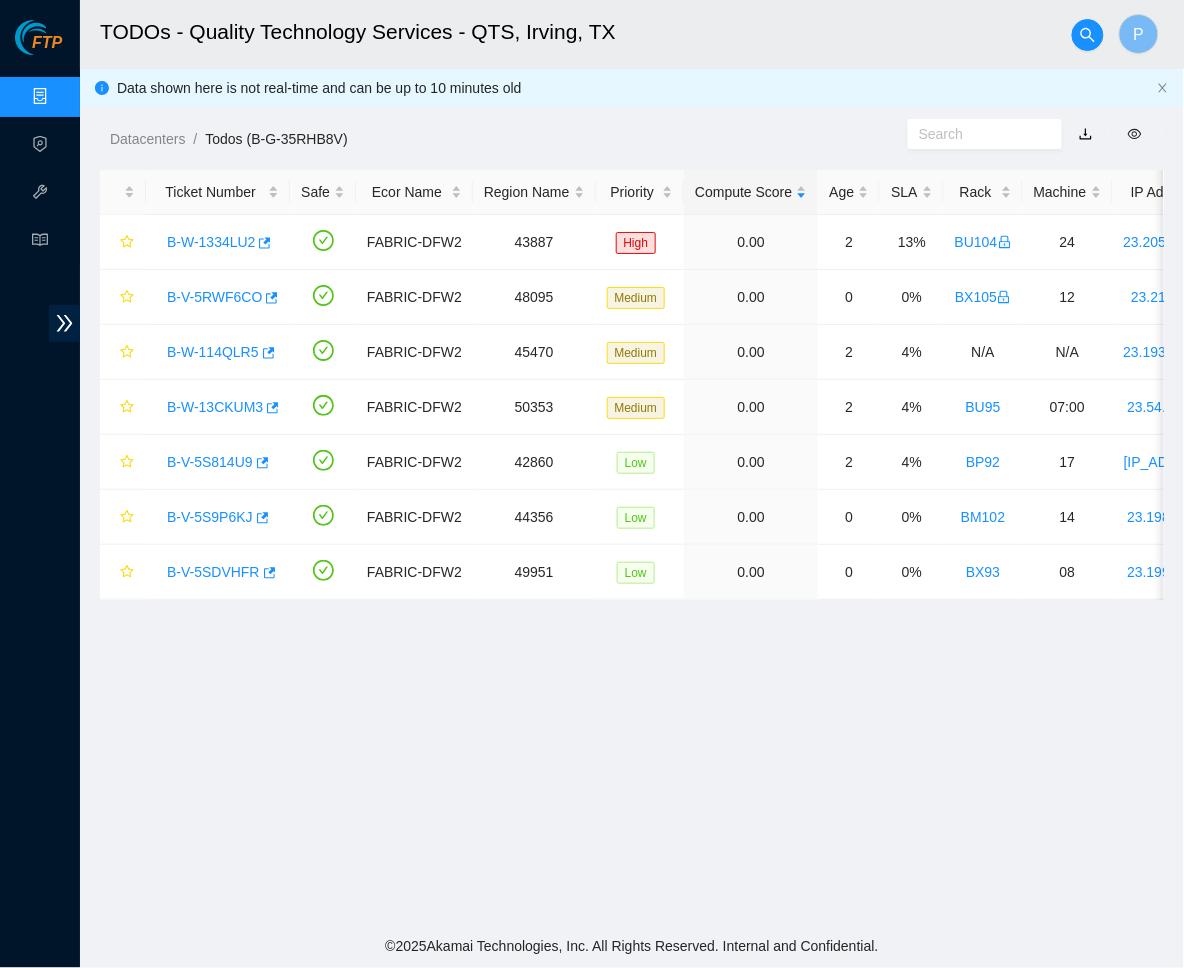 click at bounding box center (1086, 134) 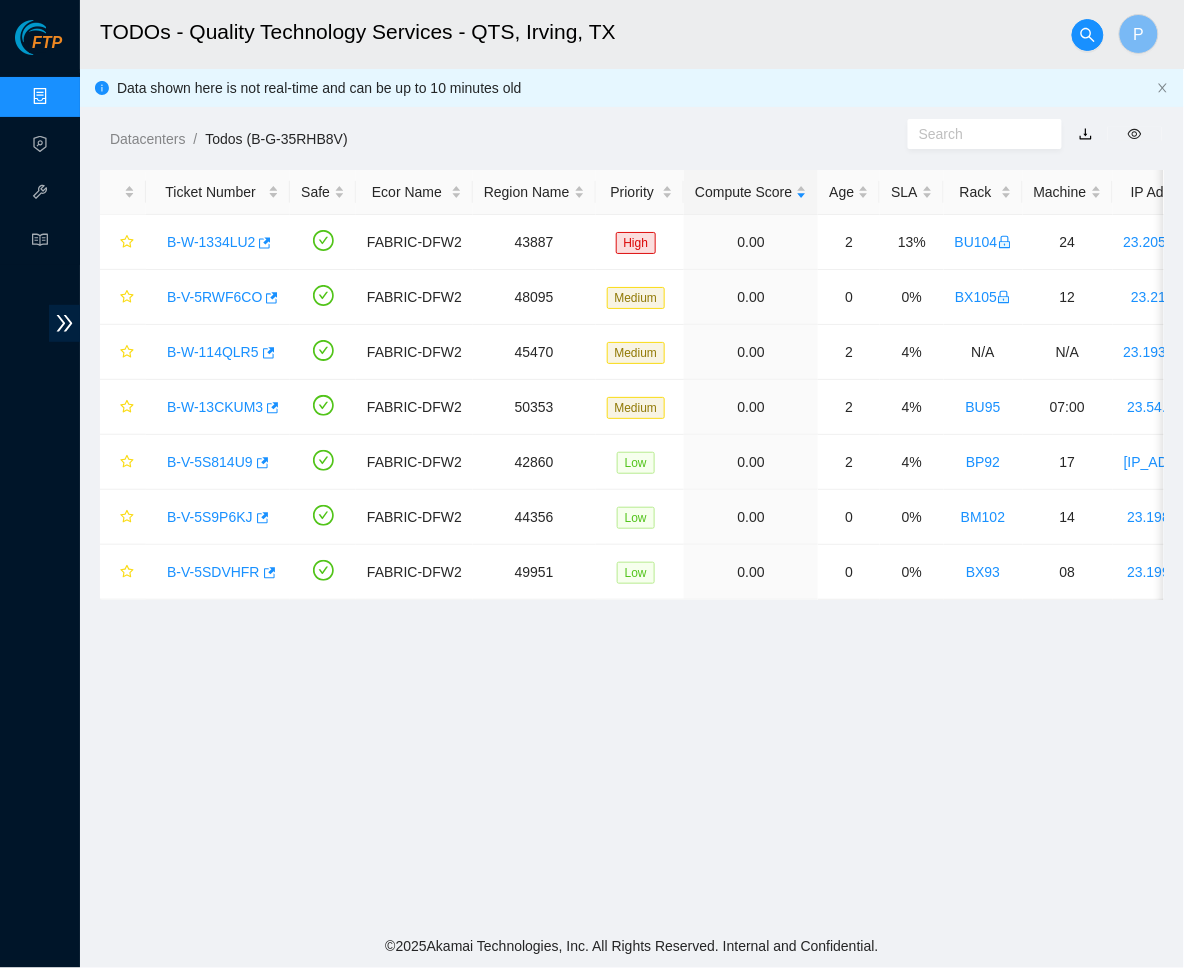 click on "Datacenters / Todos (B-G-35RHB8V) /" at bounding box center (494, 94) 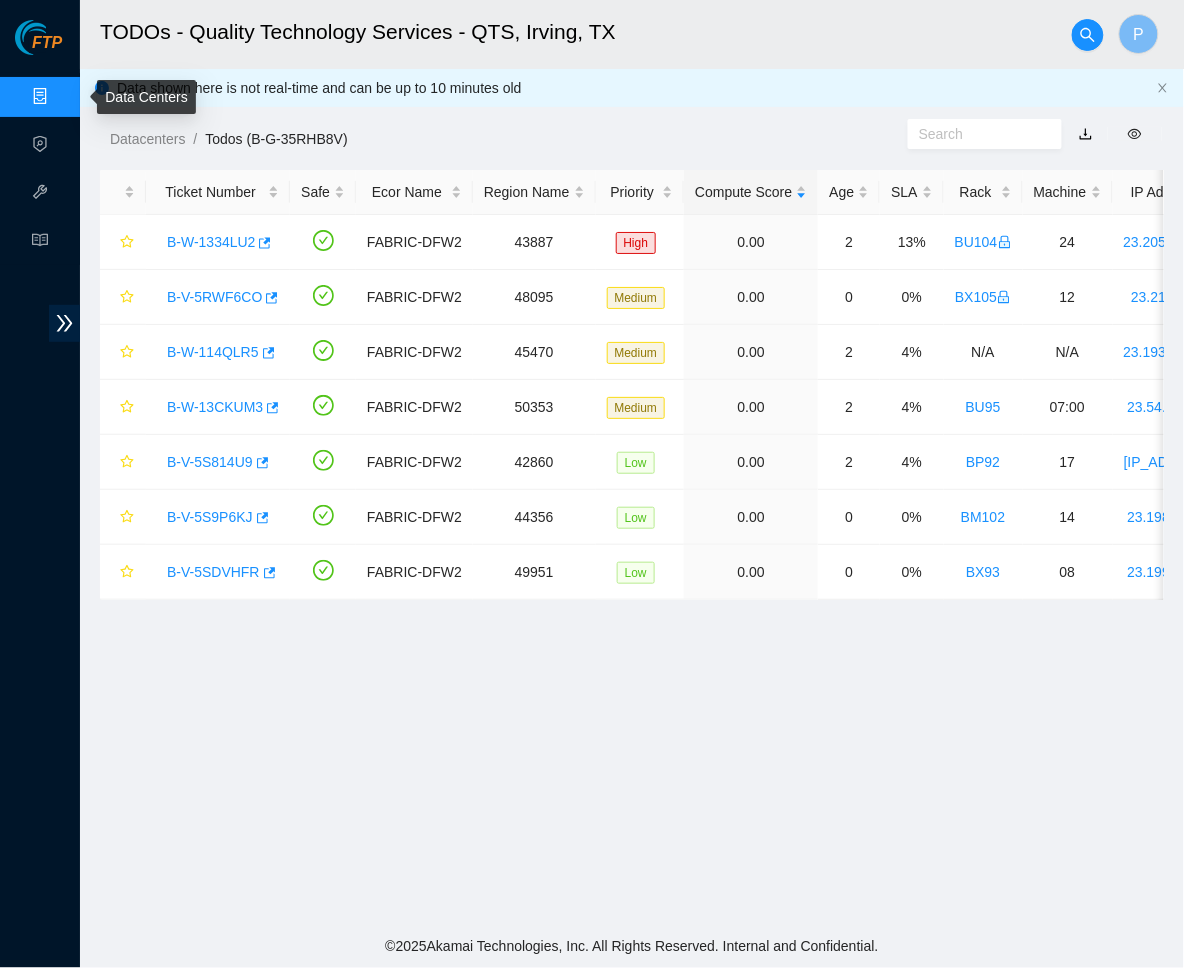 click on "Data Centers" at bounding box center (99, 97) 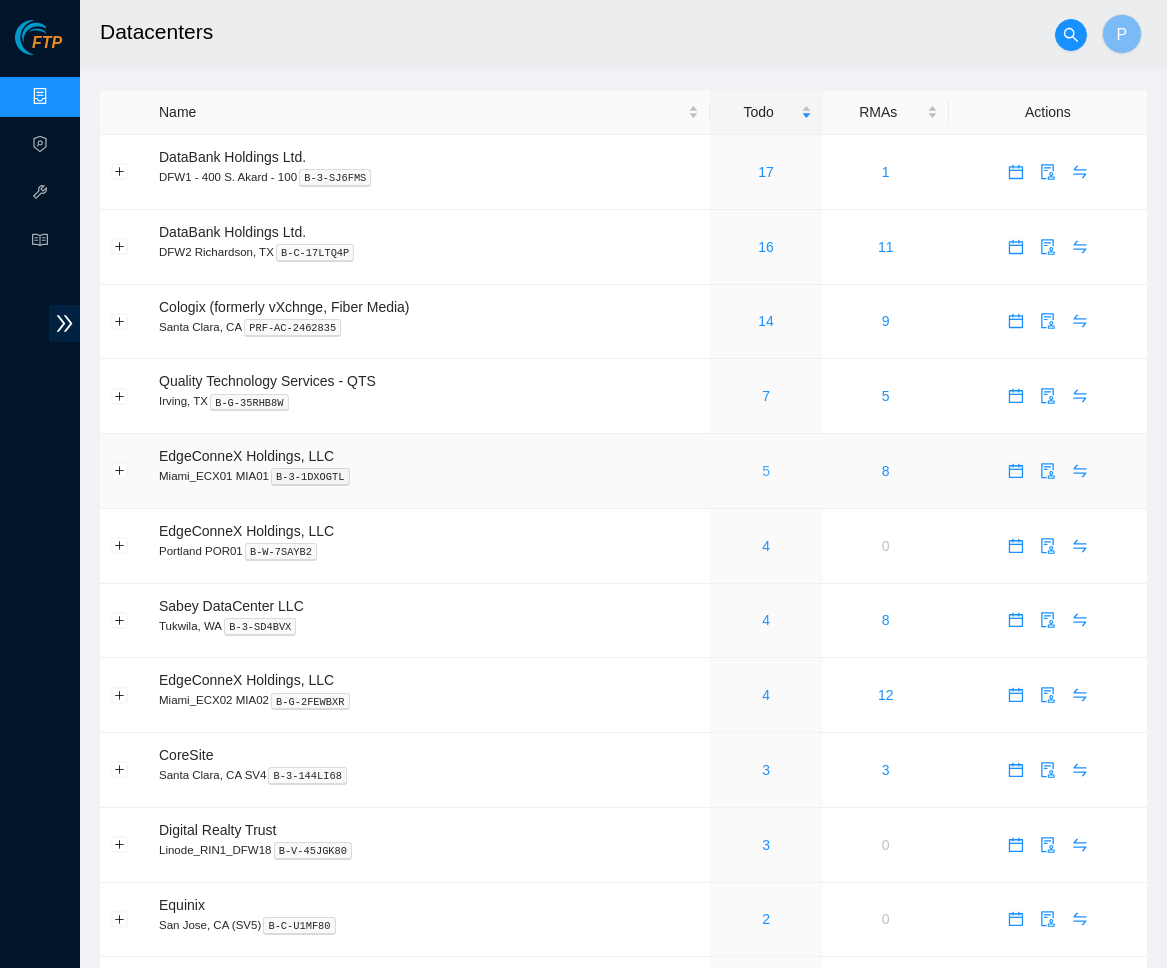 click on "5" at bounding box center [766, 471] 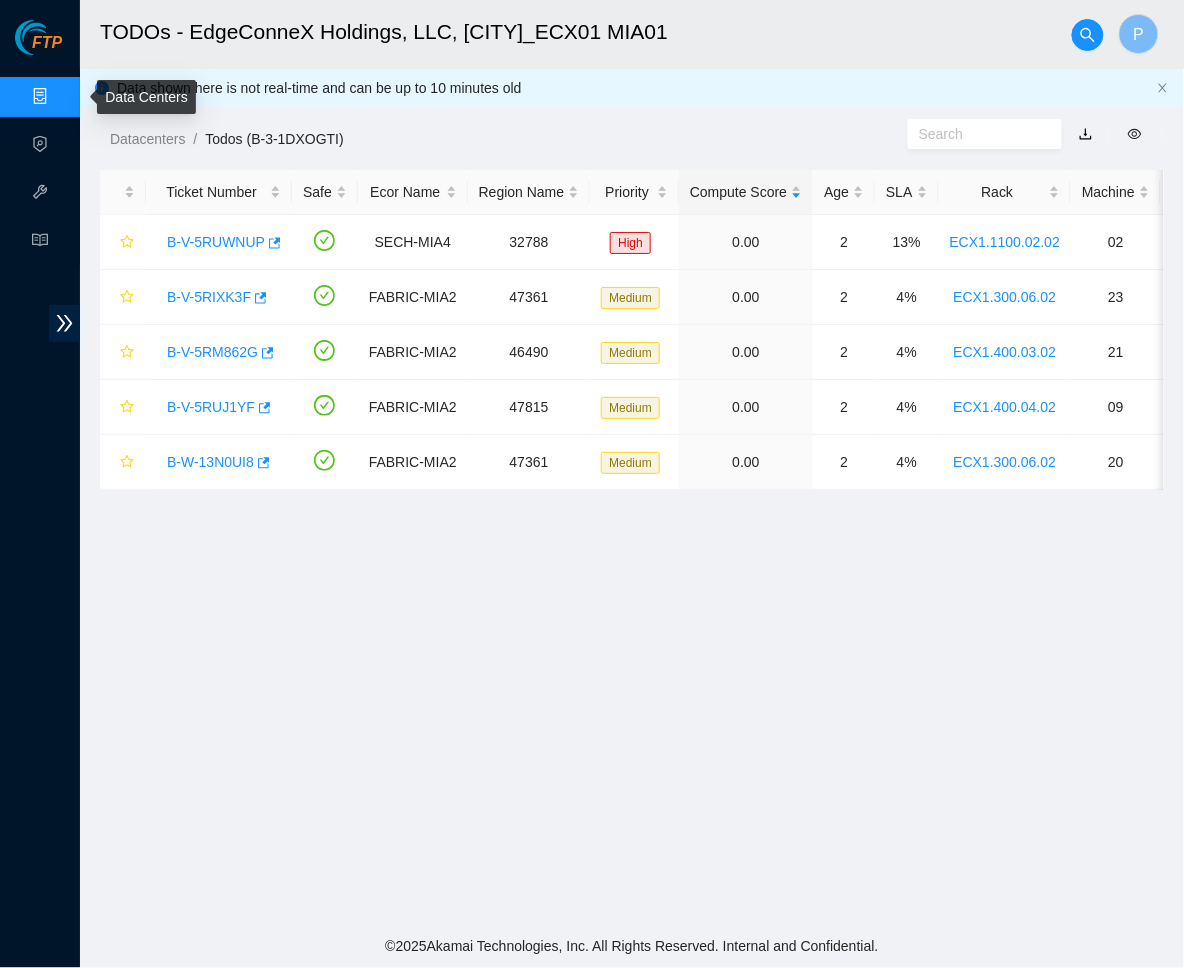 click on "Data Centers" at bounding box center (99, 97) 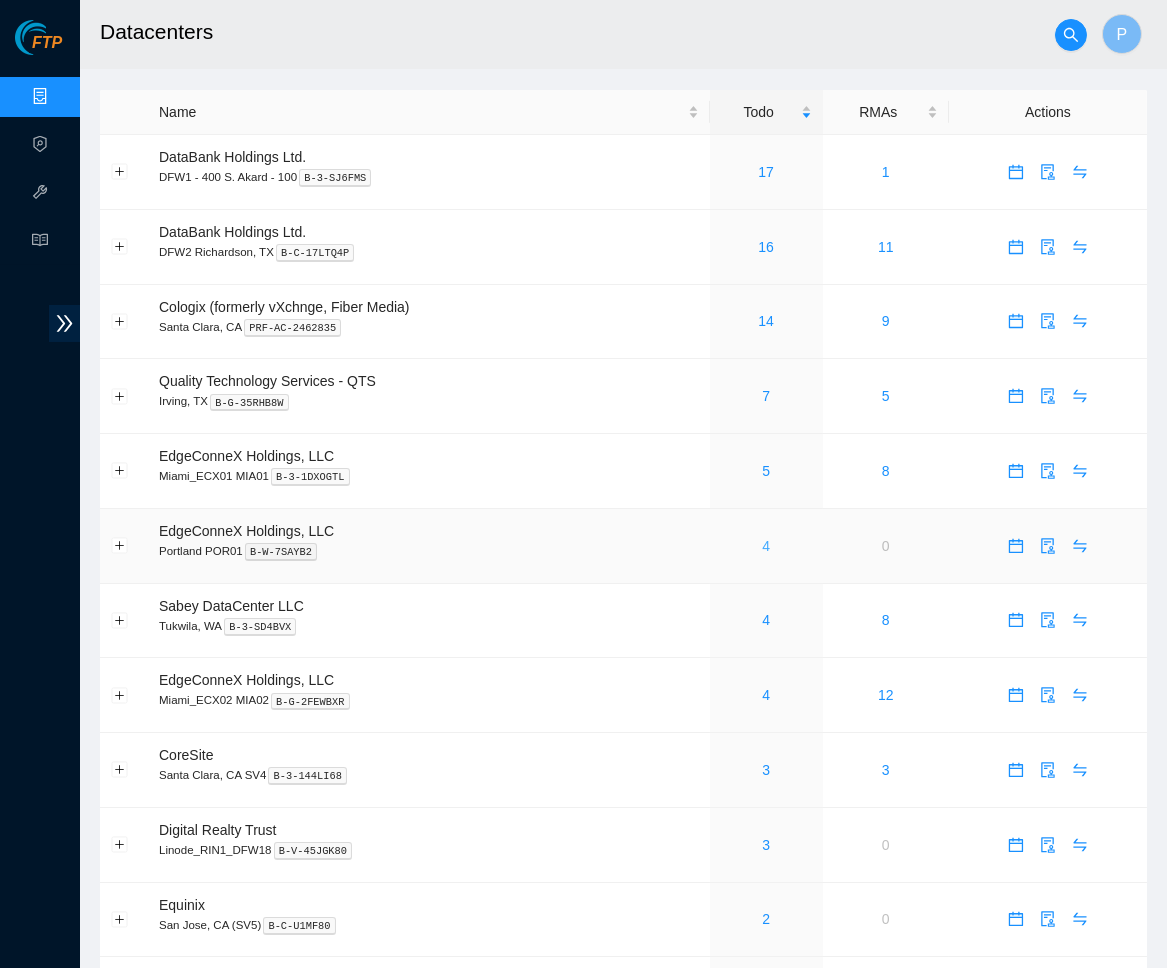 click on "4" at bounding box center [766, 546] 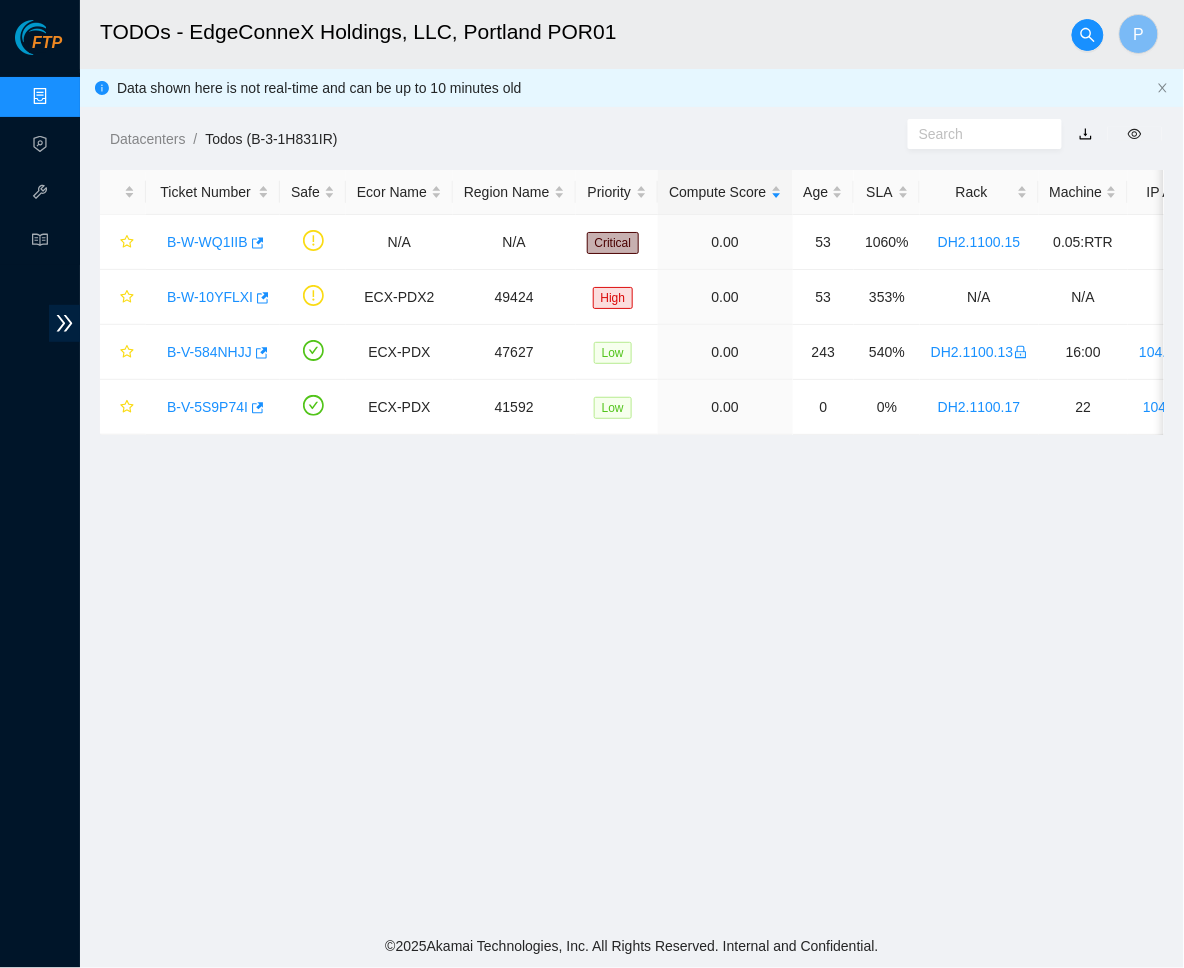 click at bounding box center (1086, 134) 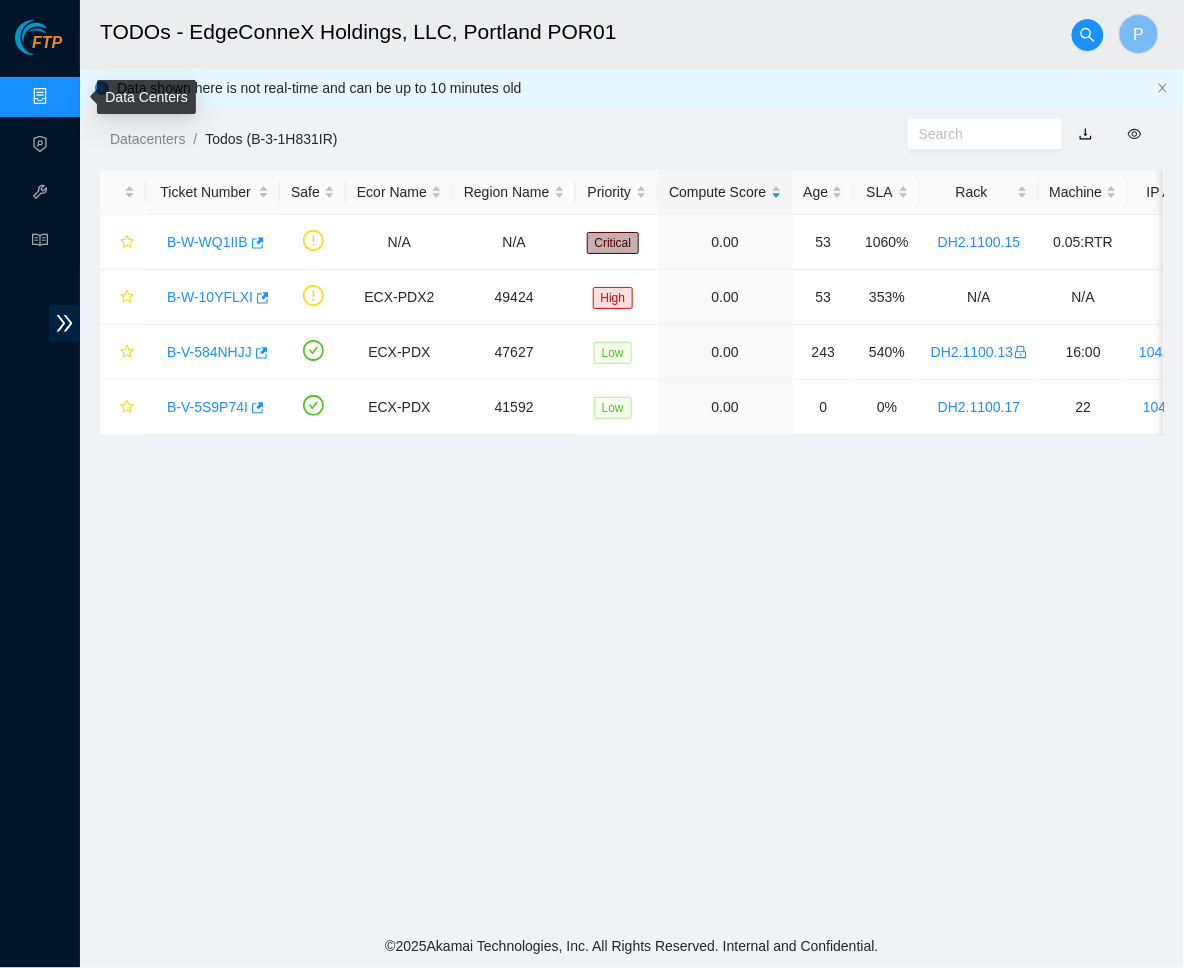 click on "Data Centers" at bounding box center [99, 97] 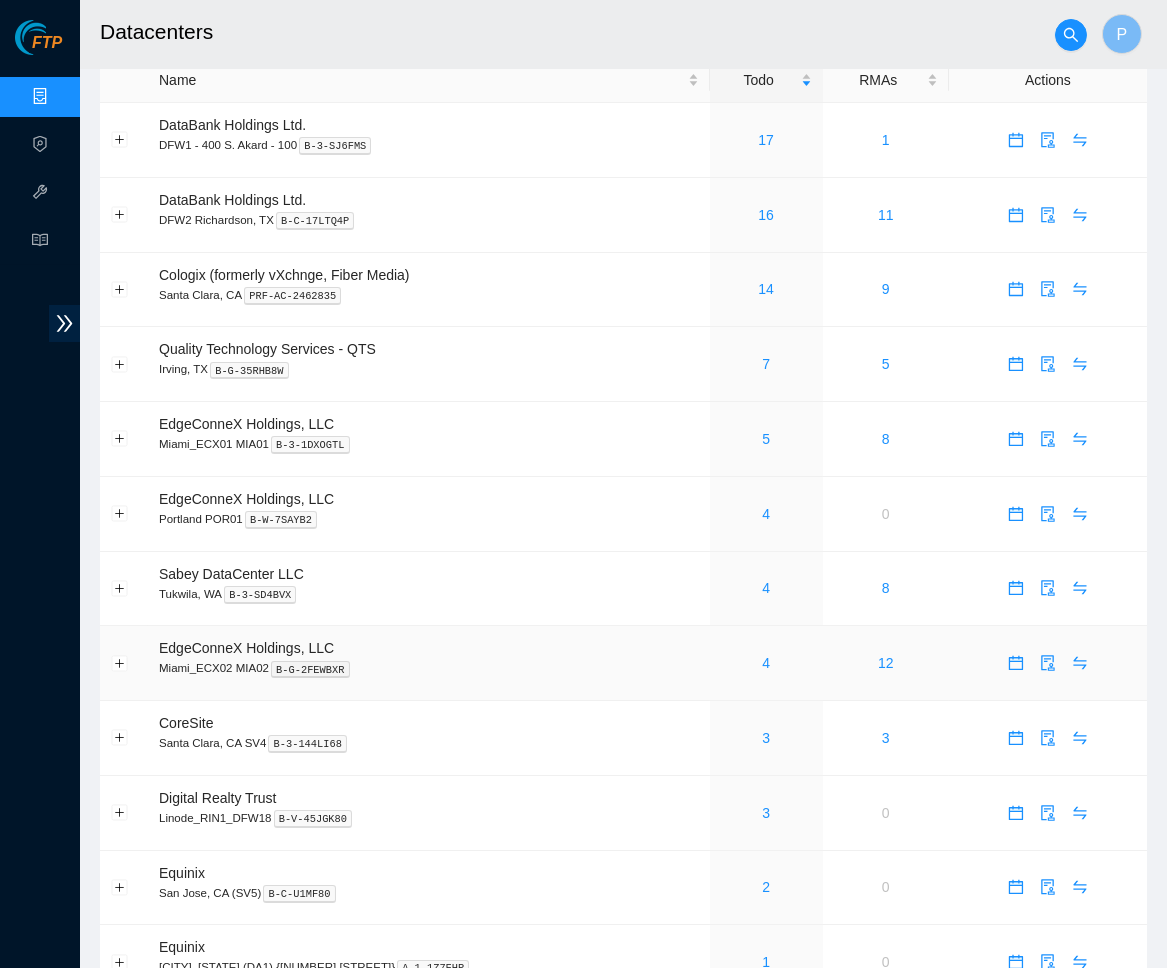 scroll, scrollTop: 76, scrollLeft: 0, axis: vertical 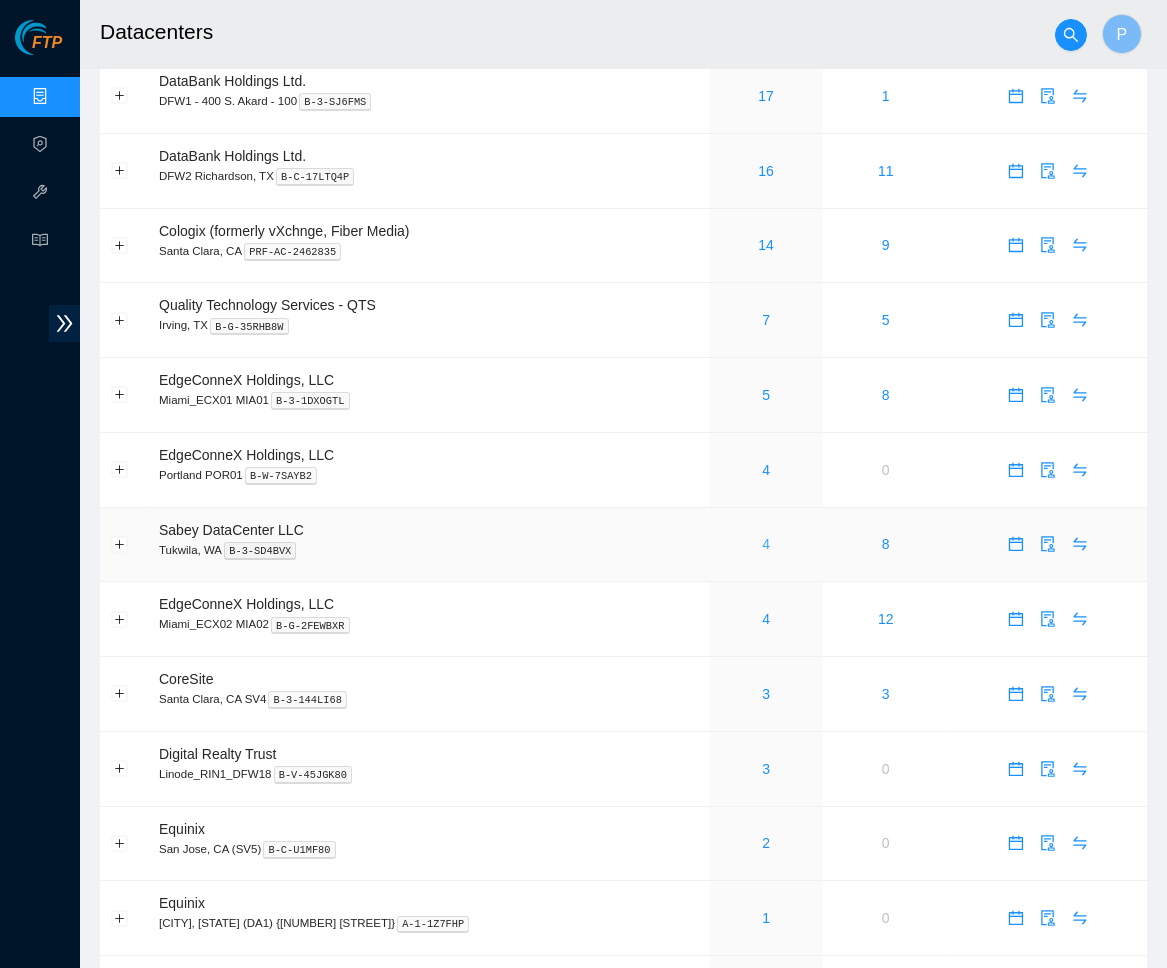 click on "4" at bounding box center [766, 544] 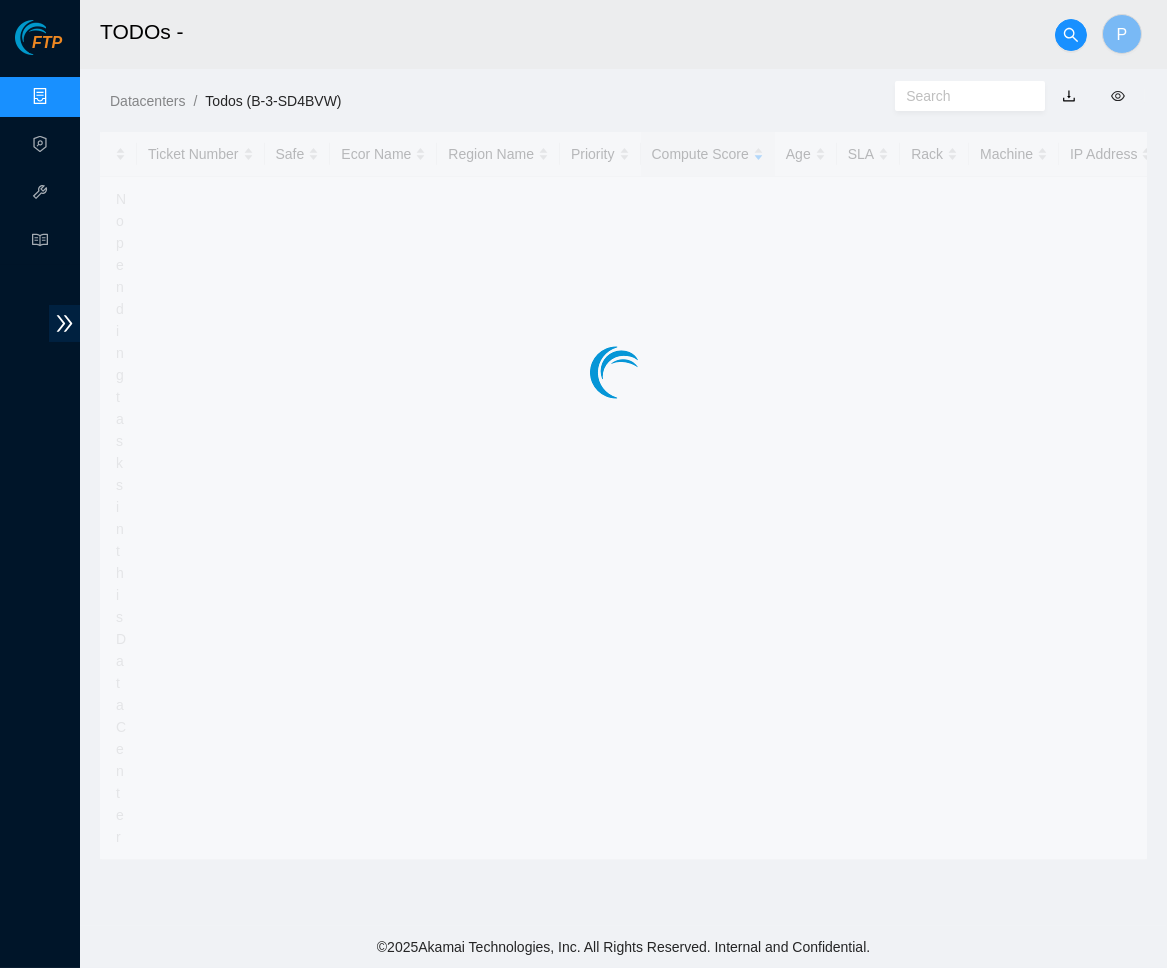scroll, scrollTop: 0, scrollLeft: 0, axis: both 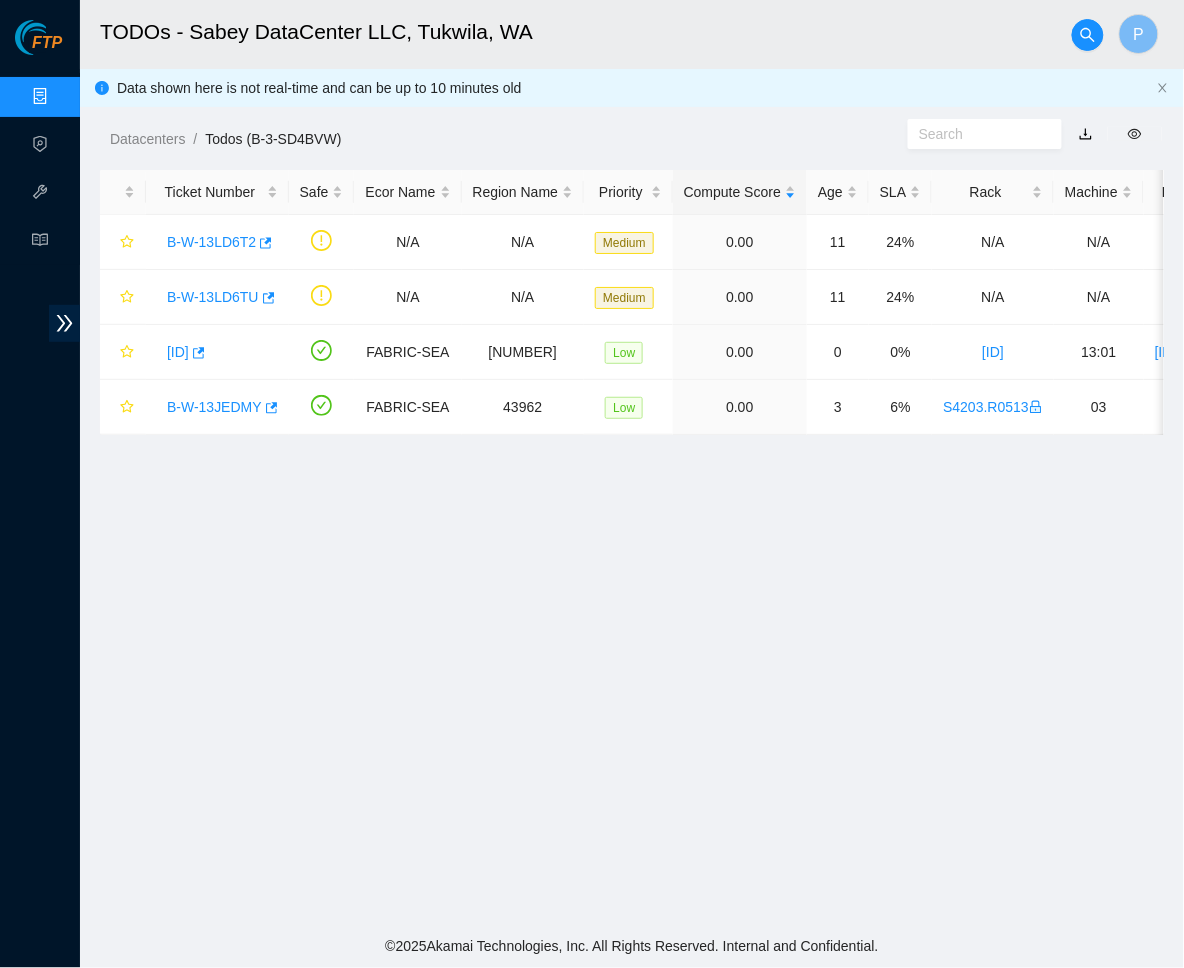 click at bounding box center (1086, 134) 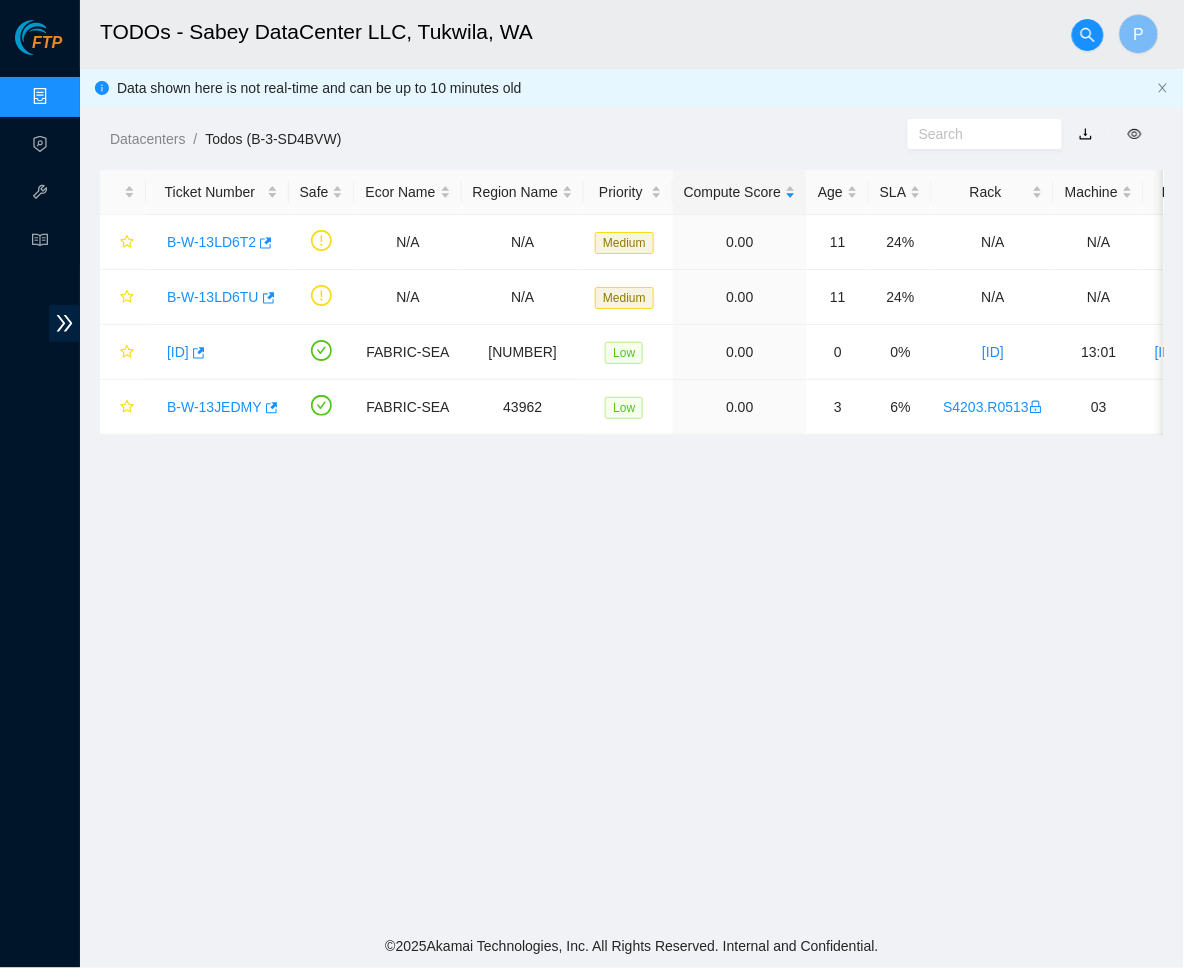 click on "Data Centers" at bounding box center [99, 97] 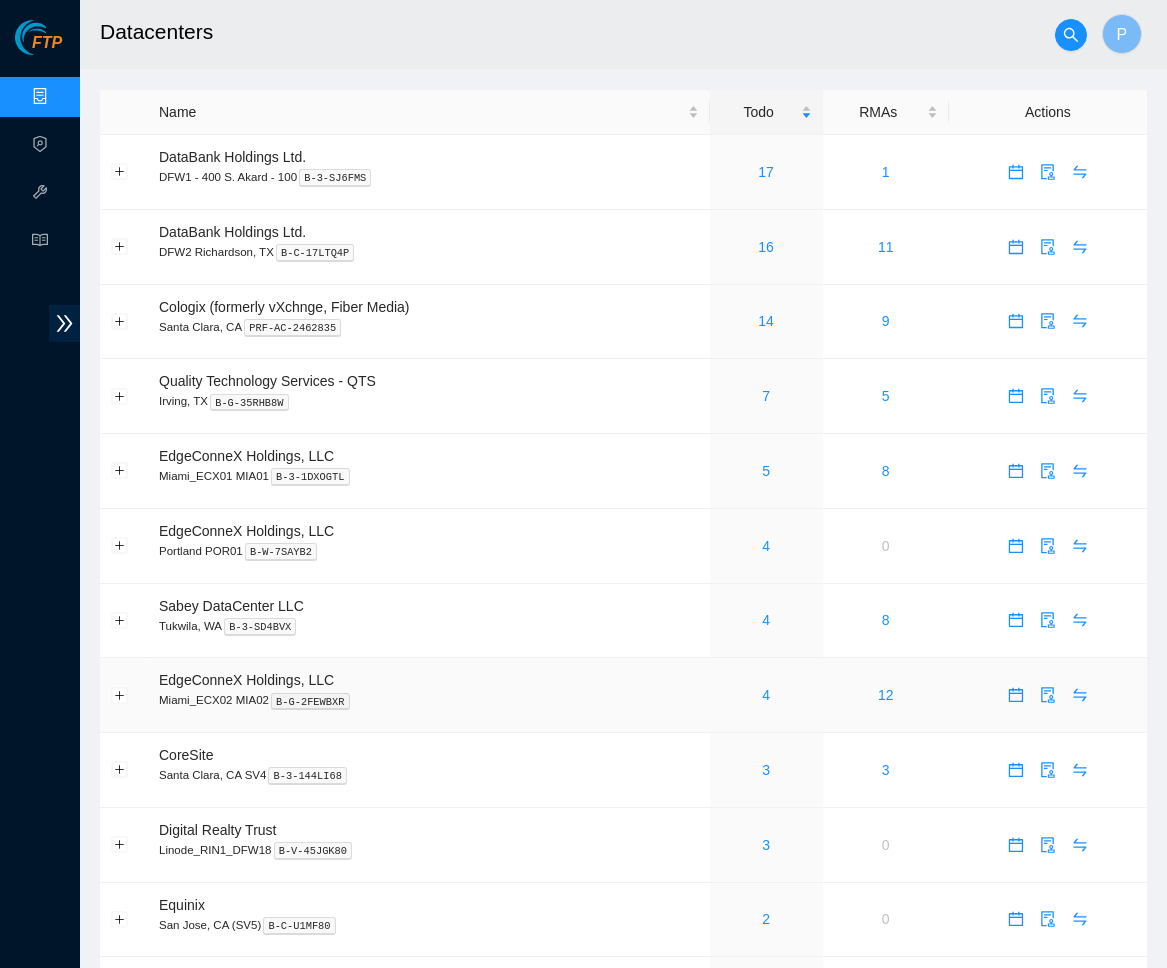 scroll, scrollTop: 164, scrollLeft: 0, axis: vertical 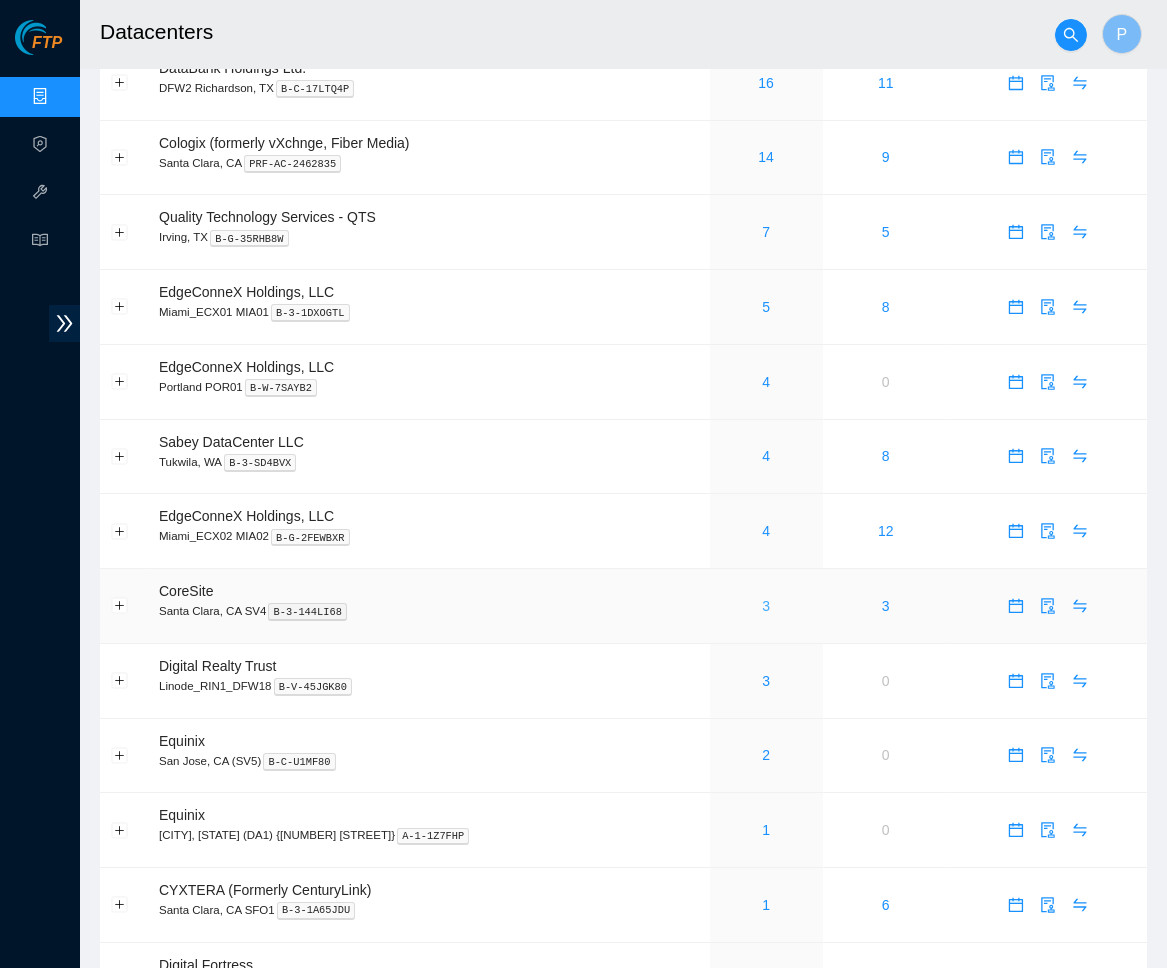 click on "3" at bounding box center [766, 606] 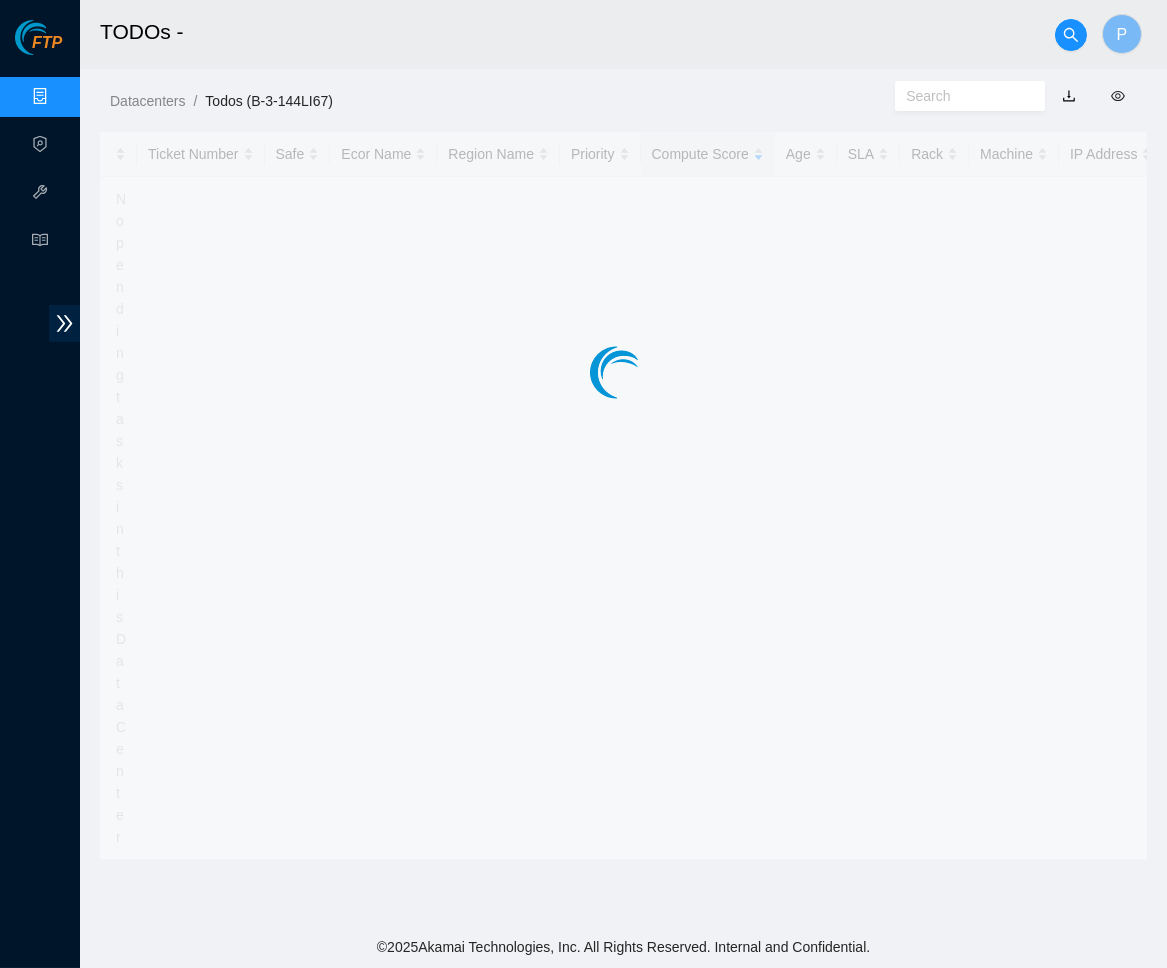 scroll, scrollTop: 0, scrollLeft: 0, axis: both 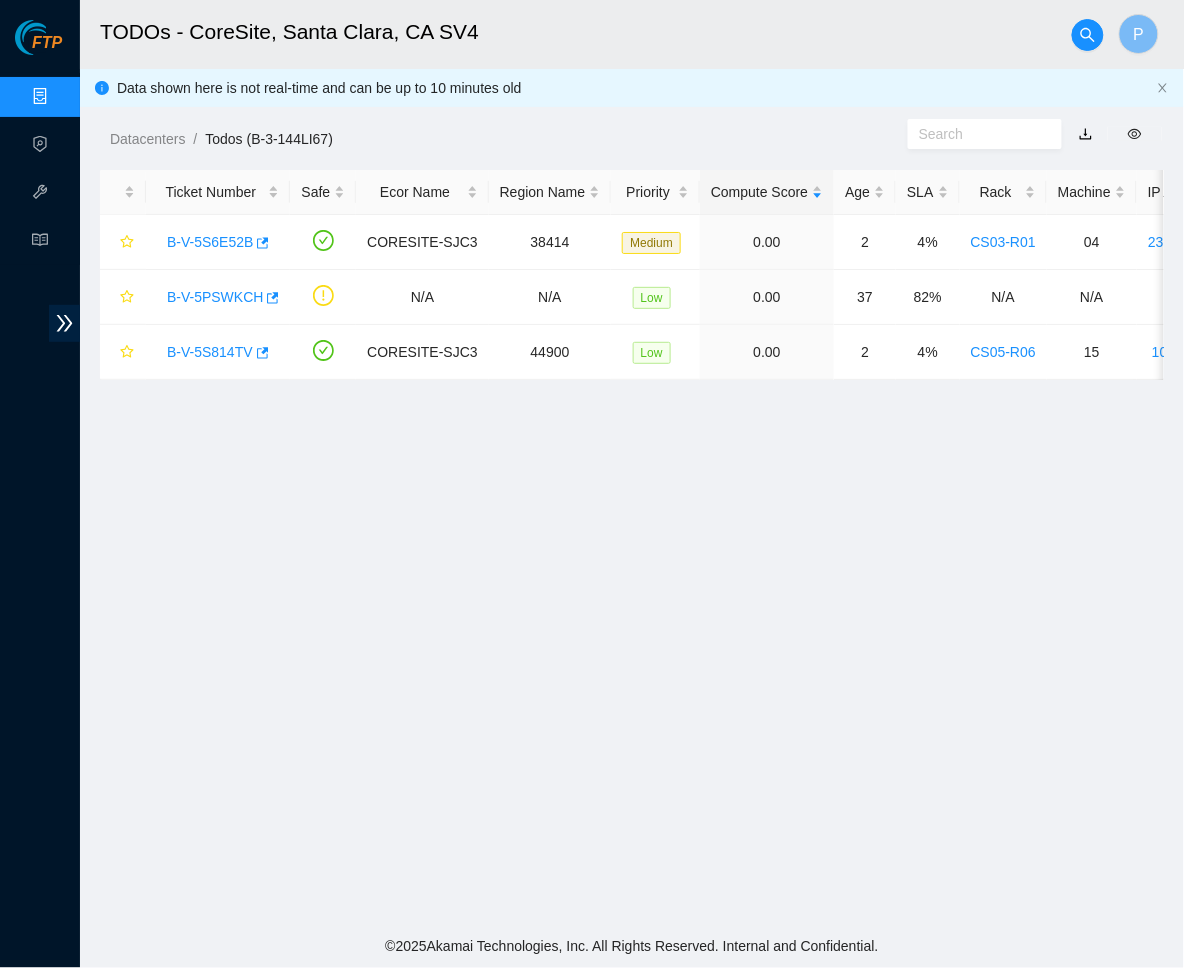 click at bounding box center [1086, 134] 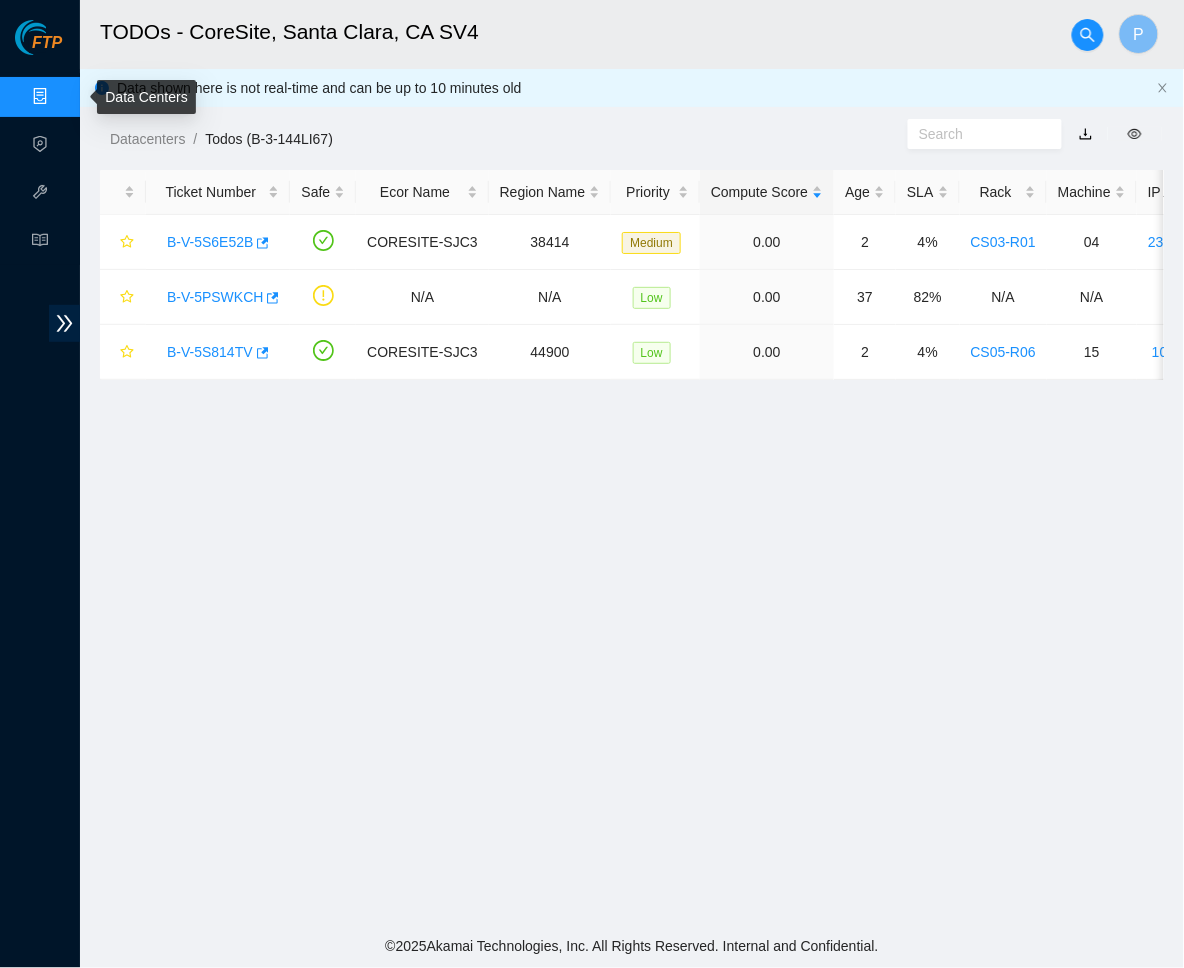 click on "Data Centers" at bounding box center [99, 97] 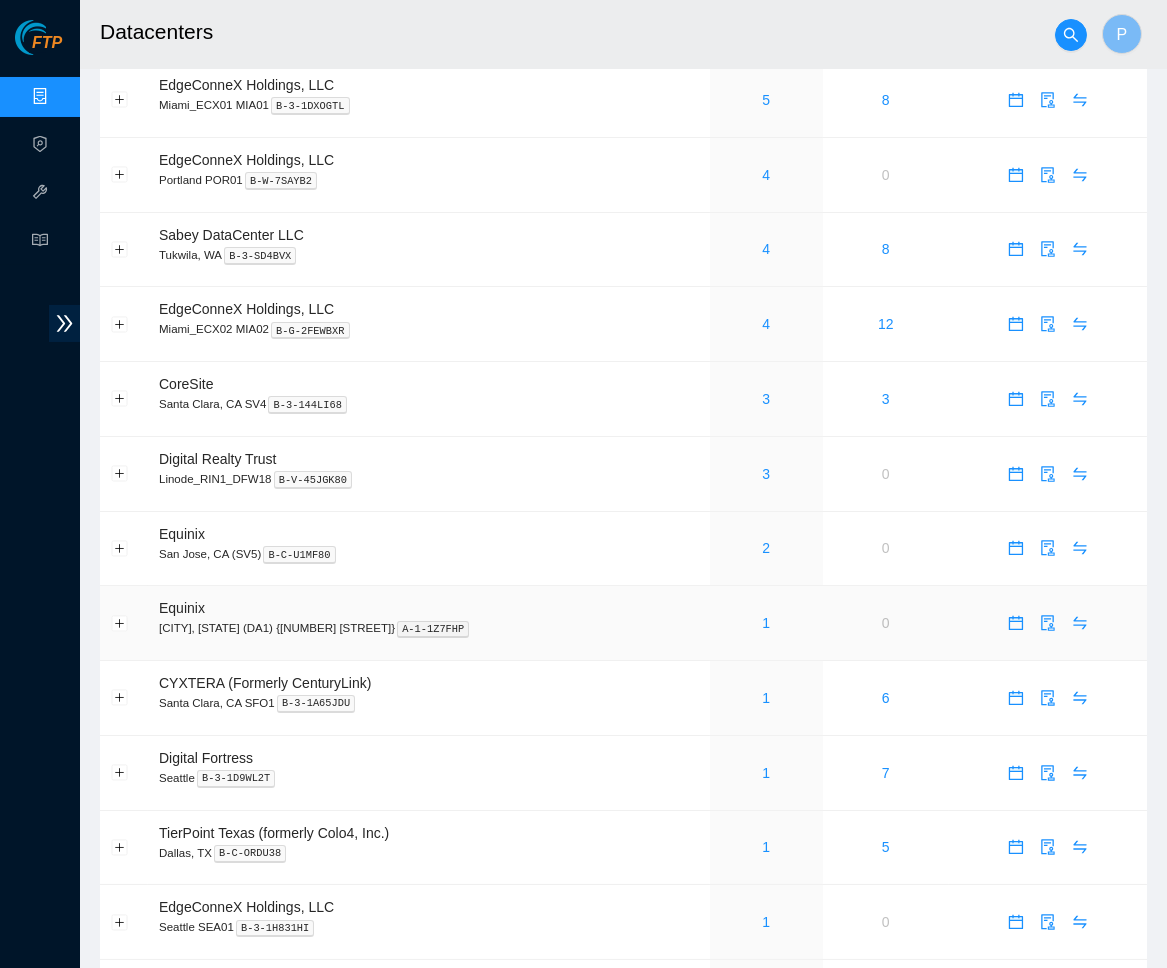 scroll, scrollTop: 376, scrollLeft: 0, axis: vertical 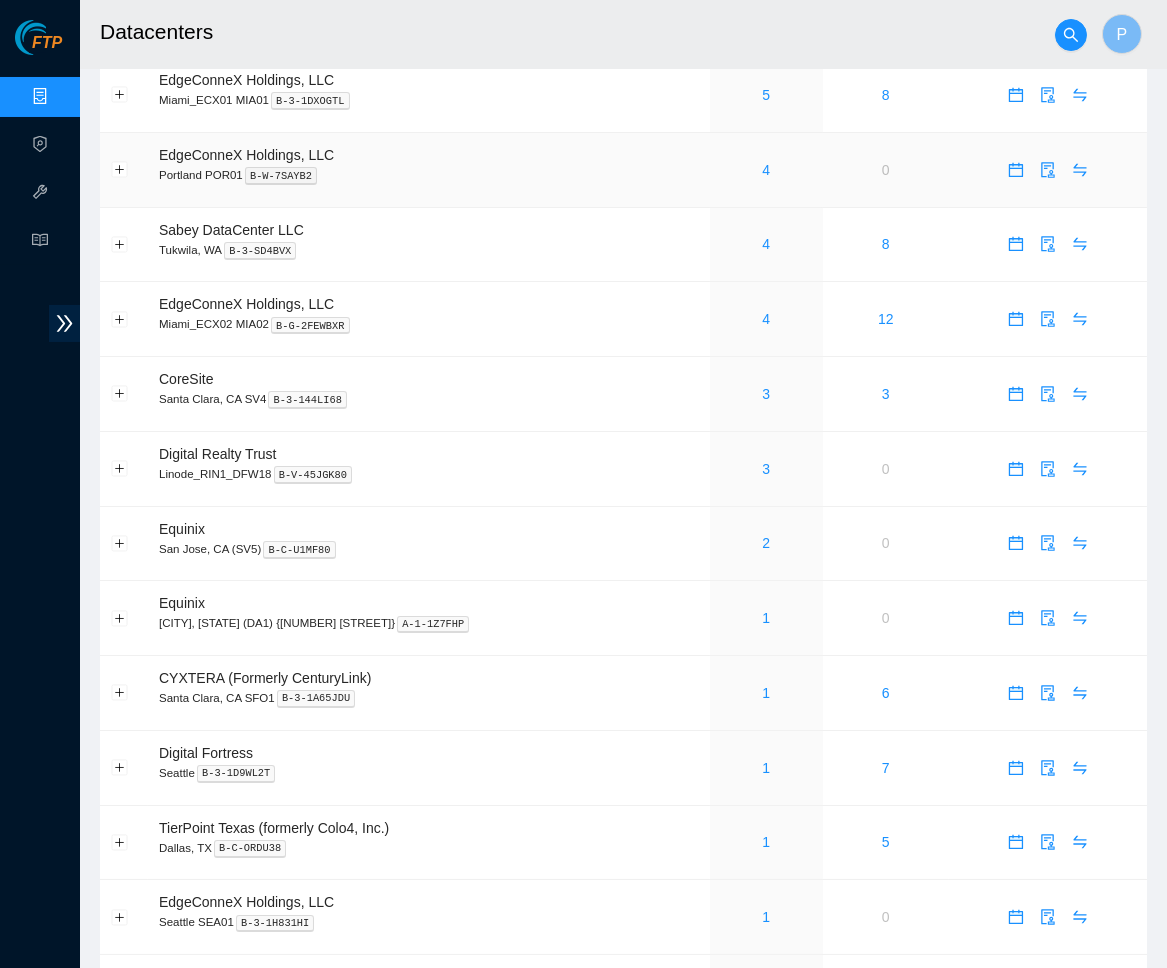 click on "EdgeConneX Holdings, LLC Portland POR01 B-W-7SAYB2" at bounding box center [429, 170] 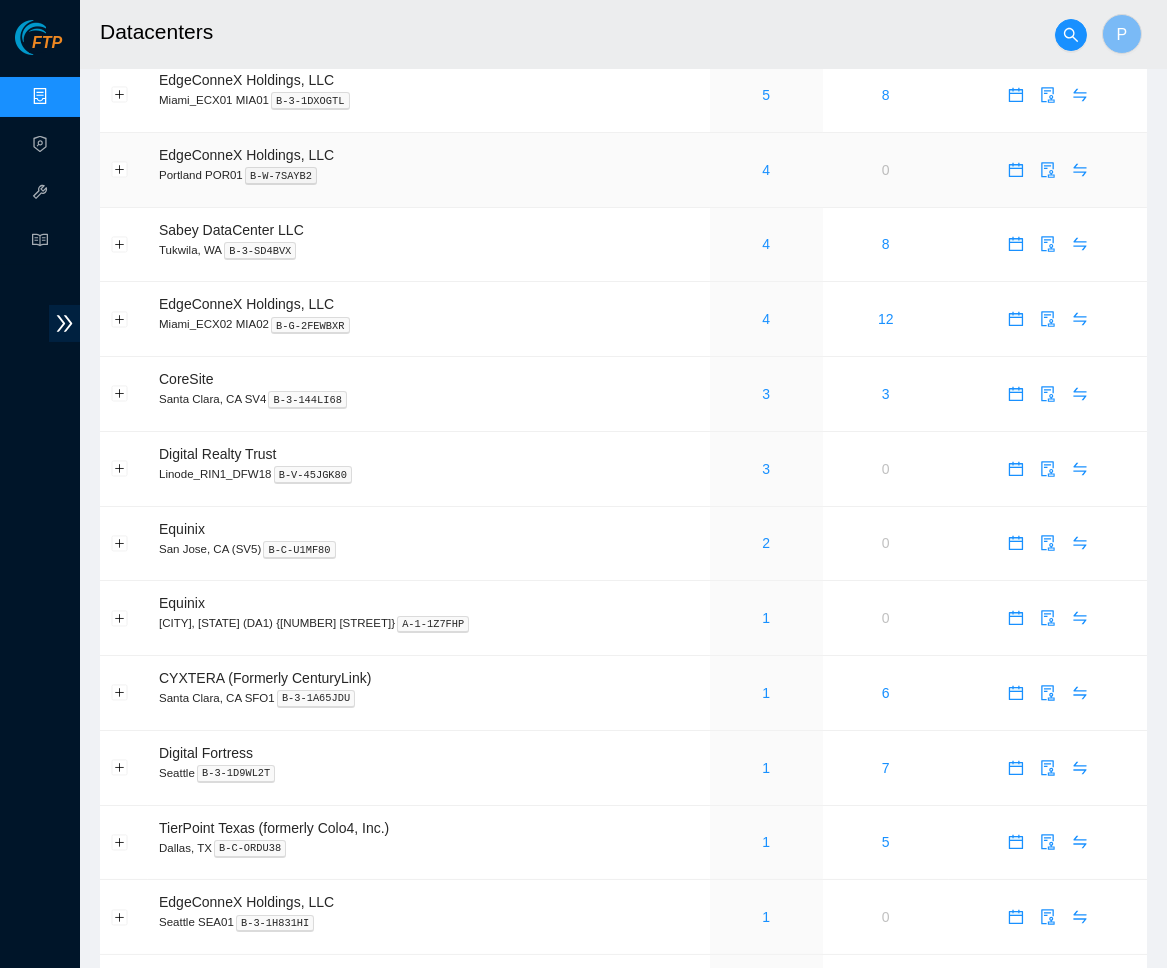 click on "EdgeConneX Holdings, LLC Portland POR01 B-W-7SAYB2" at bounding box center (429, 170) 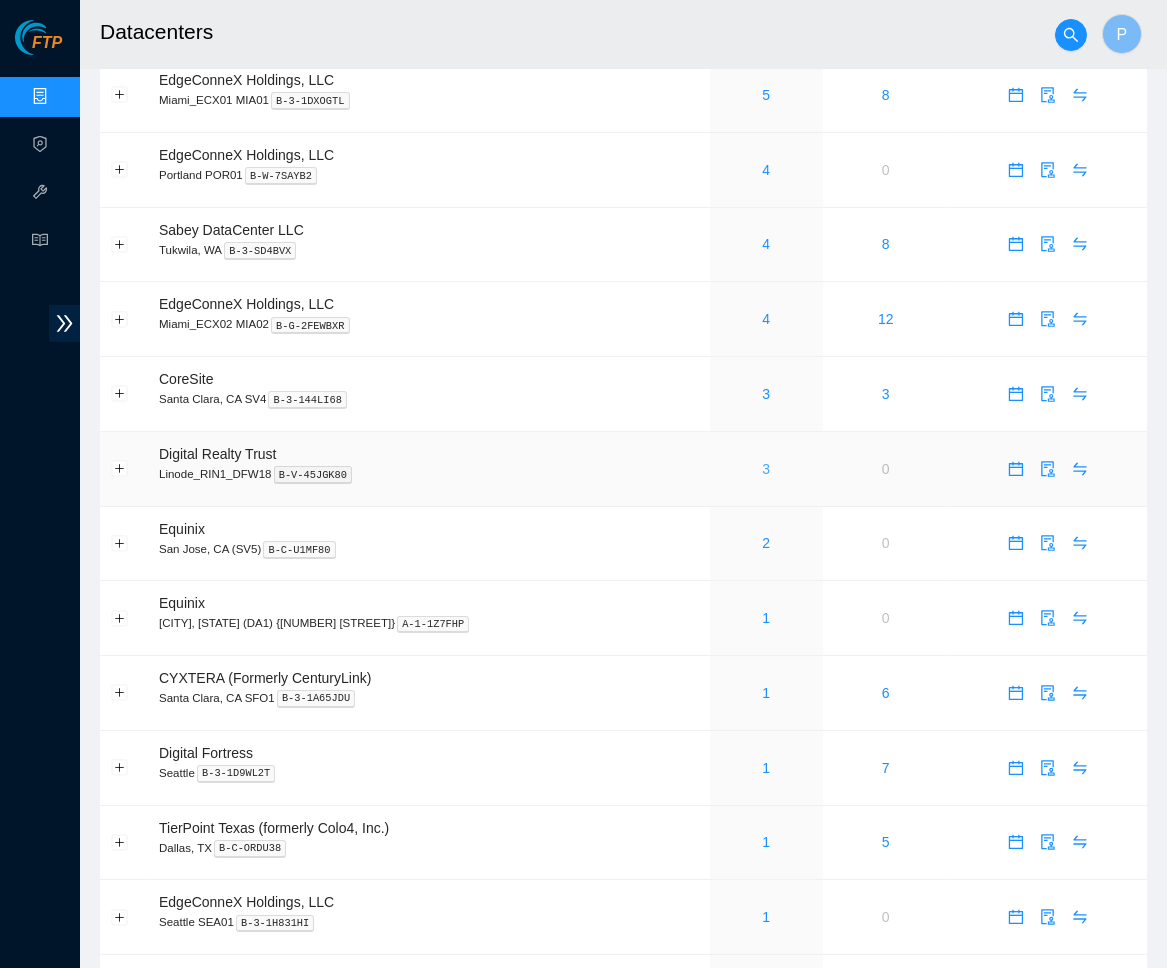click on "3" at bounding box center [766, 469] 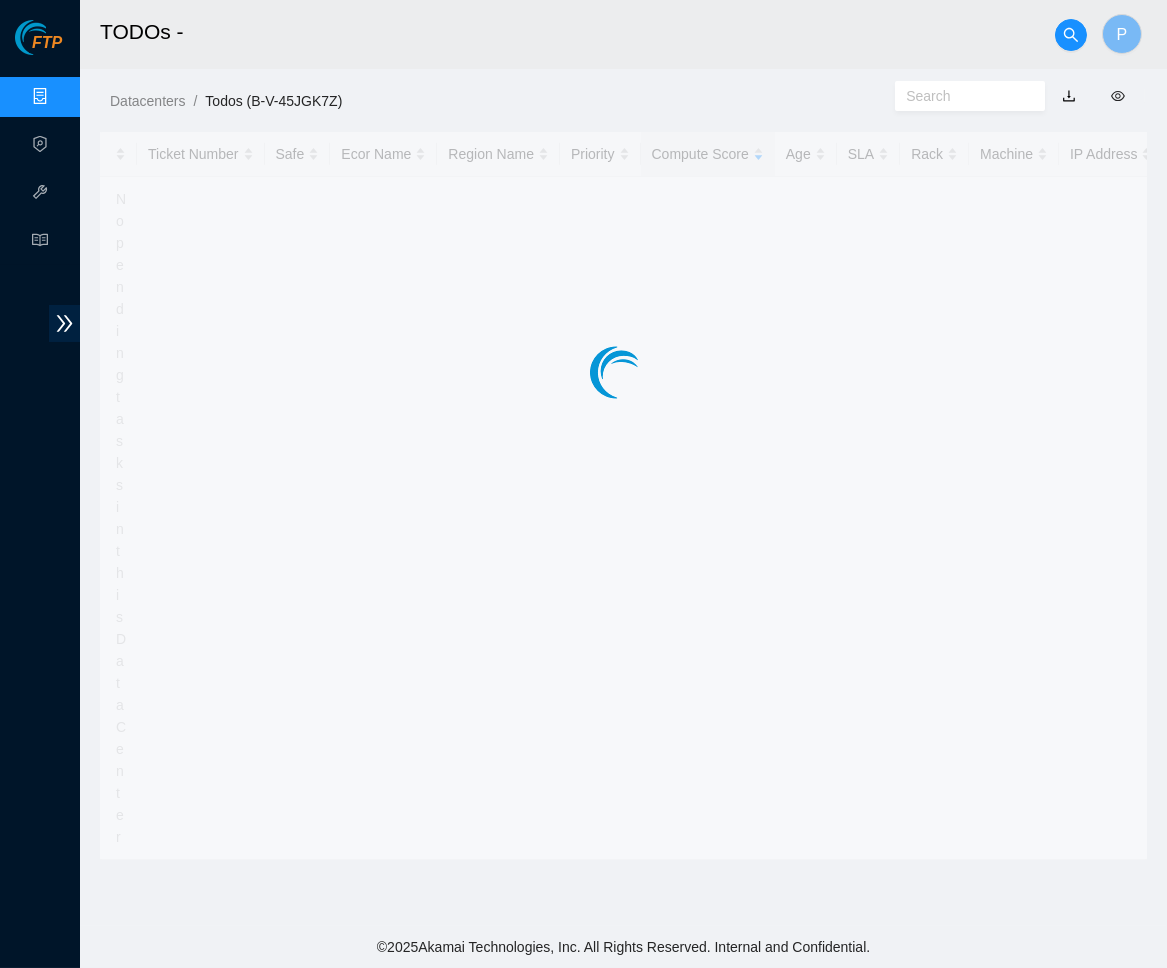 scroll, scrollTop: 0, scrollLeft: 0, axis: both 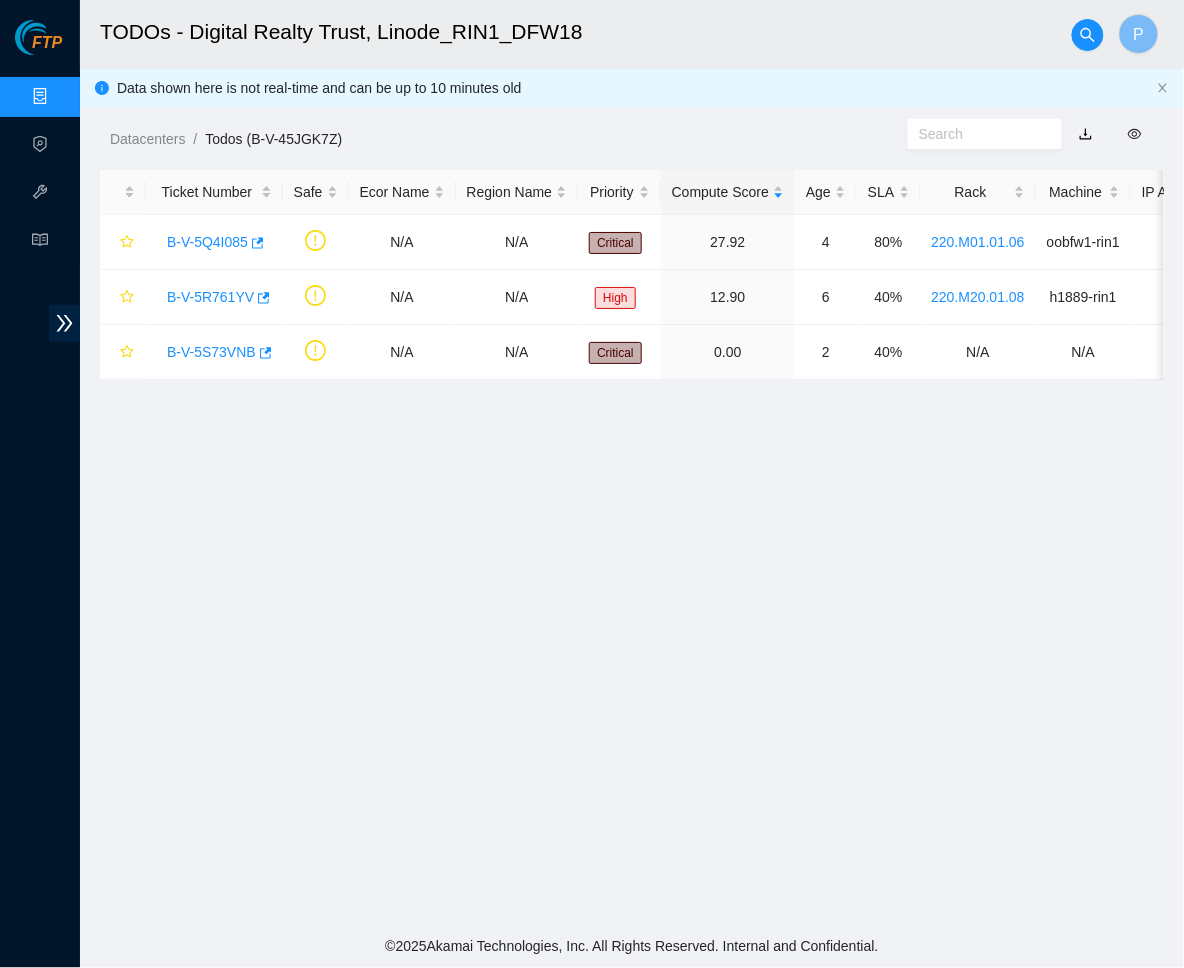 click at bounding box center [1086, 134] 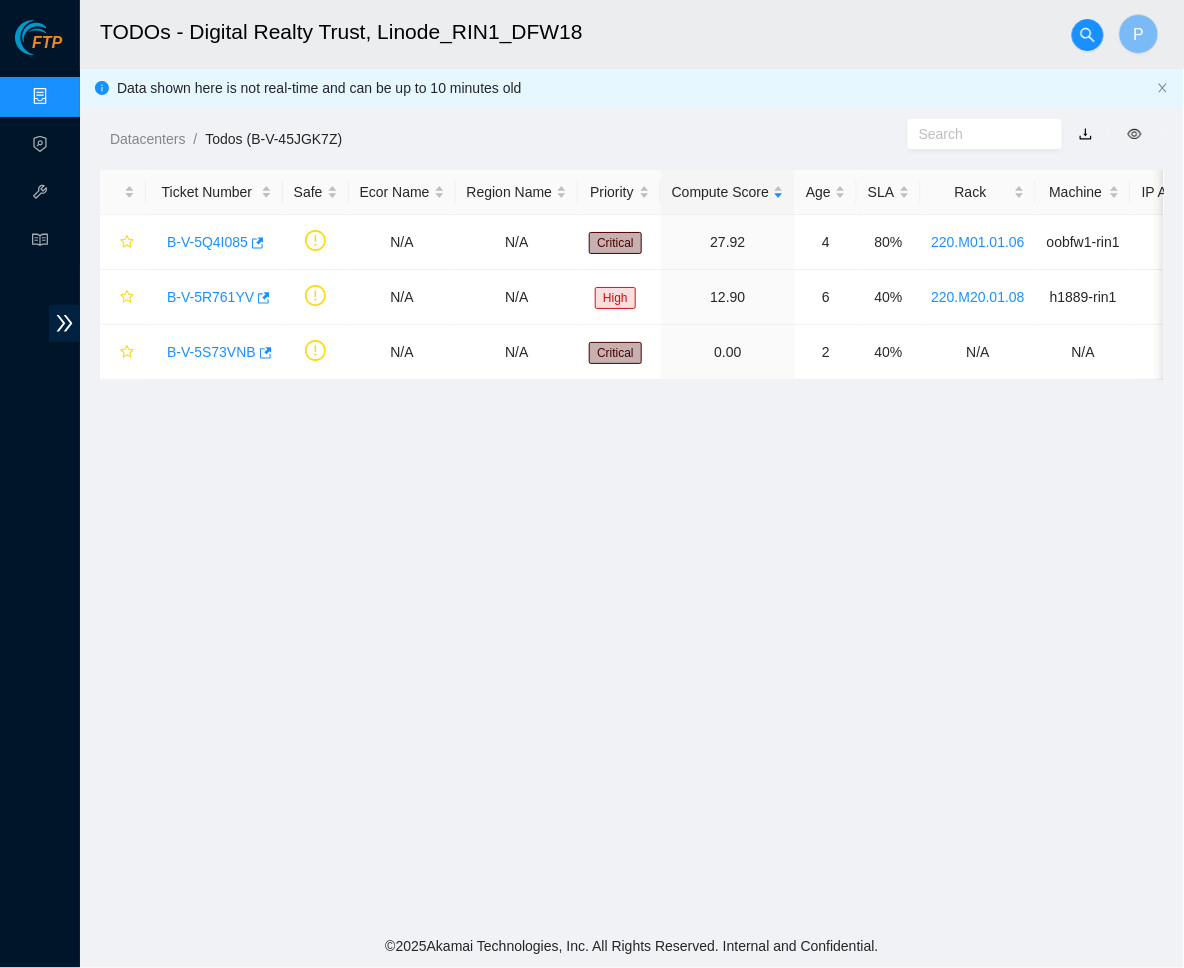 click on "Data Centers" at bounding box center [99, 97] 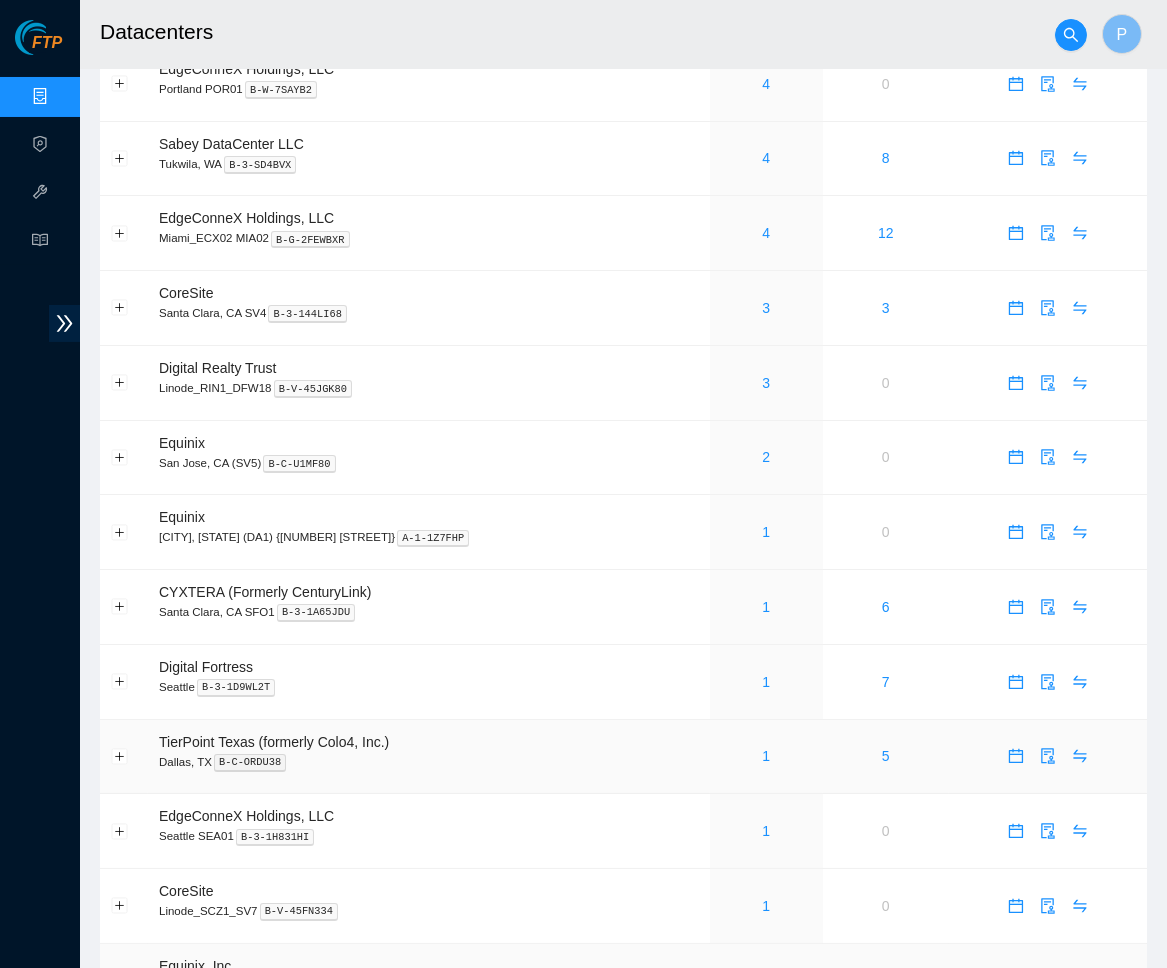 scroll, scrollTop: 669, scrollLeft: 0, axis: vertical 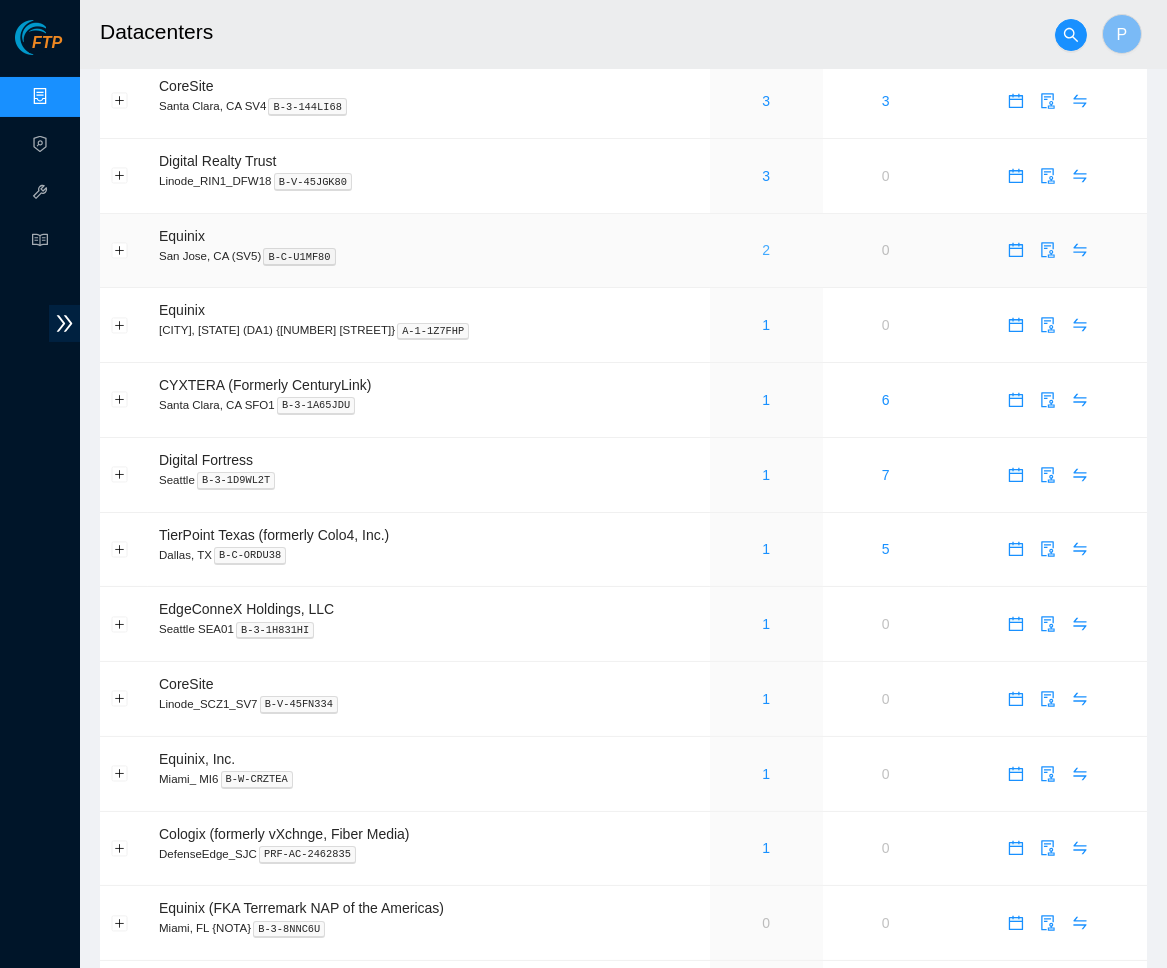 click on "2" at bounding box center (766, 250) 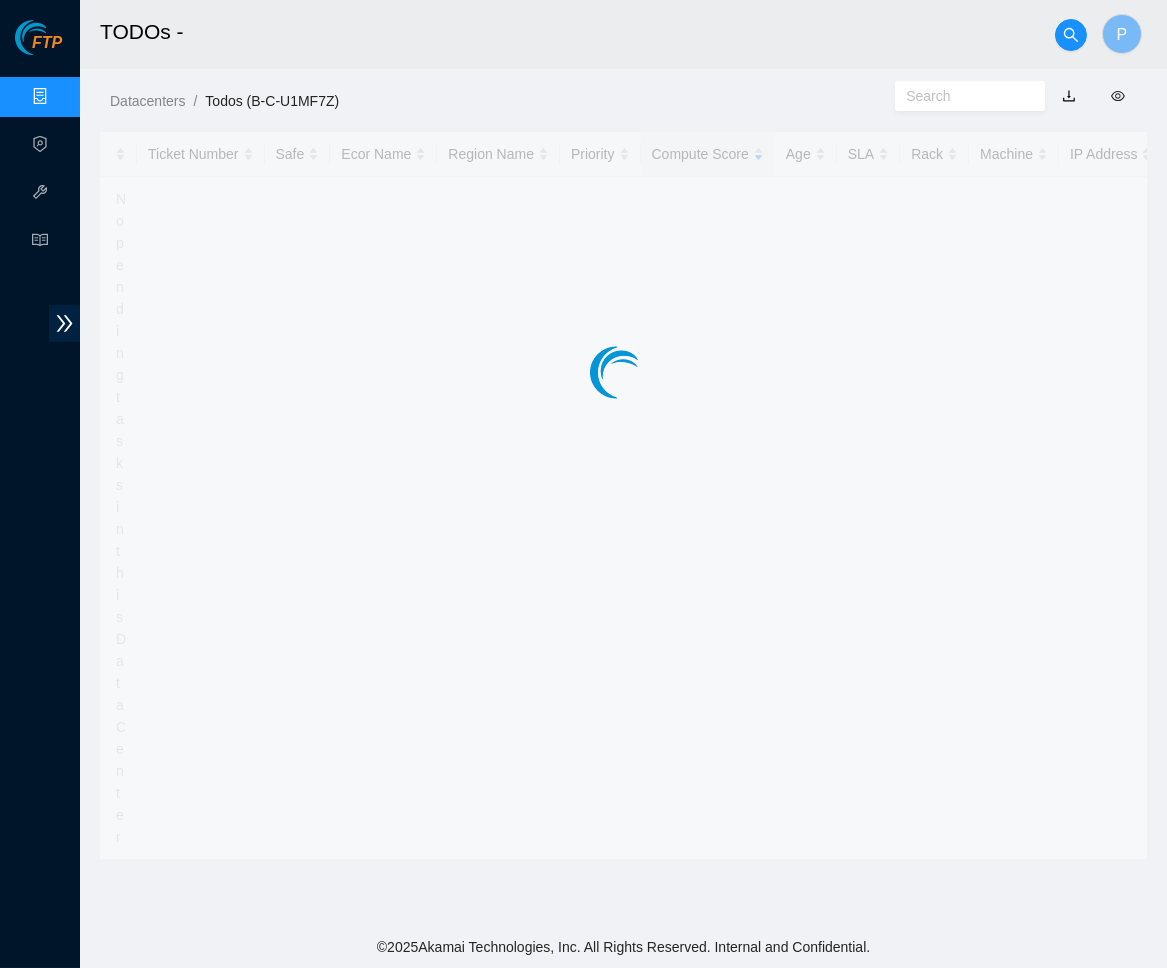scroll, scrollTop: 0, scrollLeft: 0, axis: both 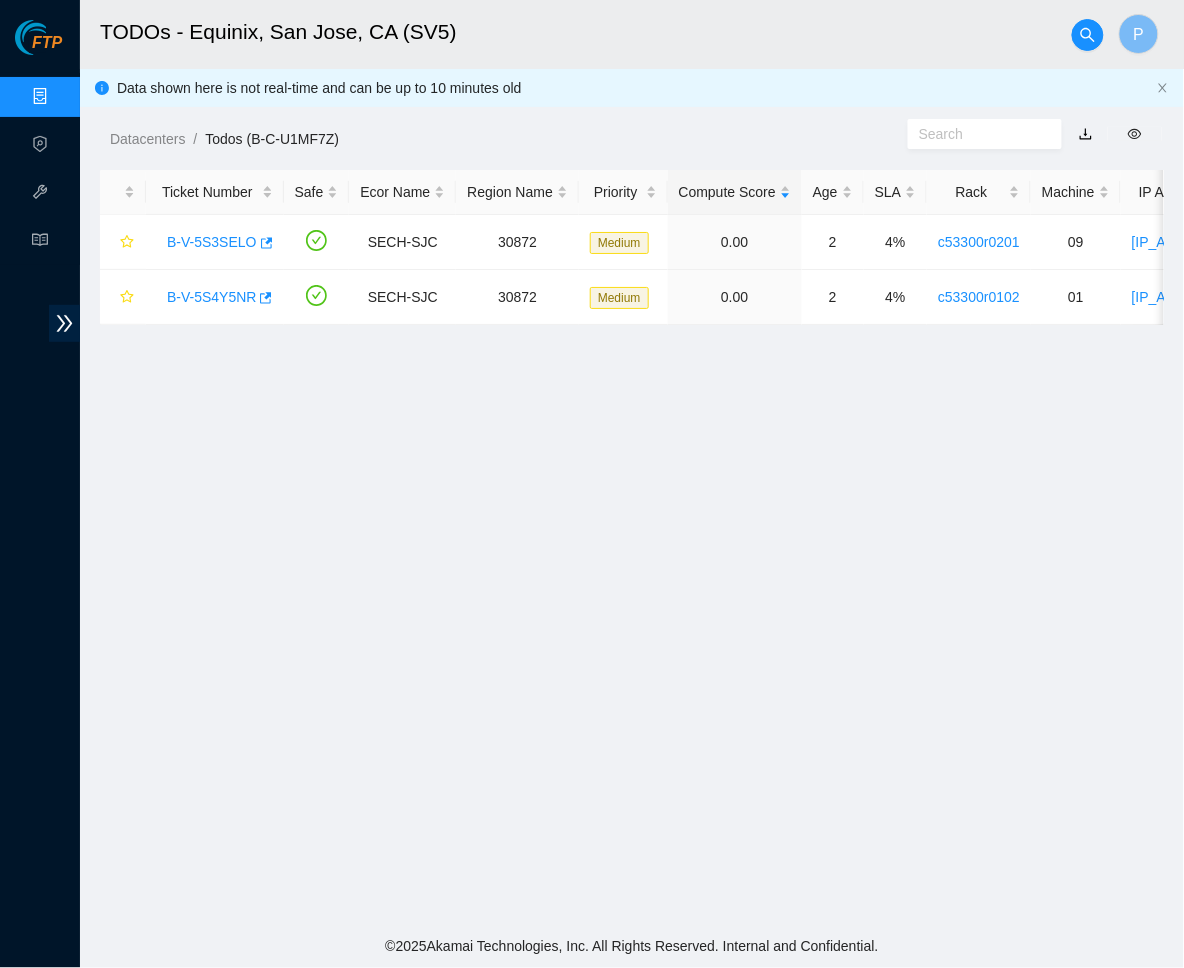 click at bounding box center (1086, 134) 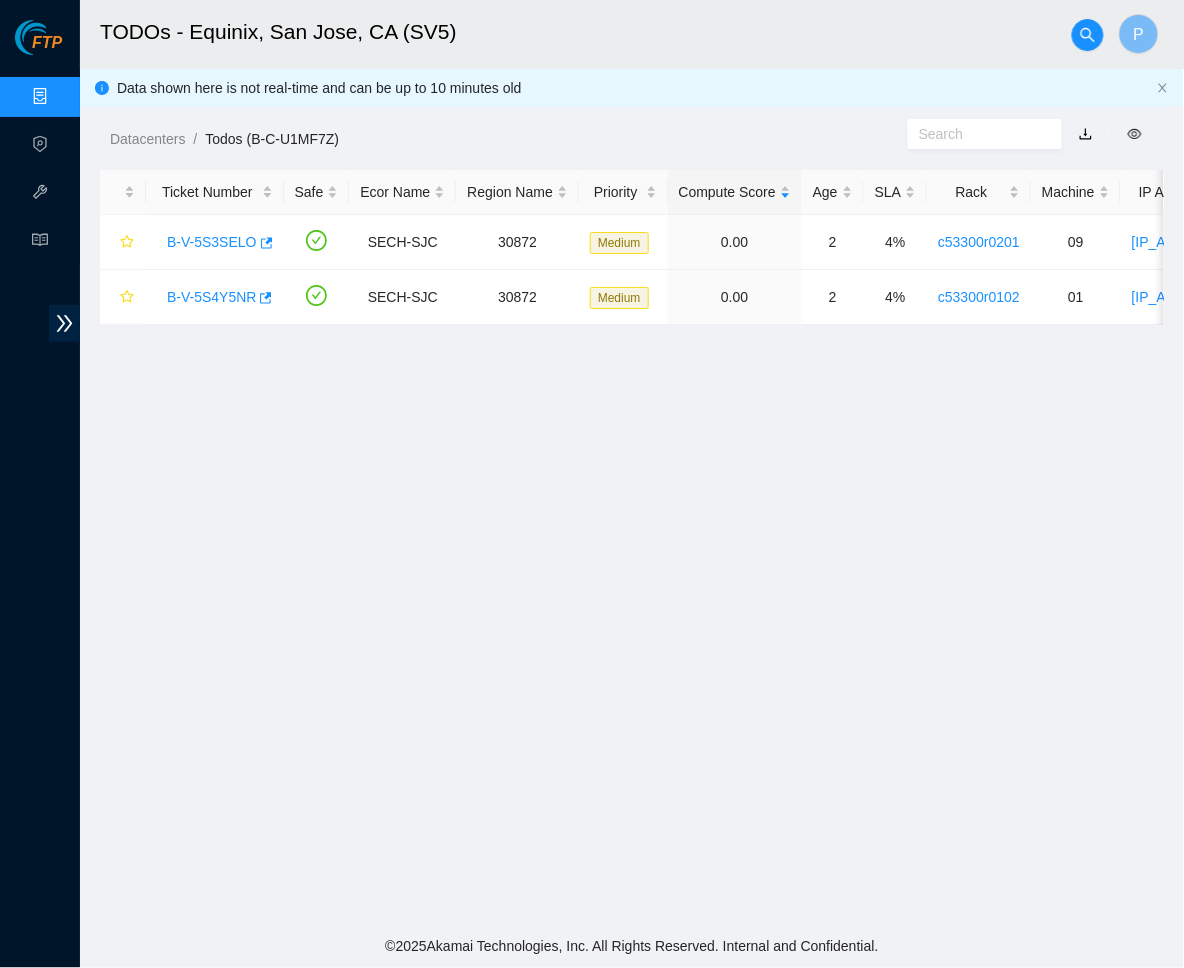 click on "Data Centers" at bounding box center (99, 97) 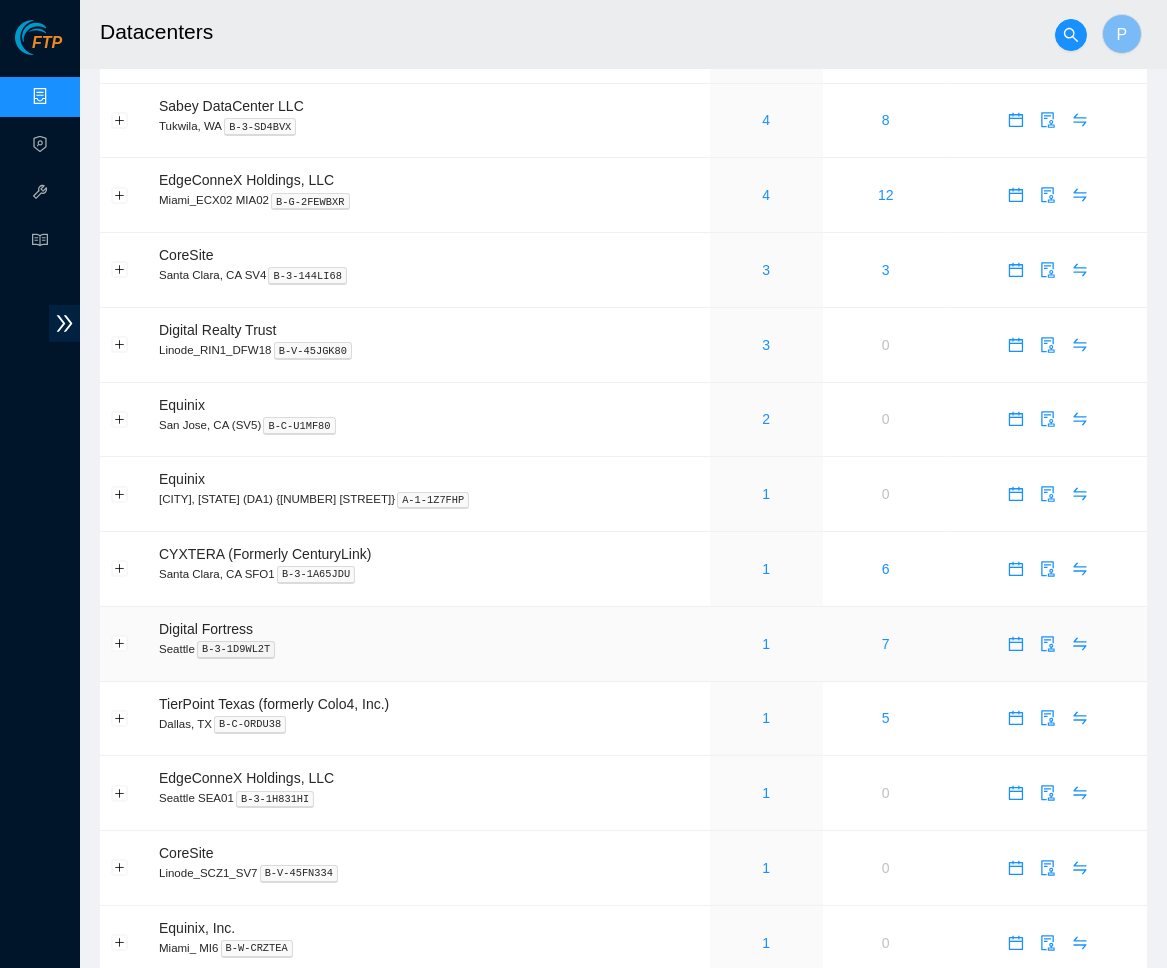 scroll, scrollTop: 689, scrollLeft: 0, axis: vertical 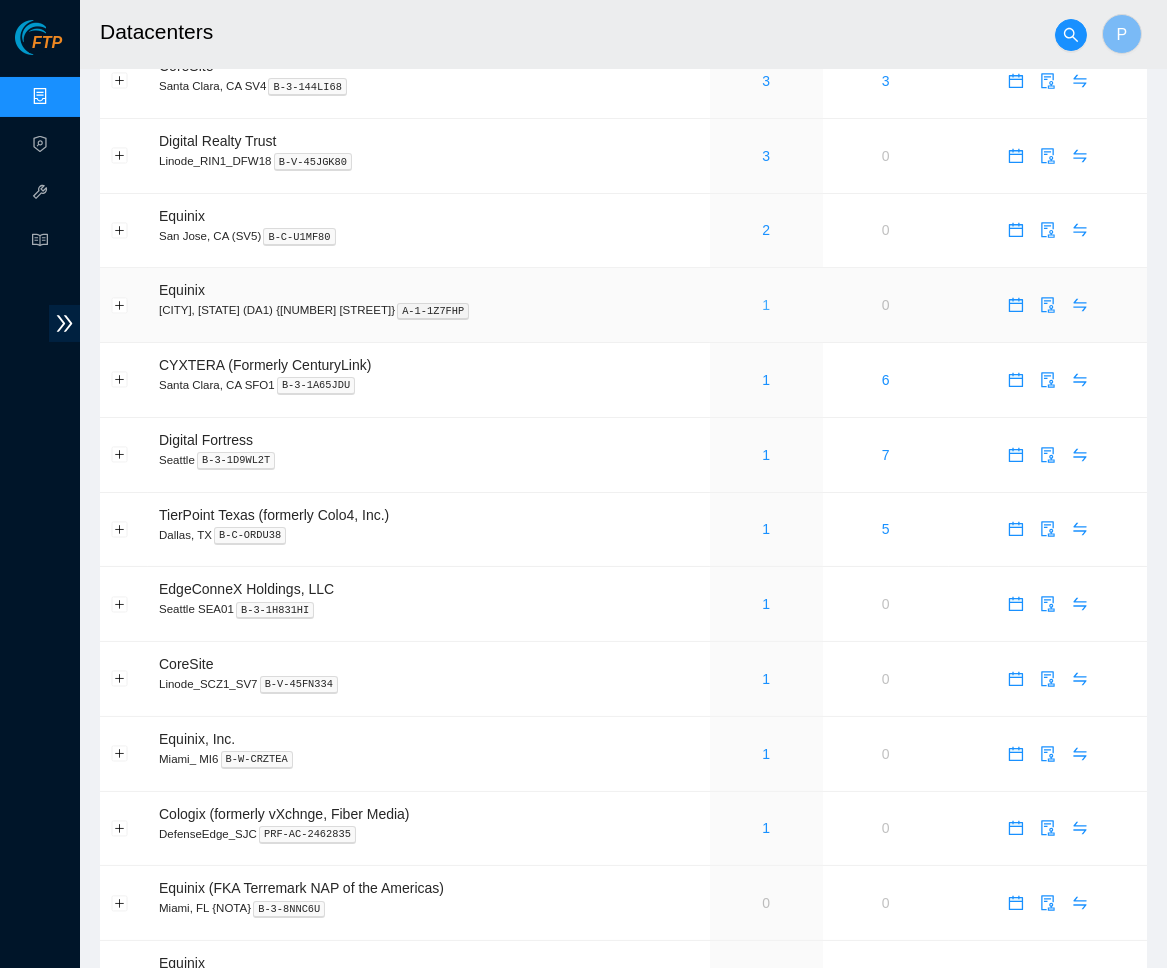 click on "1" at bounding box center [766, 305] 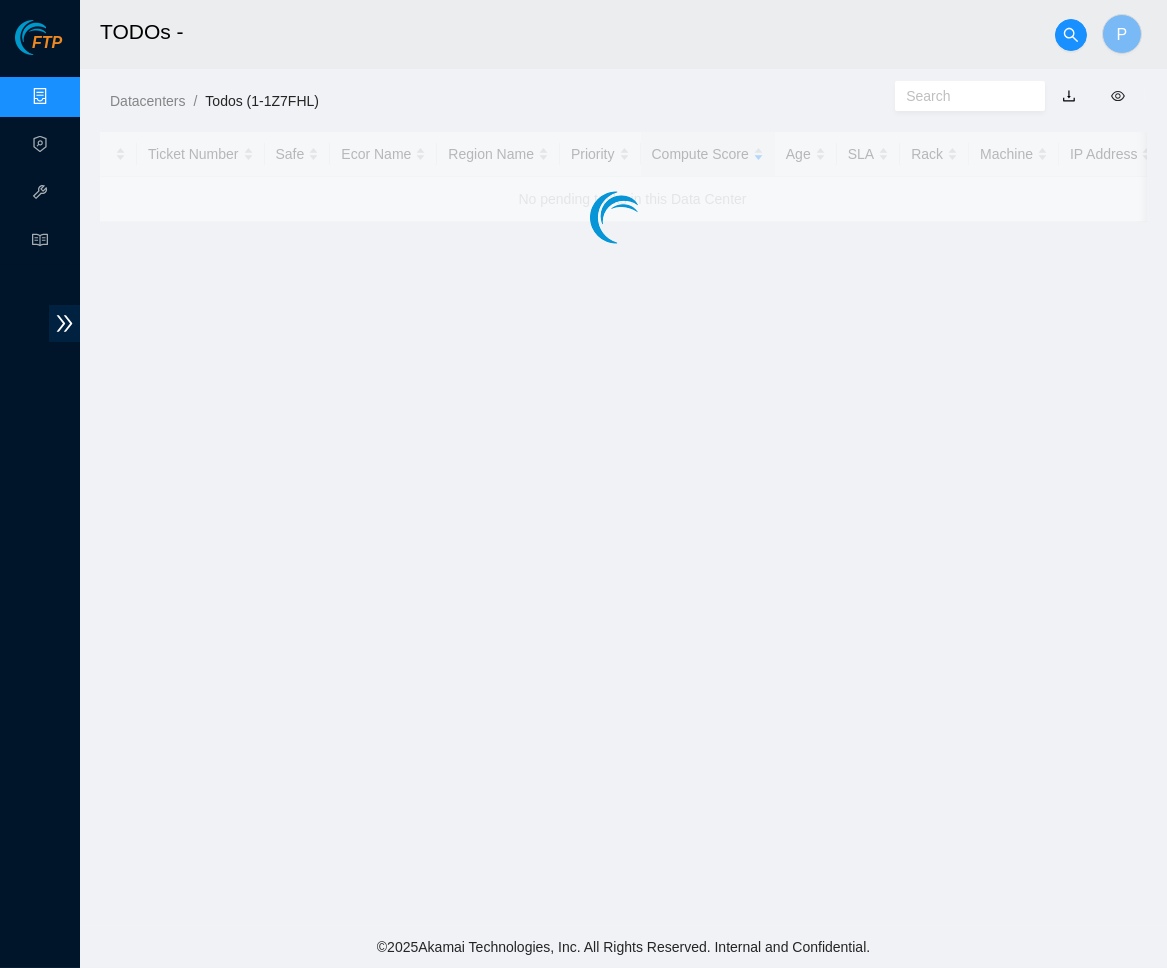 scroll, scrollTop: 0, scrollLeft: 0, axis: both 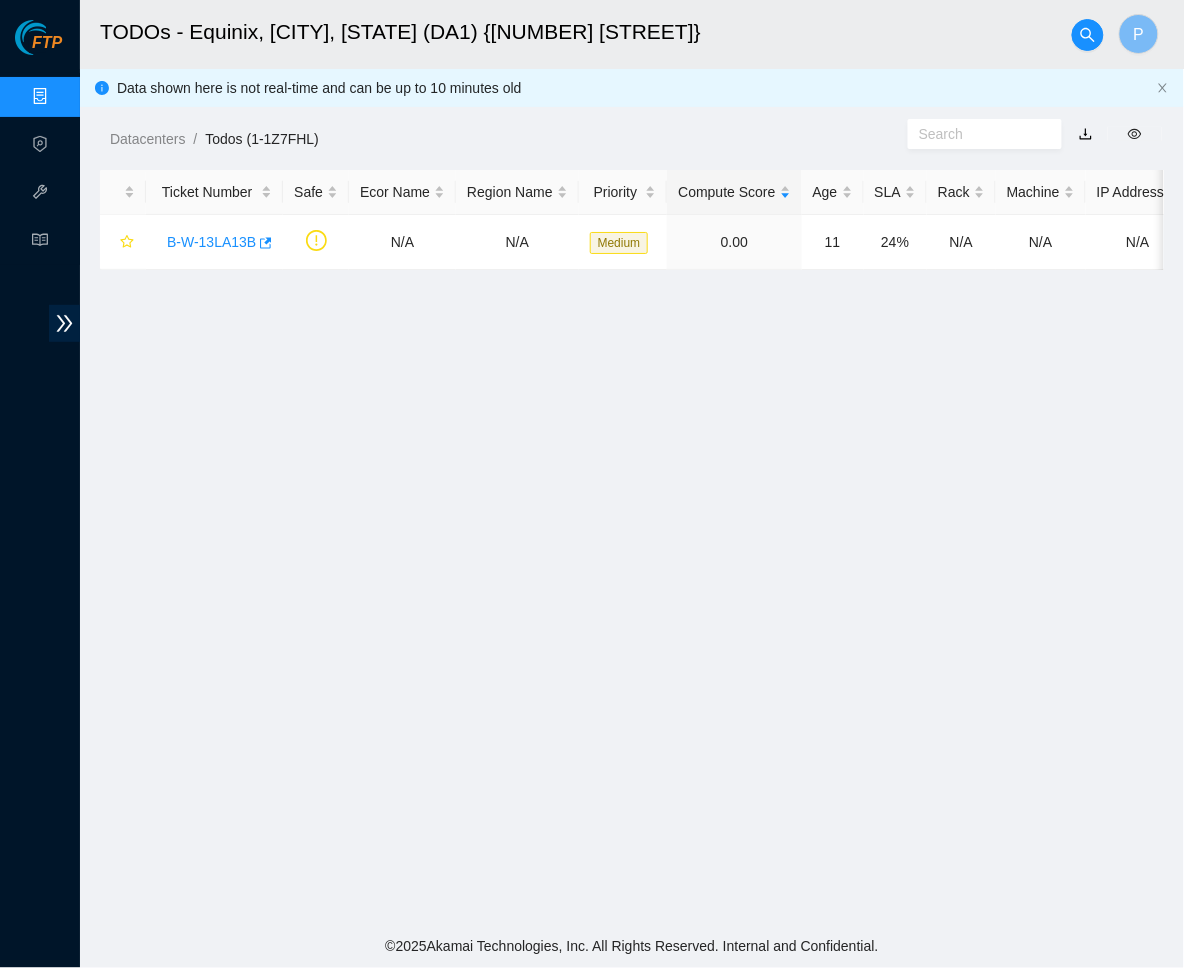 click at bounding box center (1086, 134) 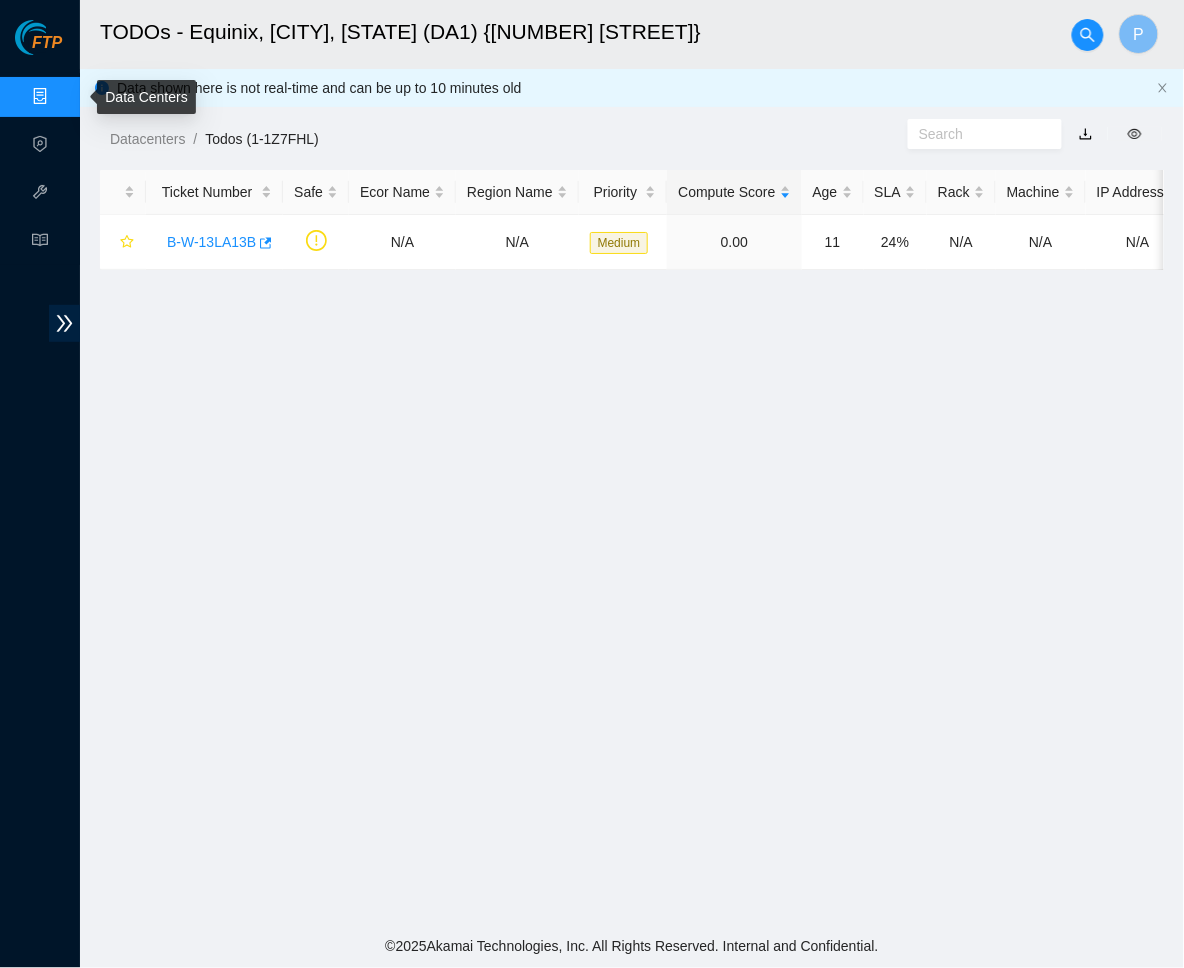 click on "Data Centers" at bounding box center (99, 97) 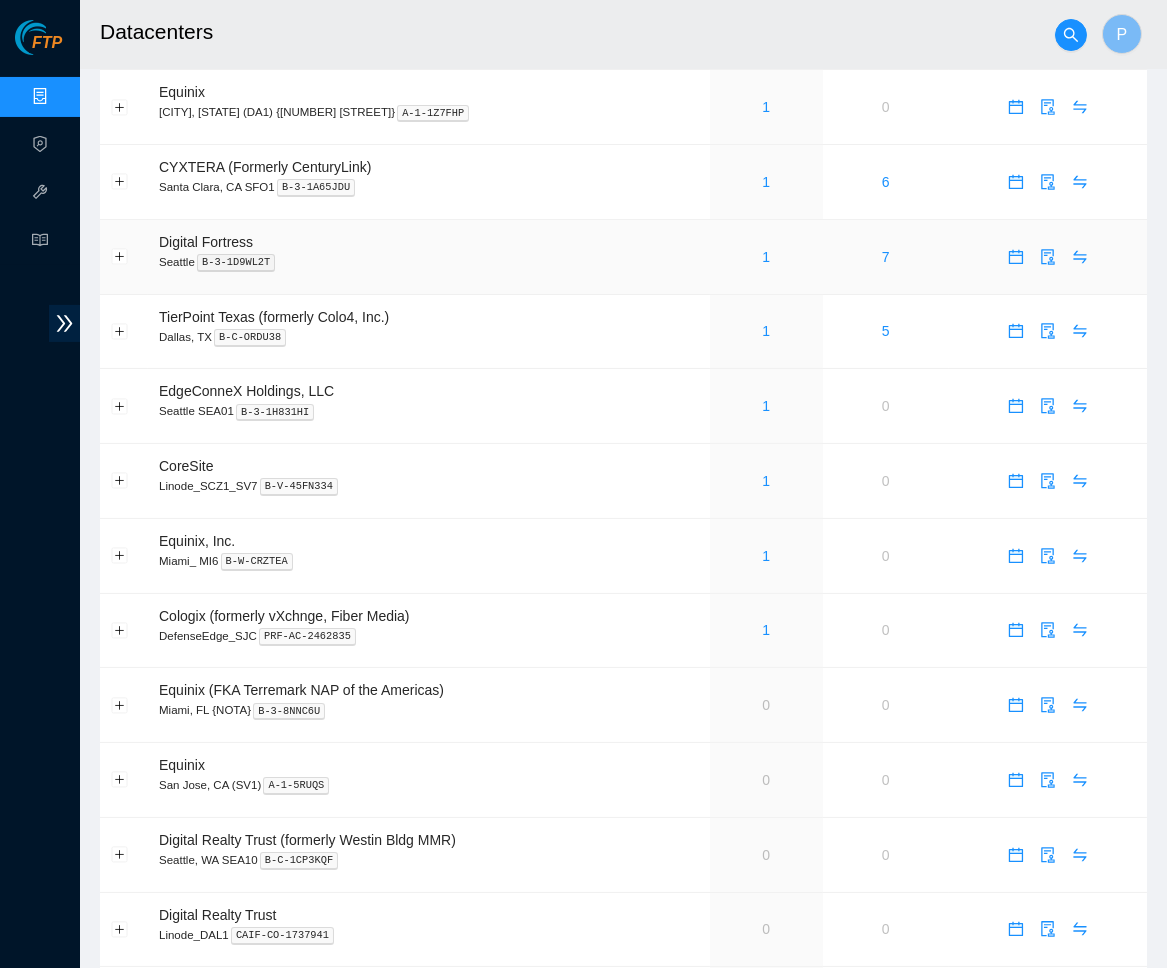 scroll, scrollTop: 843, scrollLeft: 0, axis: vertical 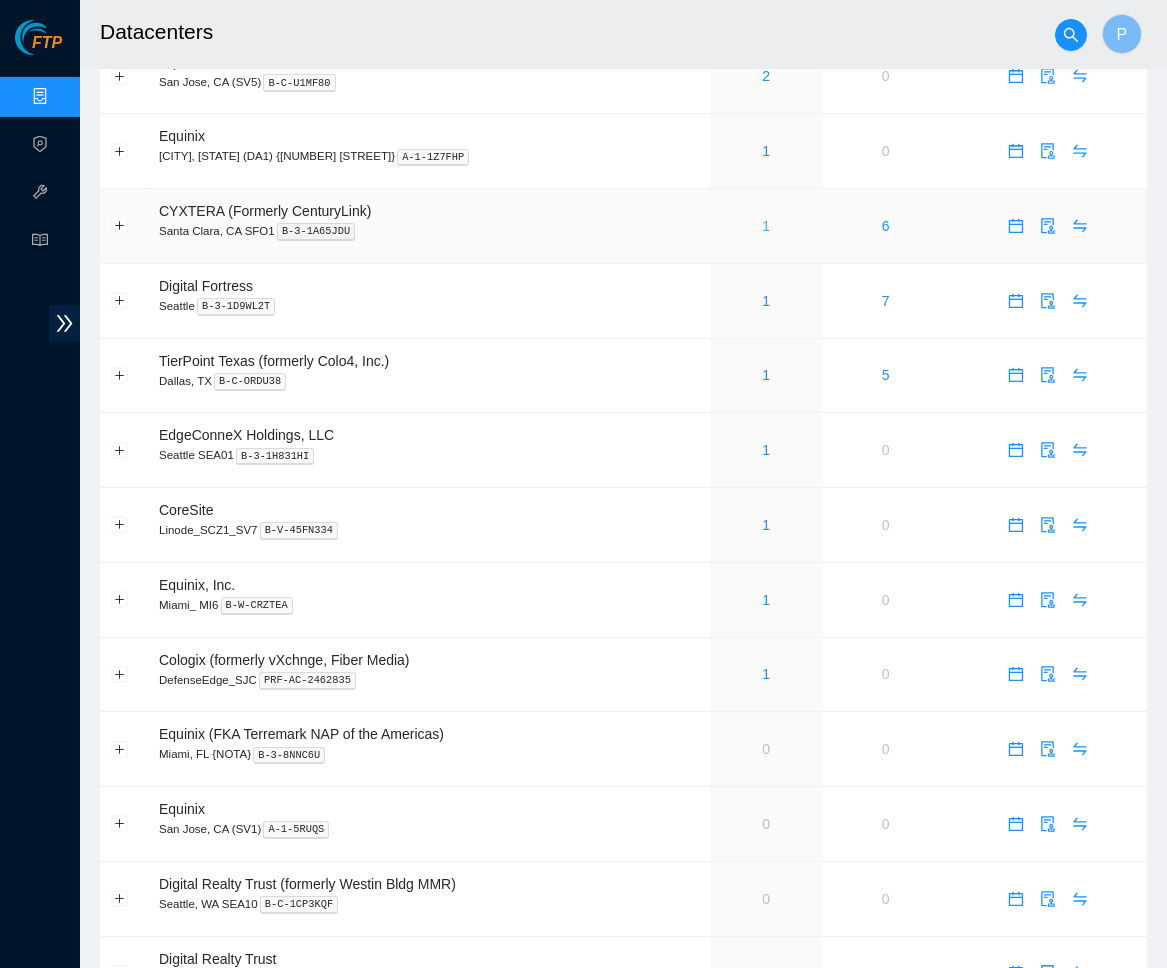 click on "1" at bounding box center (766, 226) 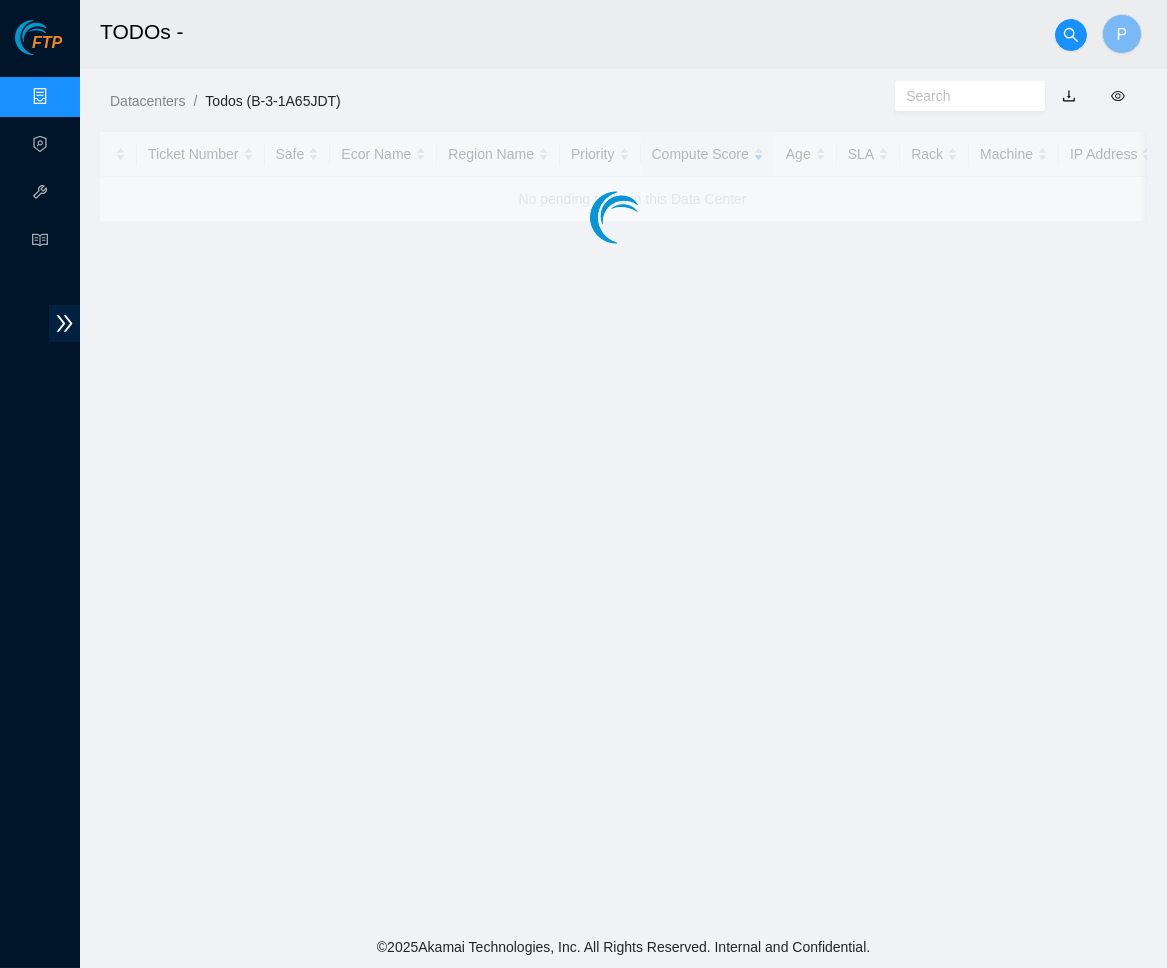 scroll, scrollTop: 0, scrollLeft: 0, axis: both 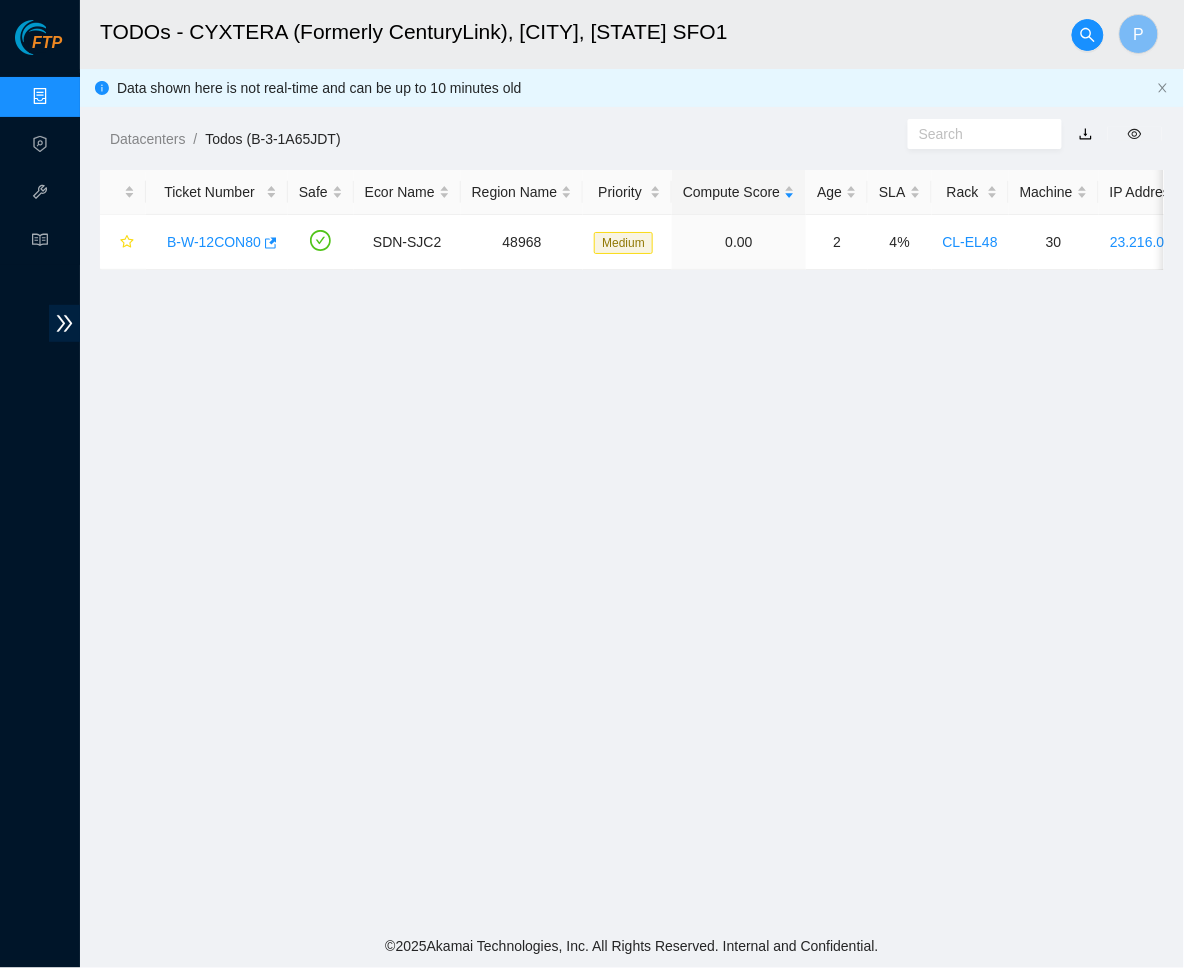 click at bounding box center (1086, 134) 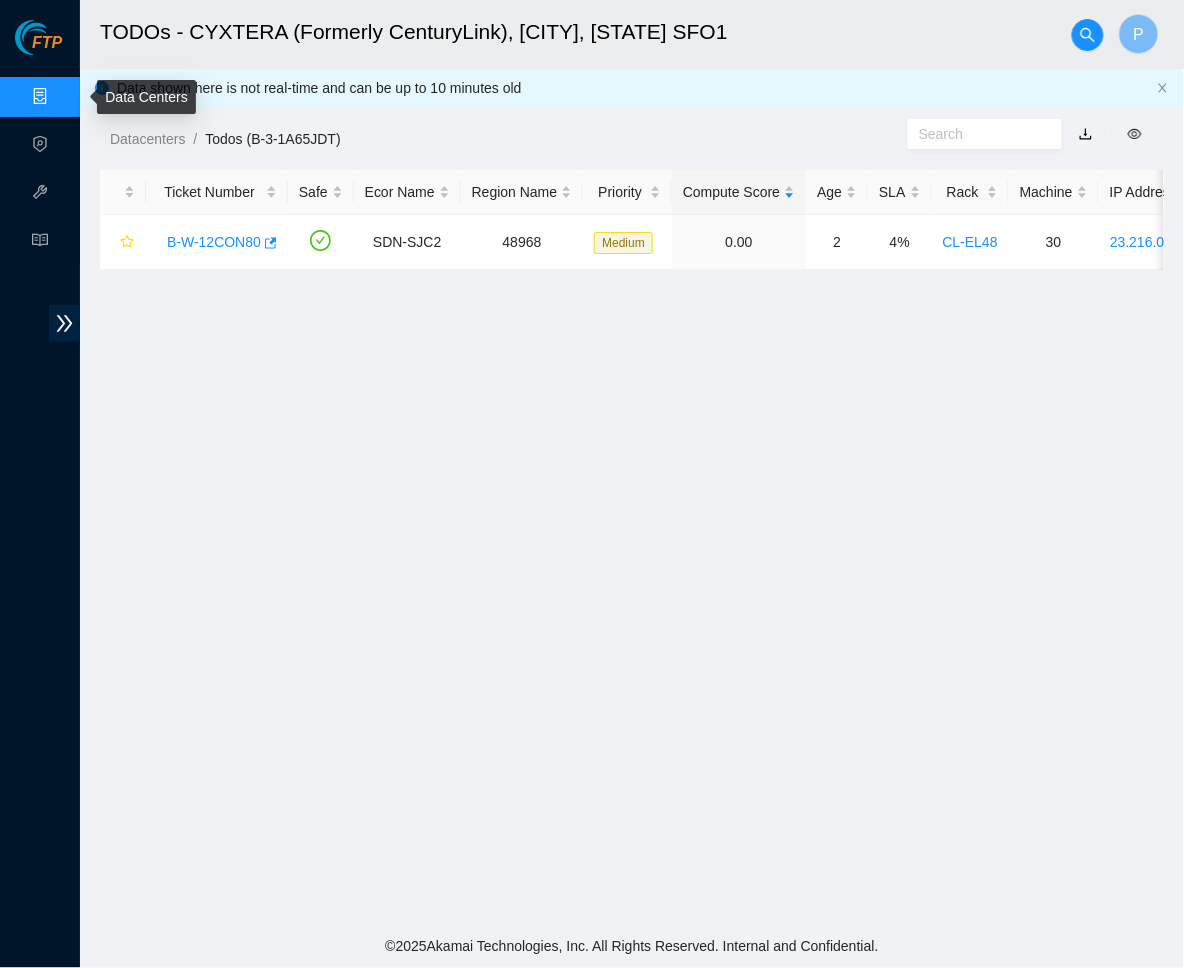 click on "Data Centers" at bounding box center [99, 97] 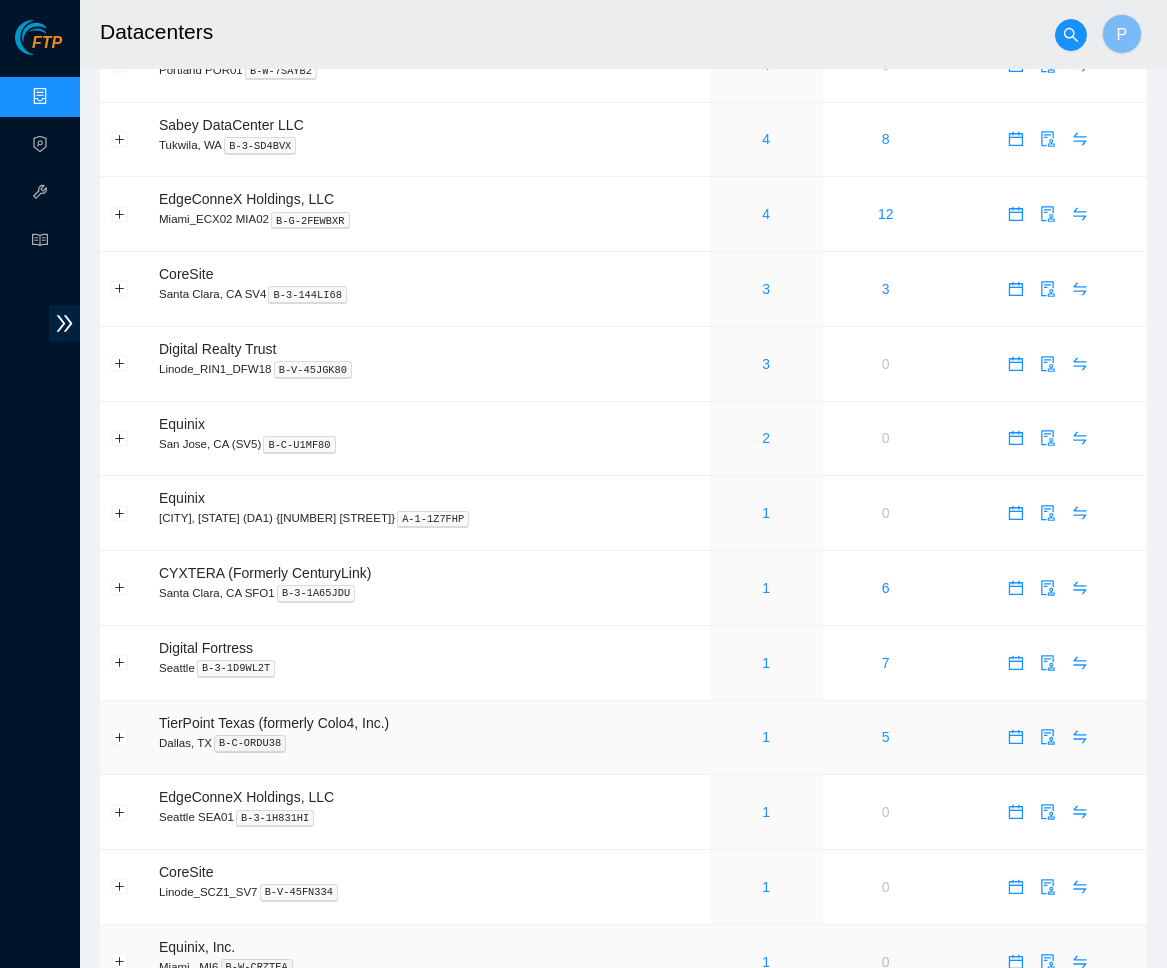scroll, scrollTop: 924, scrollLeft: 0, axis: vertical 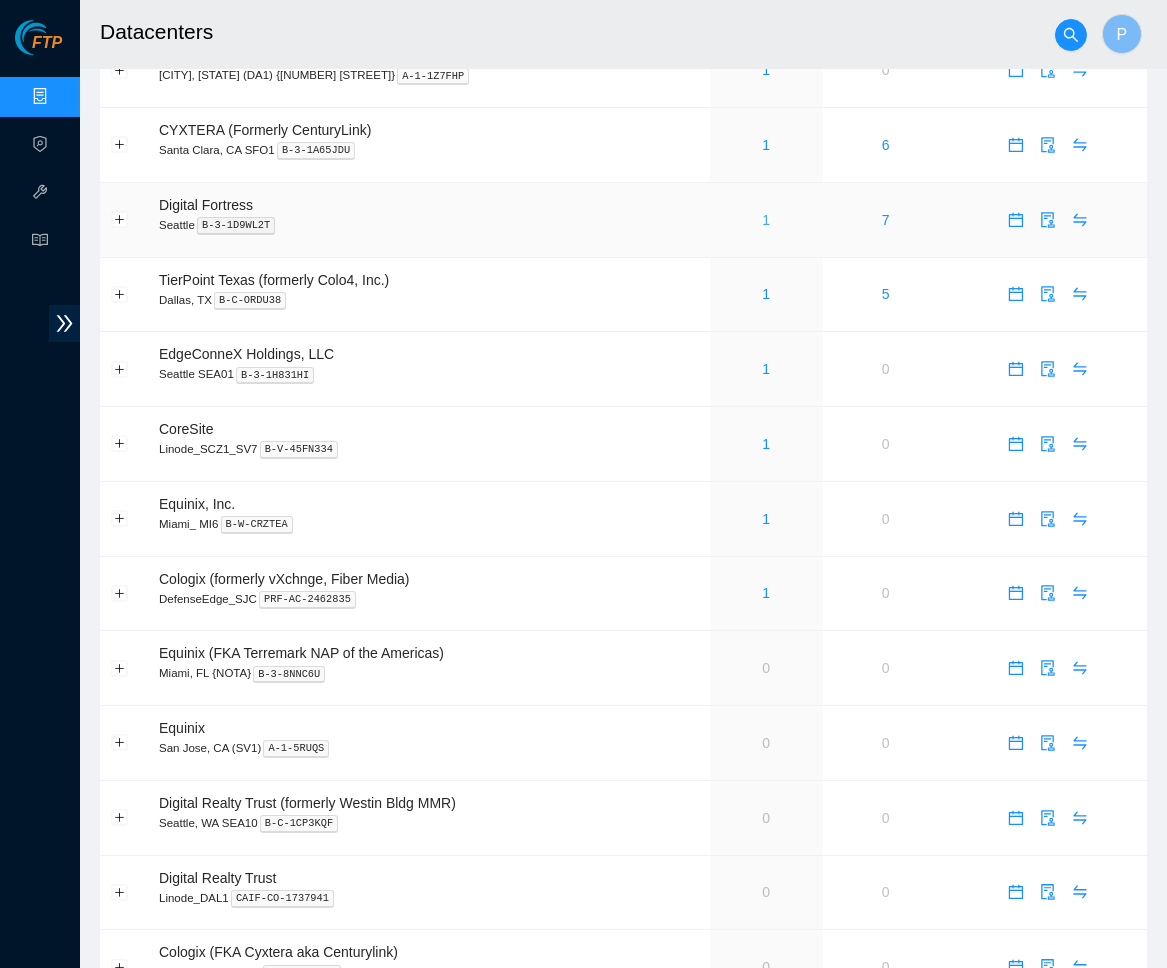 click on "1" at bounding box center [766, 220] 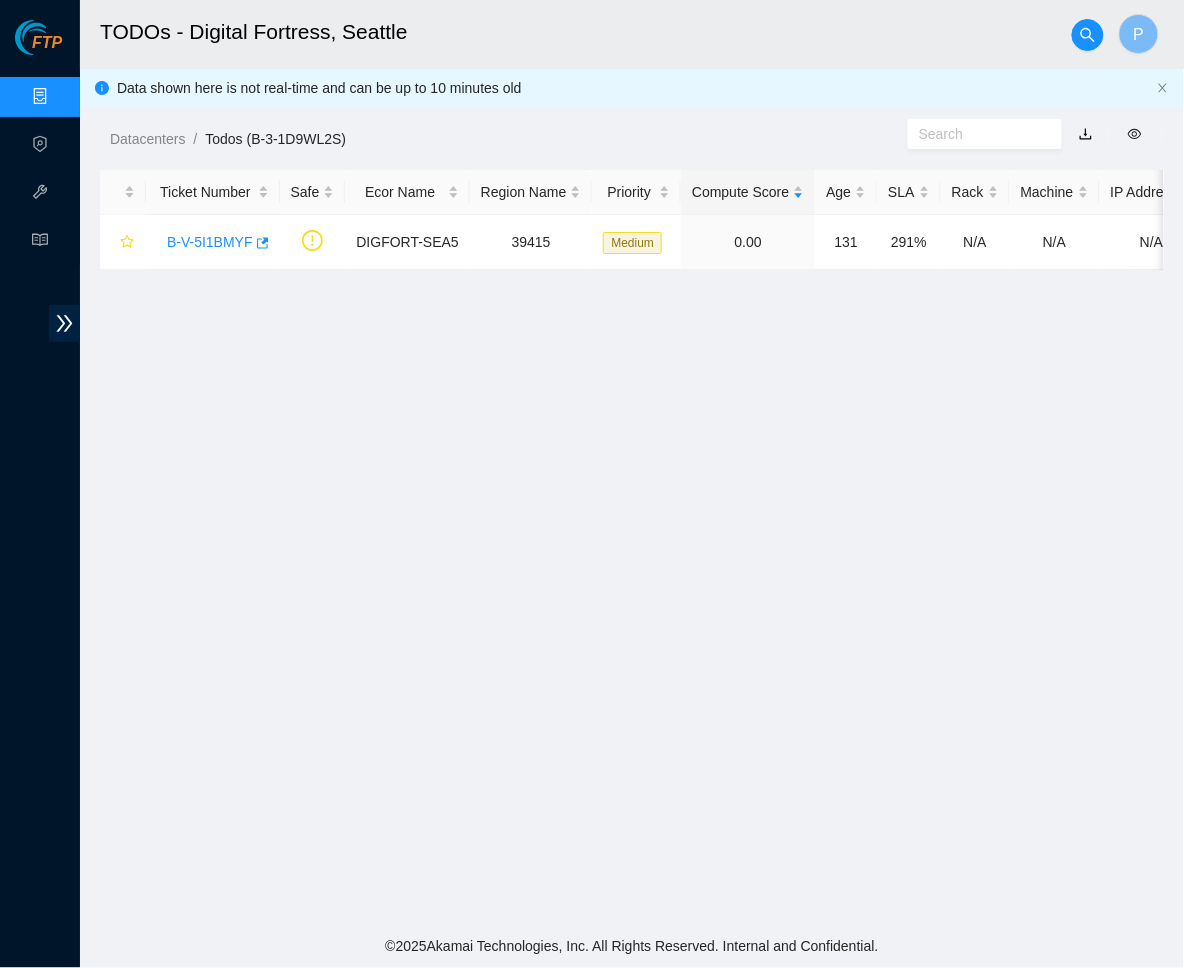 click at bounding box center [1086, 134] 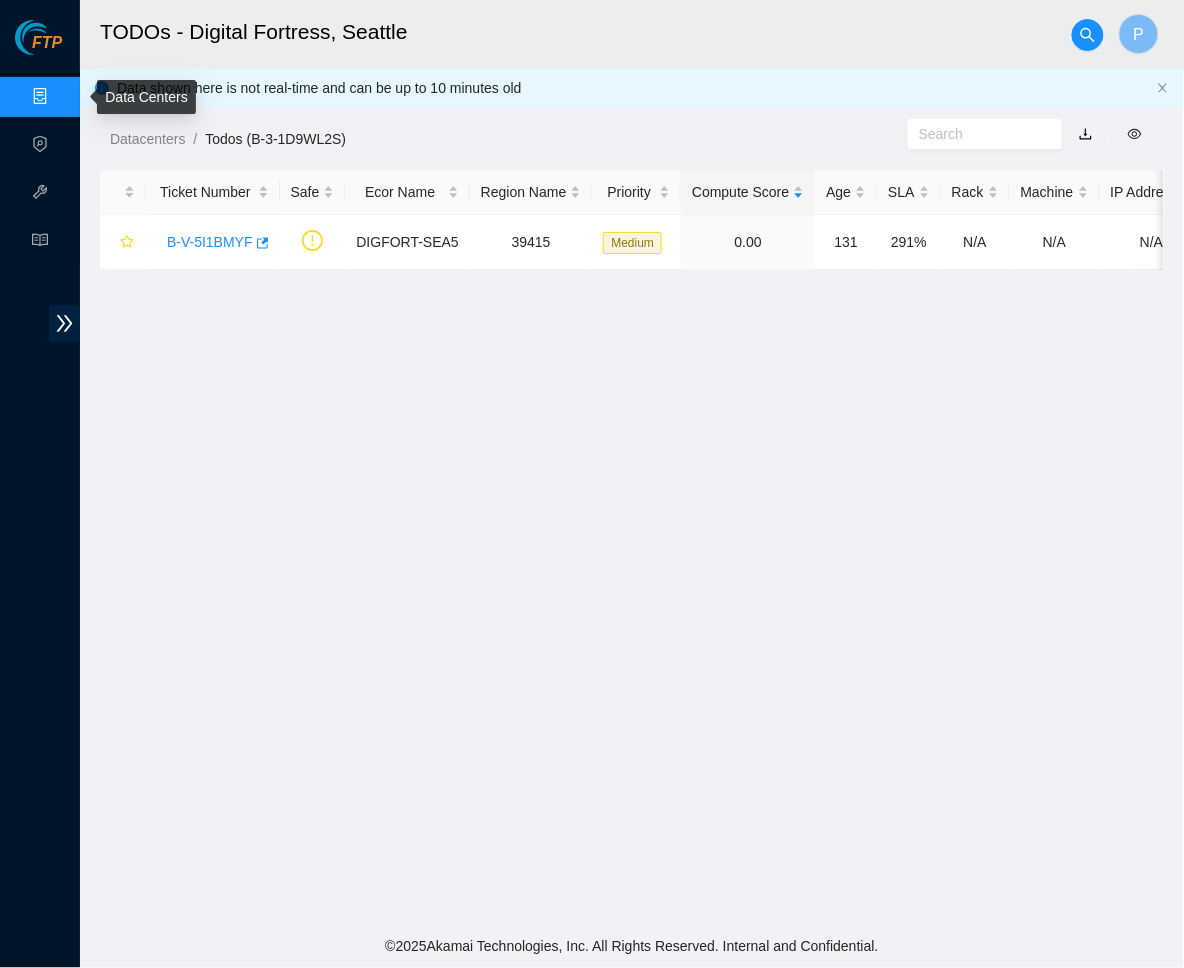 click on "Data Centers" at bounding box center (99, 97) 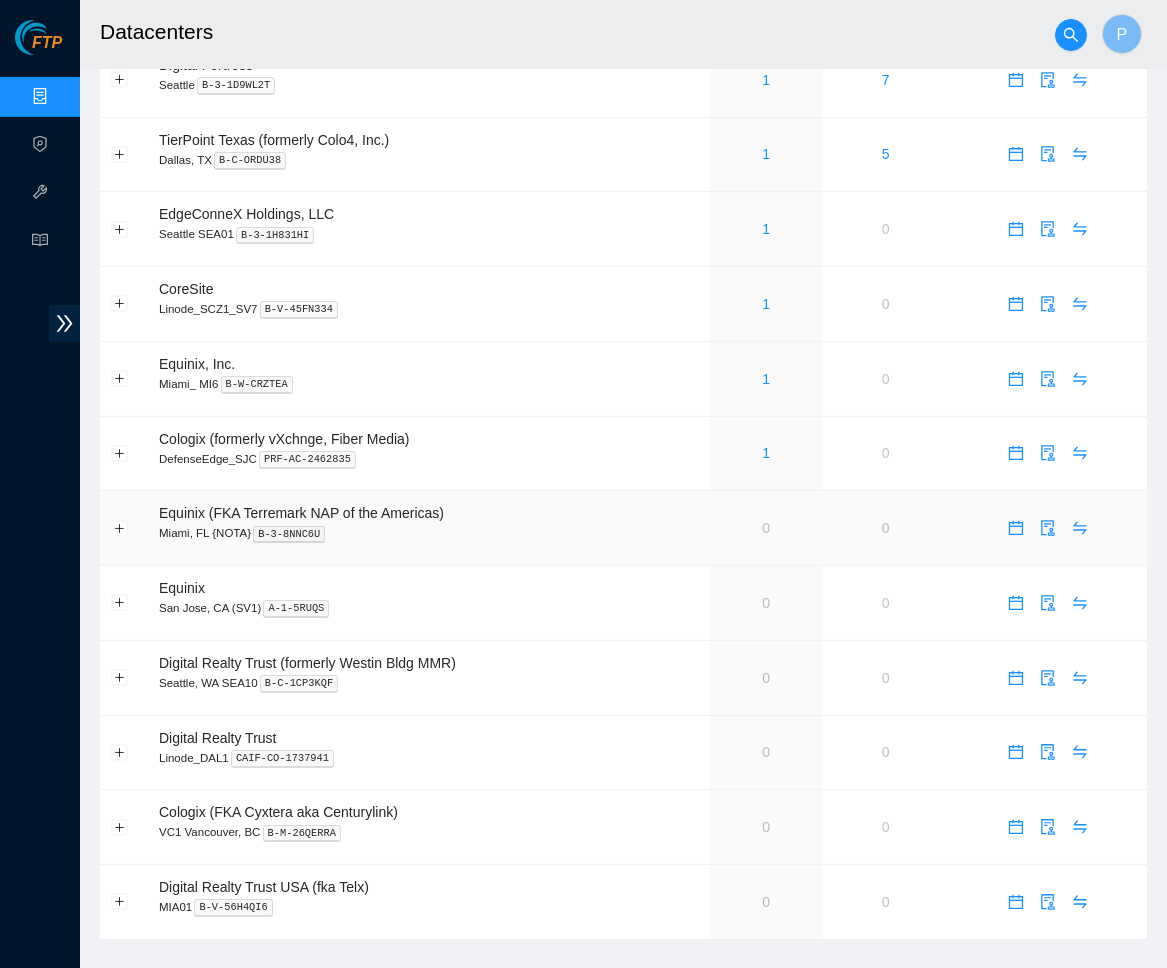 scroll, scrollTop: 895, scrollLeft: 0, axis: vertical 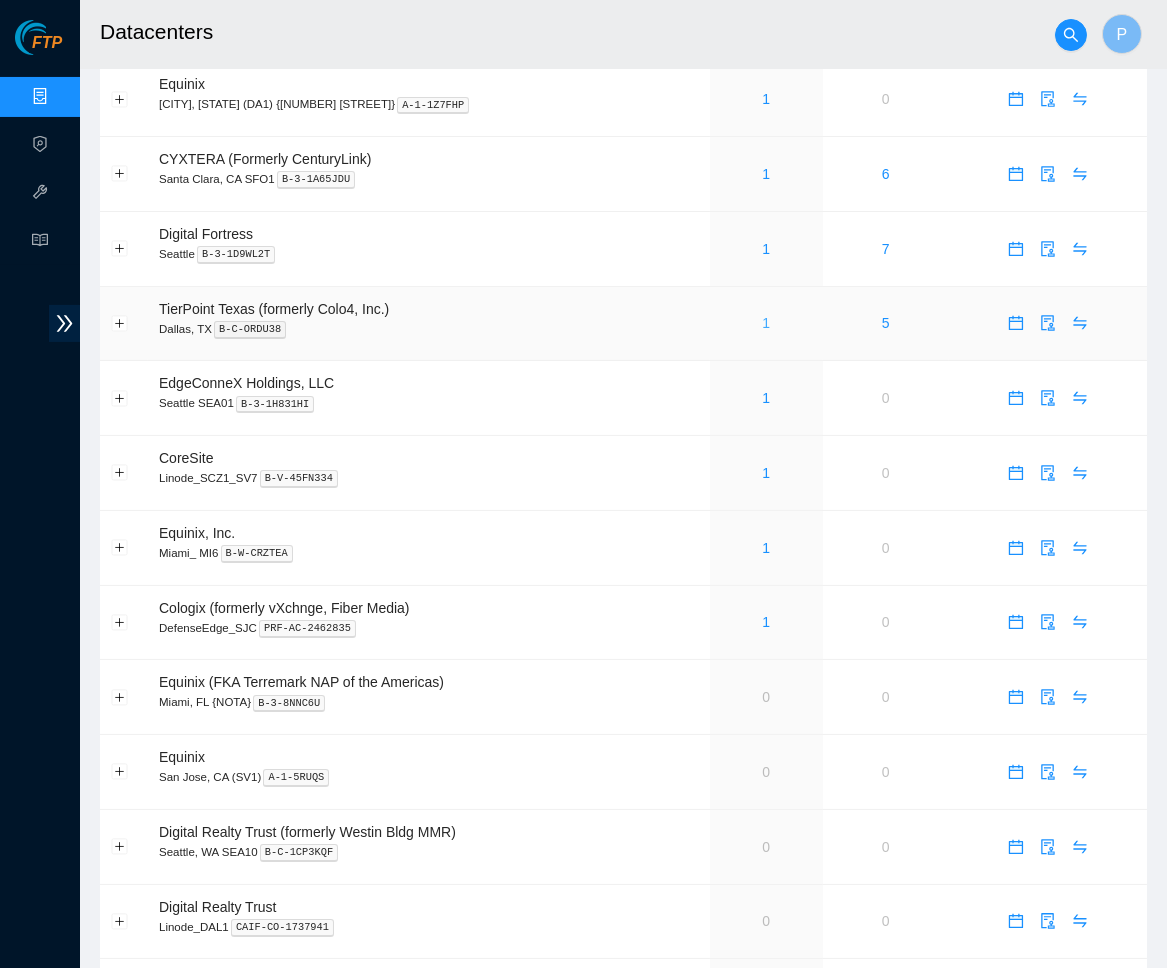 click on "1" at bounding box center [766, 323] 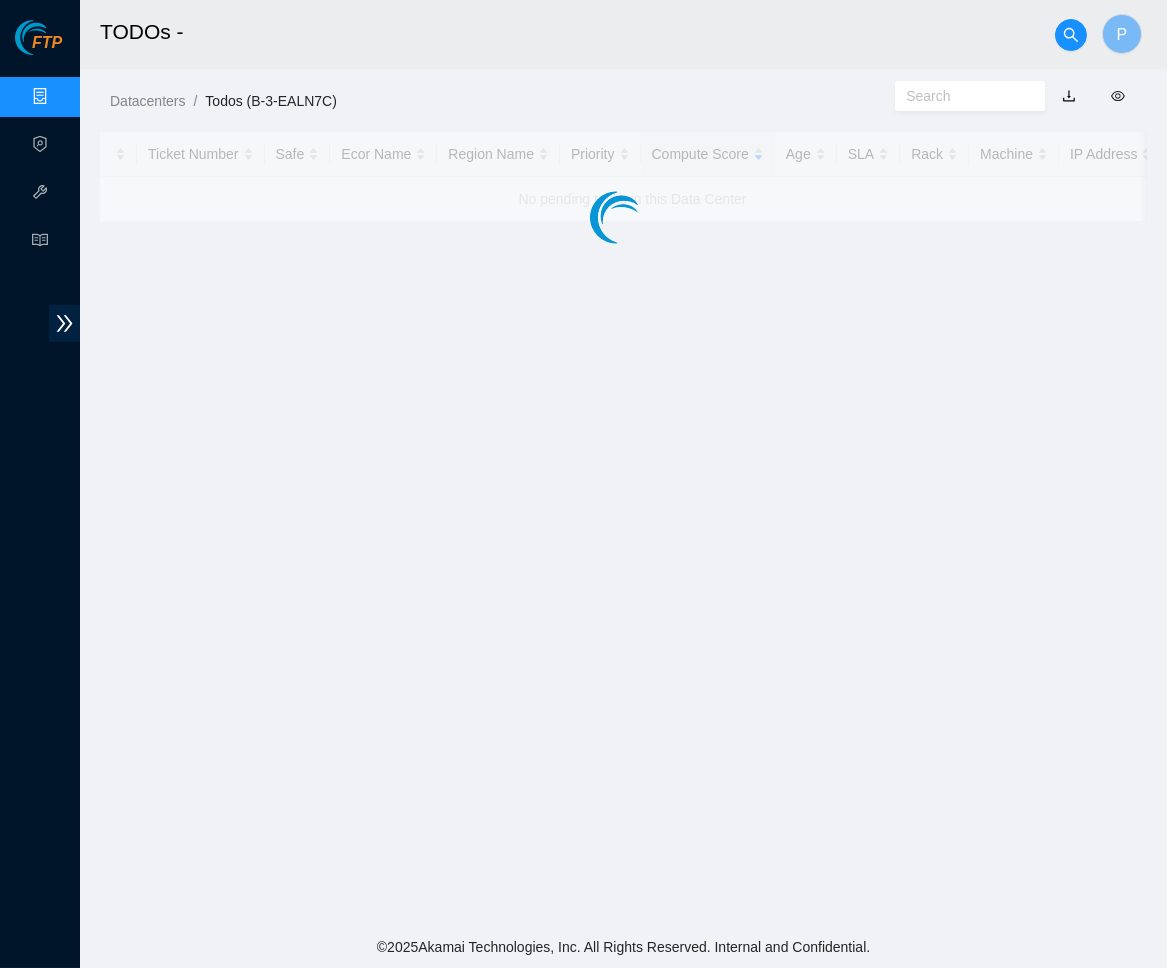 scroll, scrollTop: 0, scrollLeft: 0, axis: both 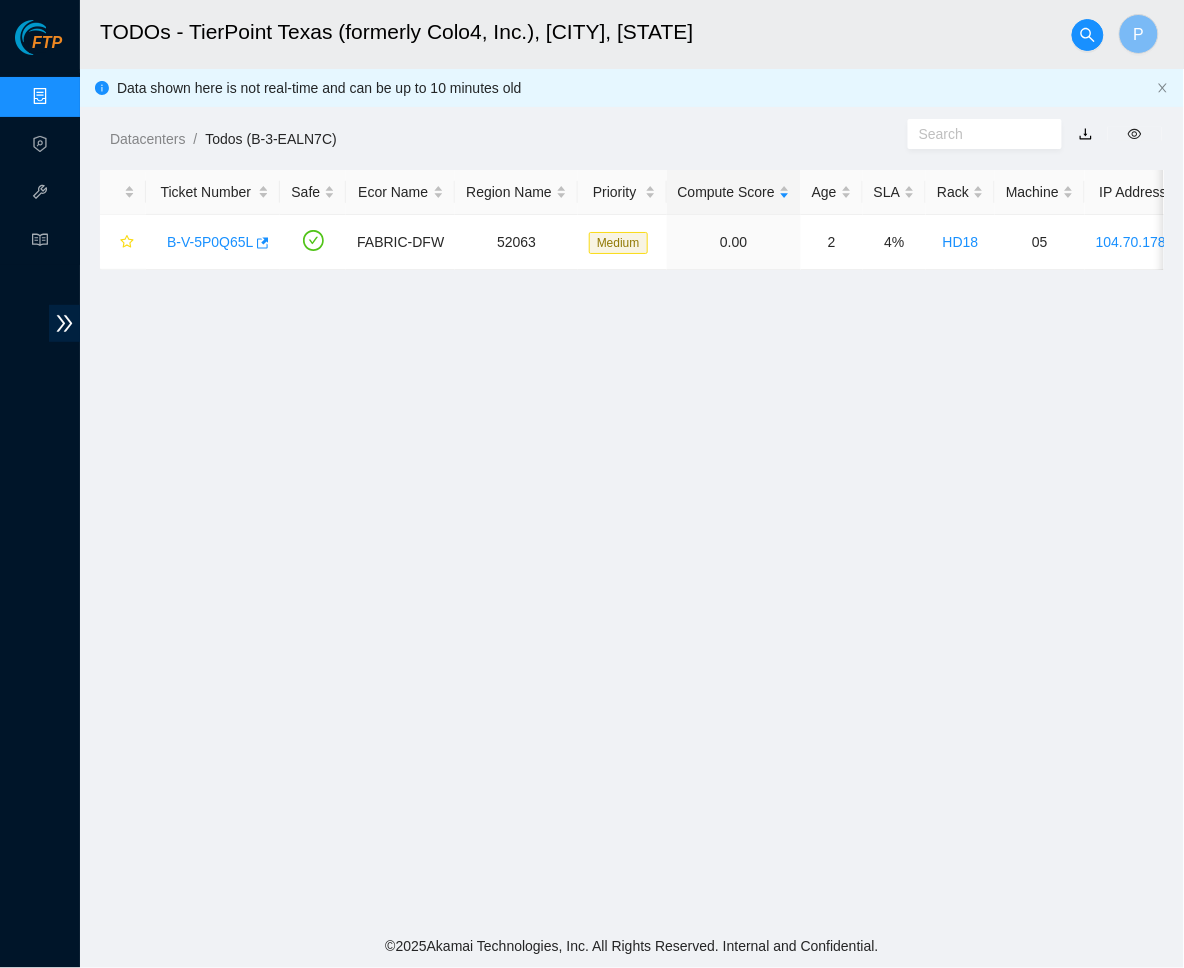 click at bounding box center [1086, 134] 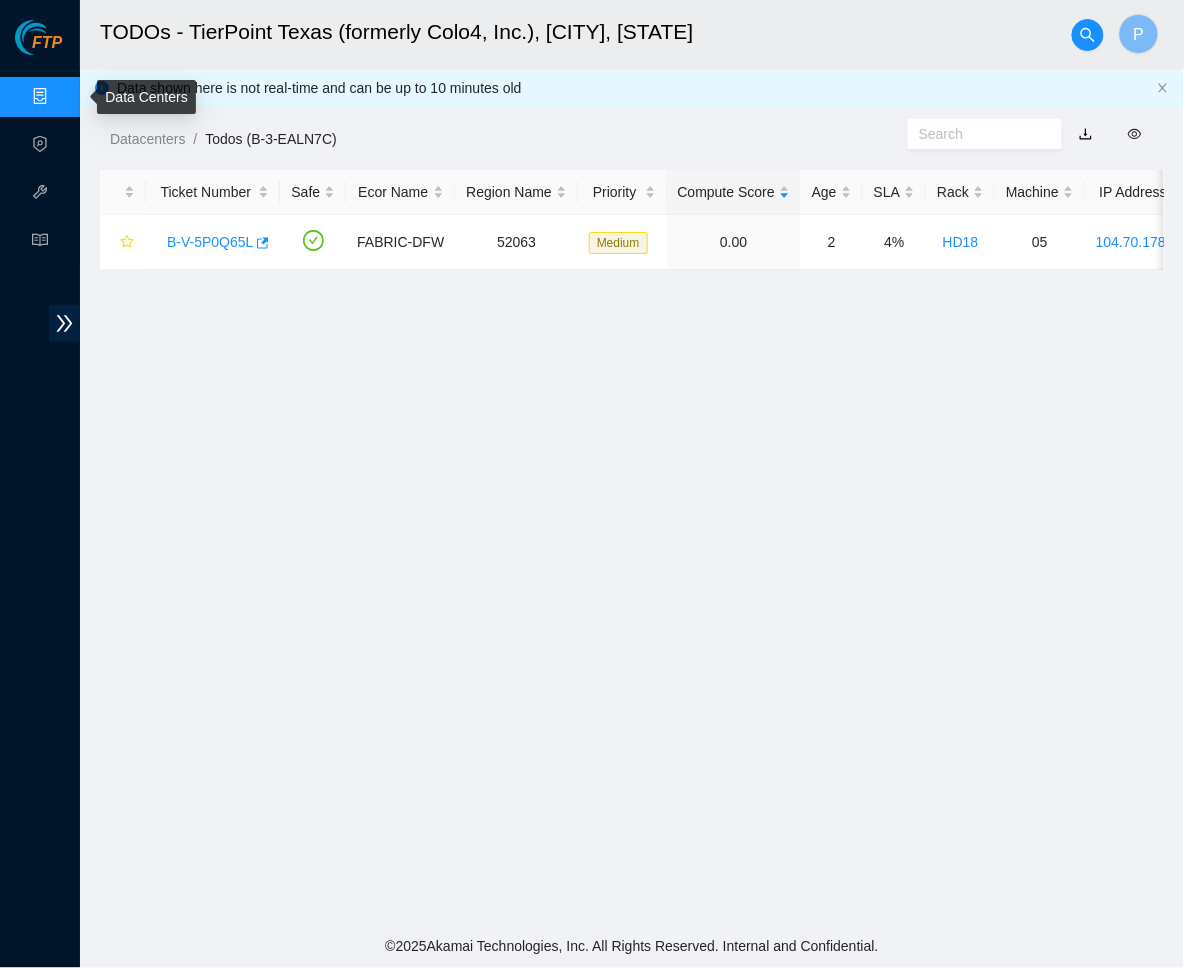 click on "Data Centers" at bounding box center [99, 97] 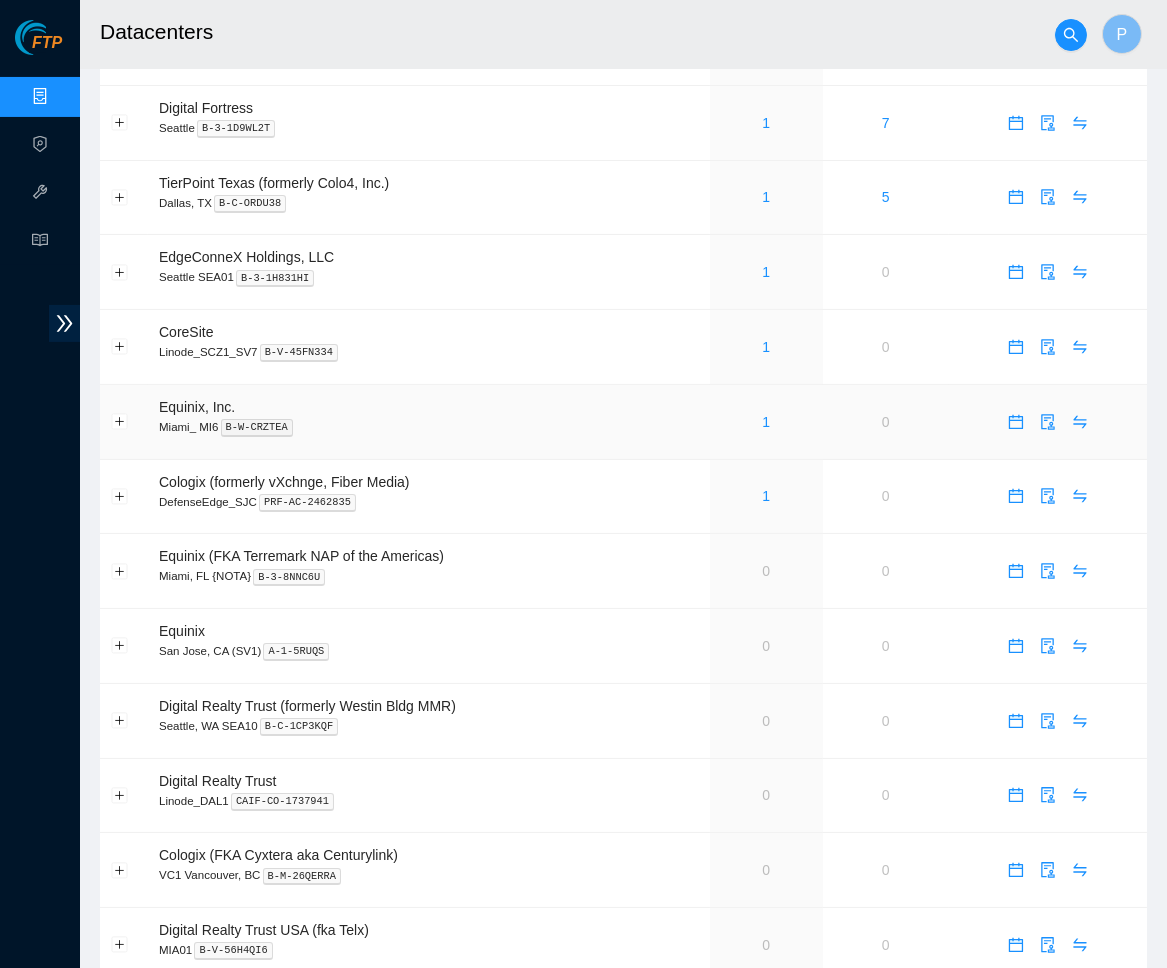 scroll, scrollTop: 1016, scrollLeft: 0, axis: vertical 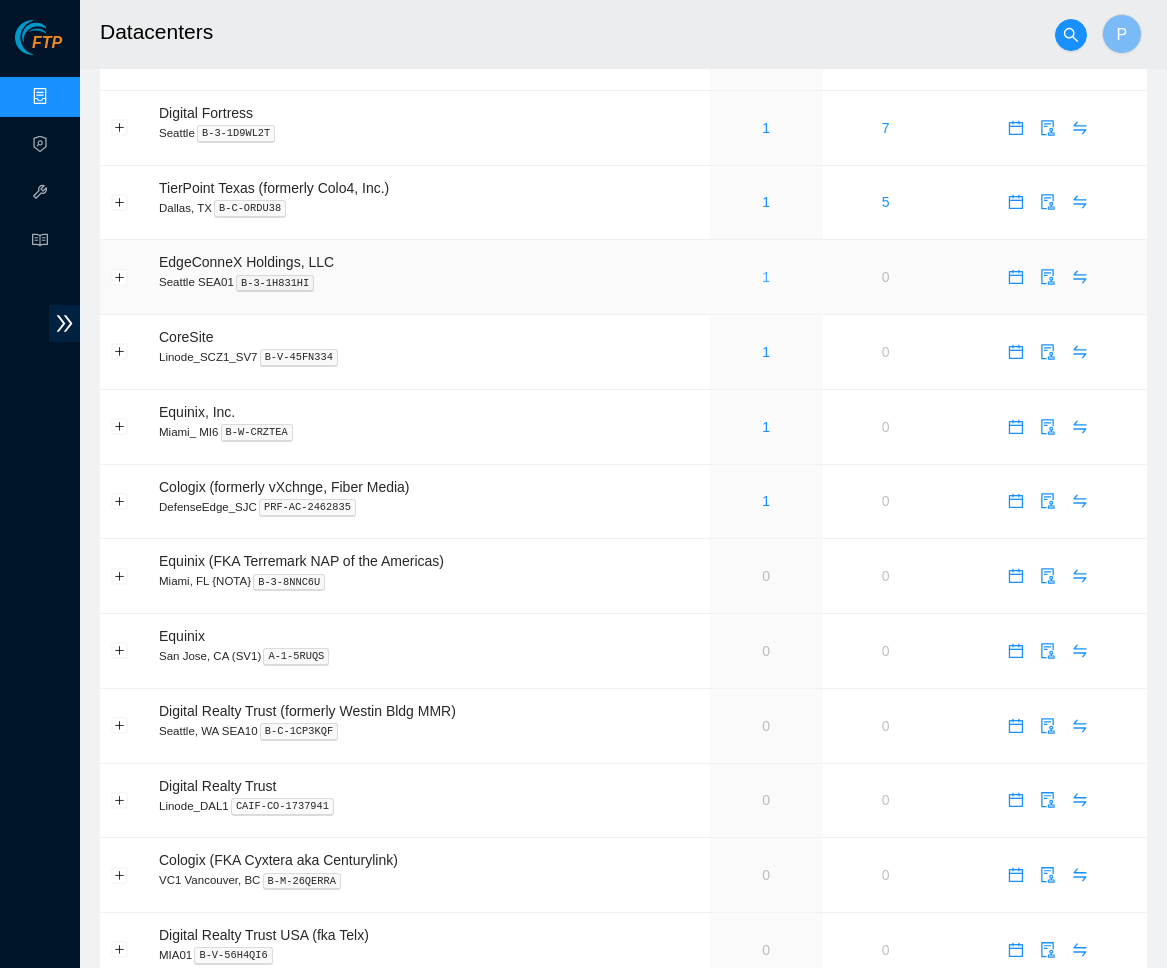 click on "1" at bounding box center (766, 277) 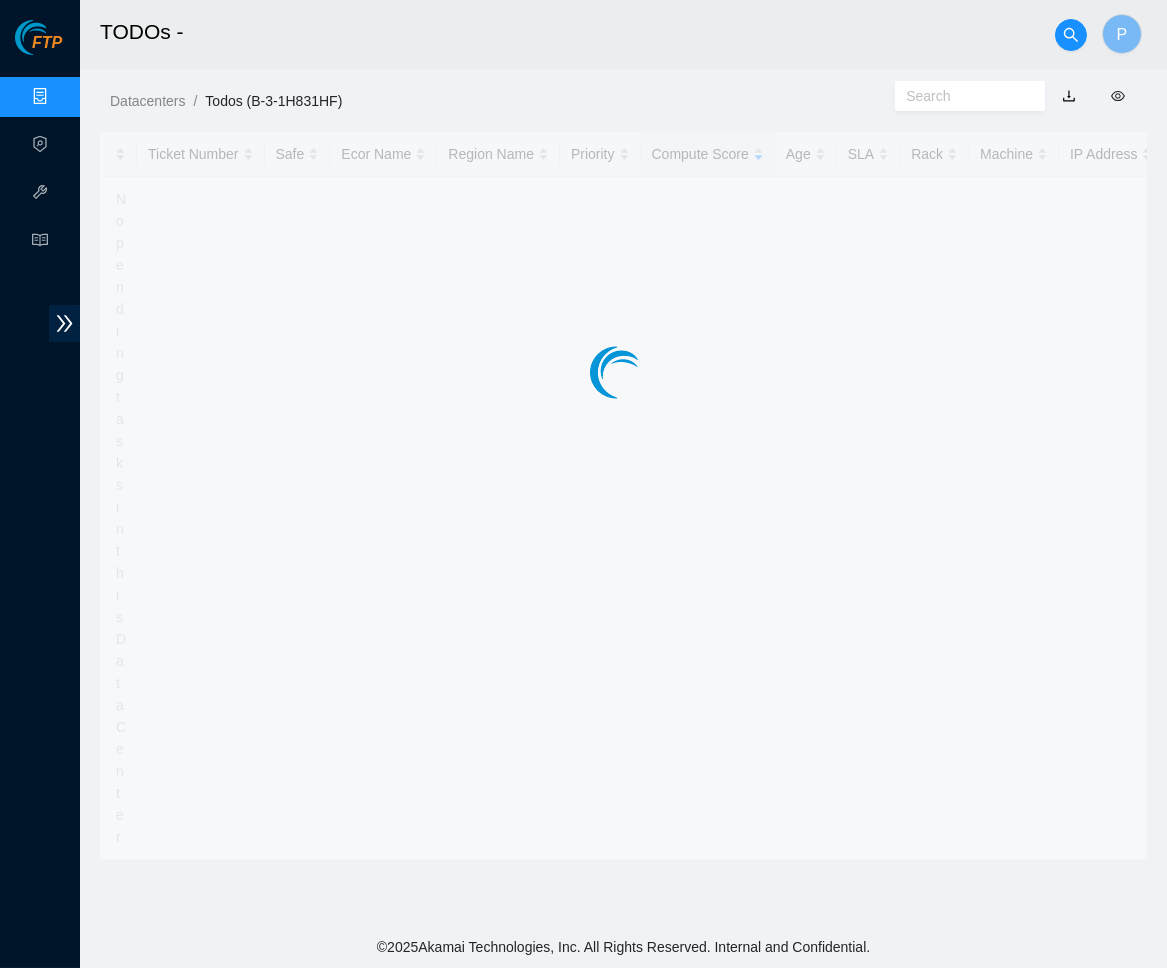 scroll, scrollTop: 0, scrollLeft: 0, axis: both 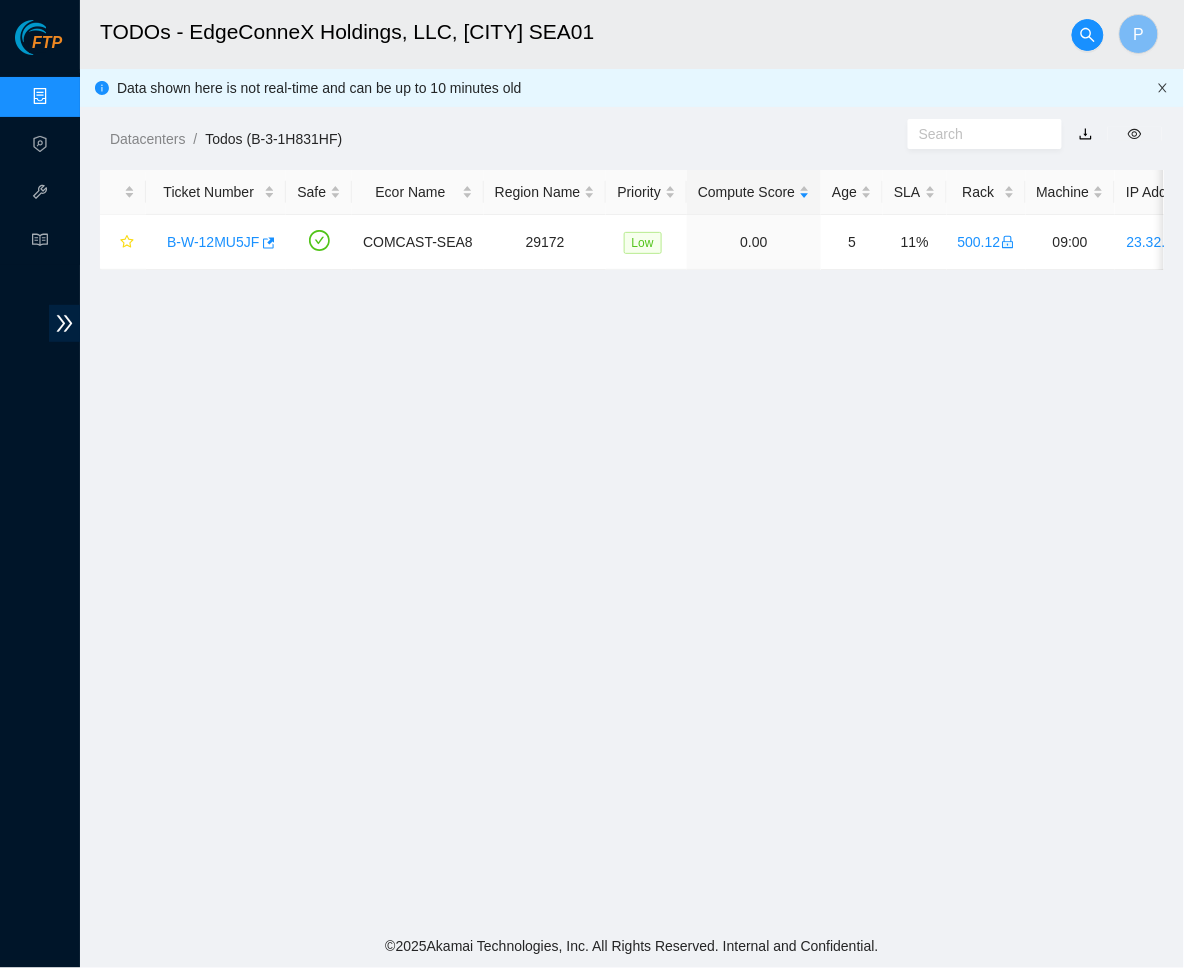 click 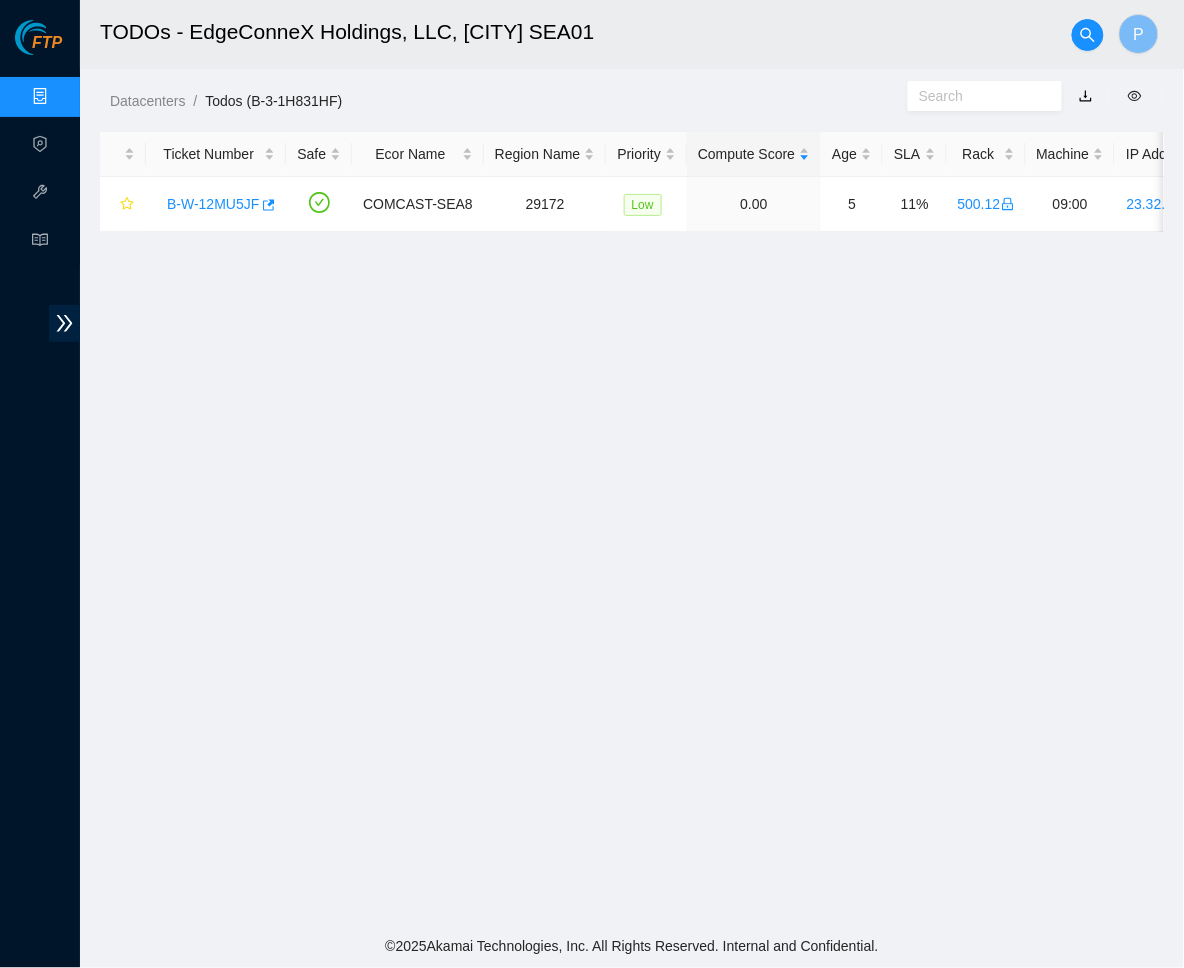 click at bounding box center (1086, 96) 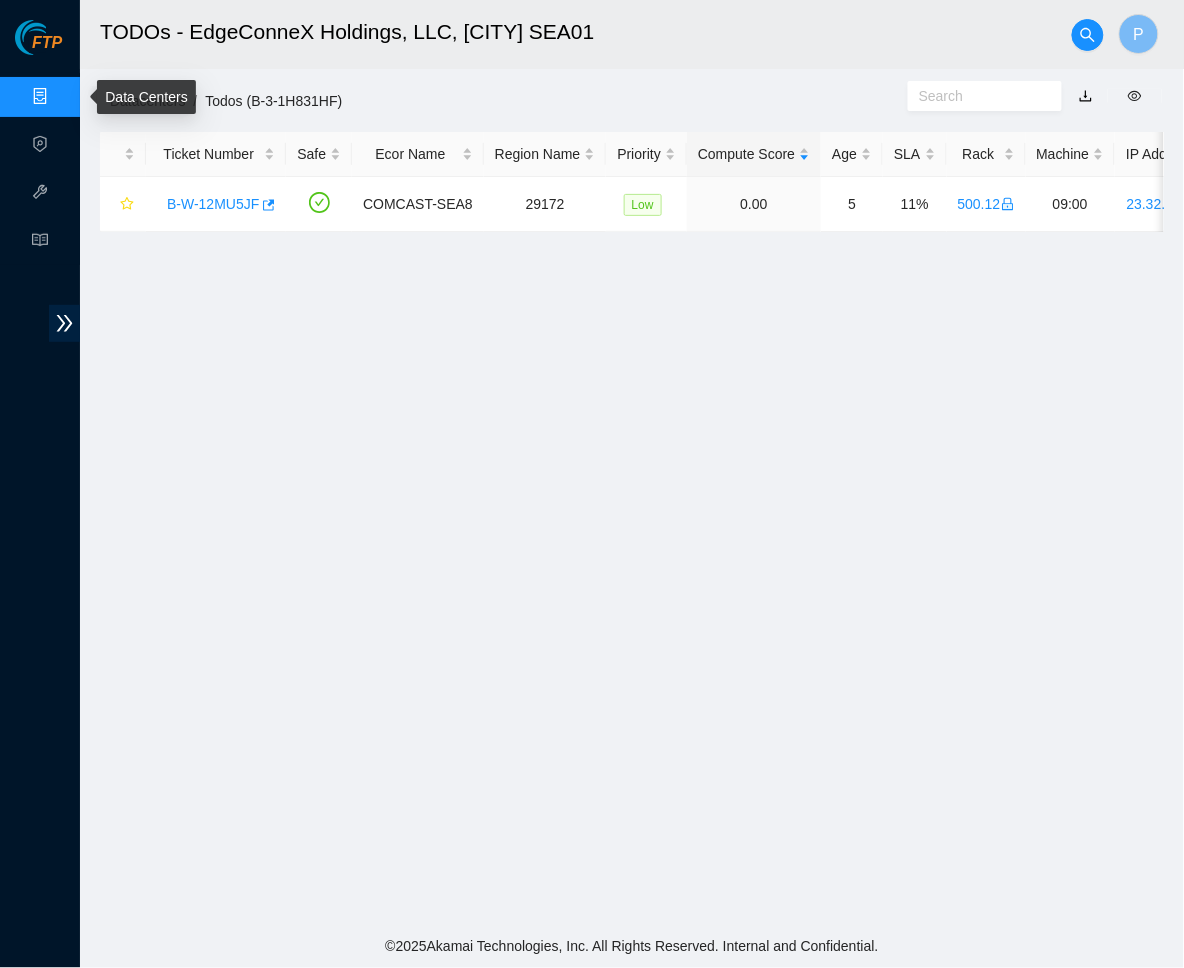 click on "Data Centers" at bounding box center (99, 97) 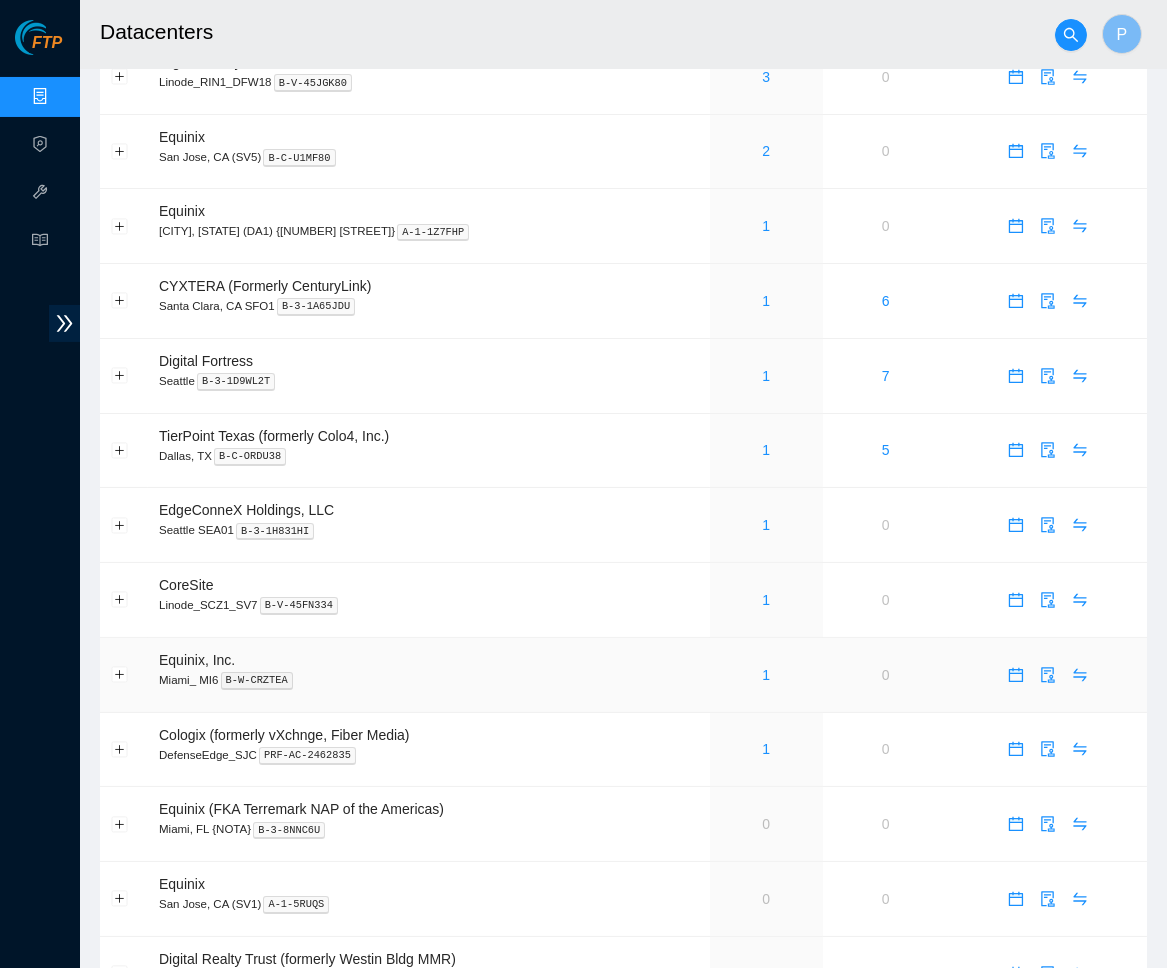 scroll, scrollTop: 910, scrollLeft: 0, axis: vertical 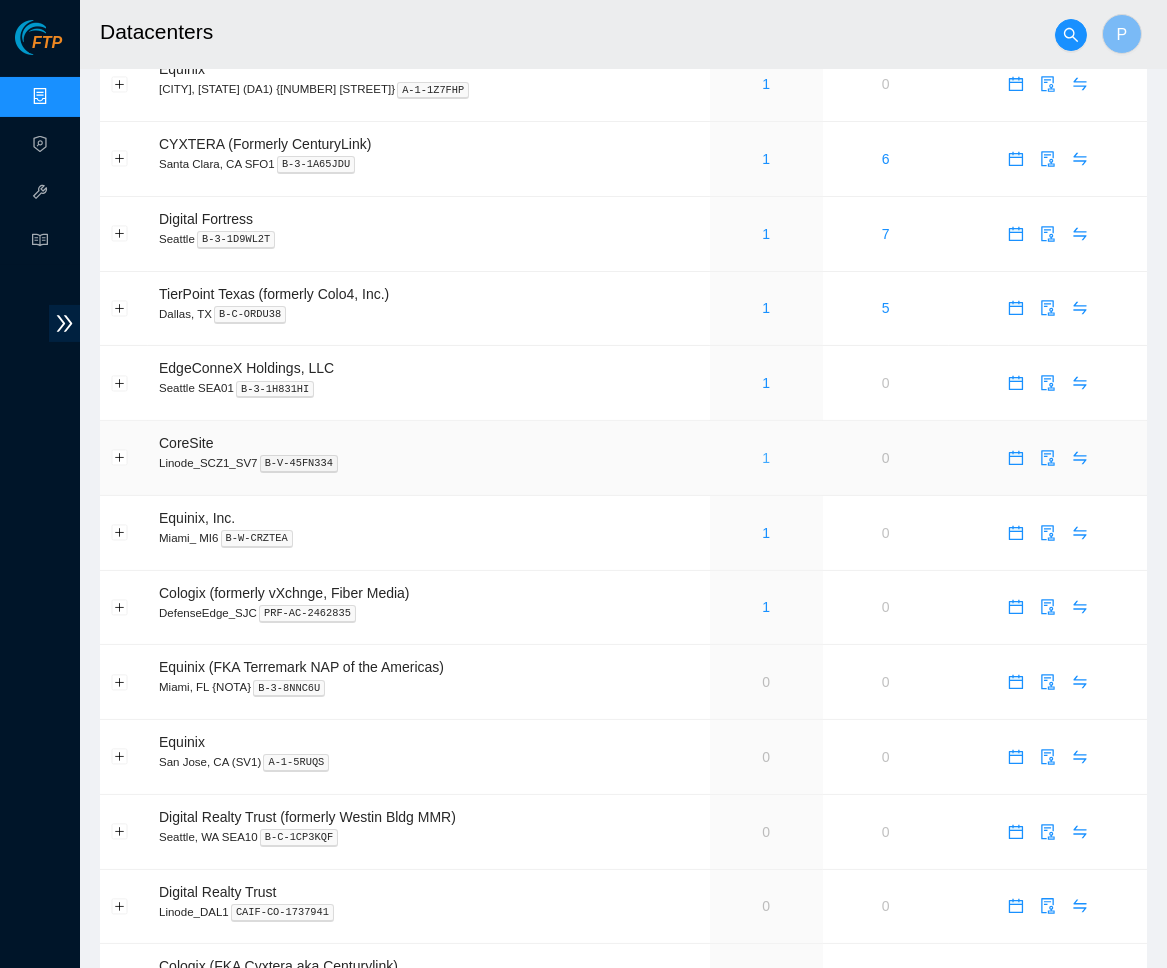 click on "1" at bounding box center [766, 458] 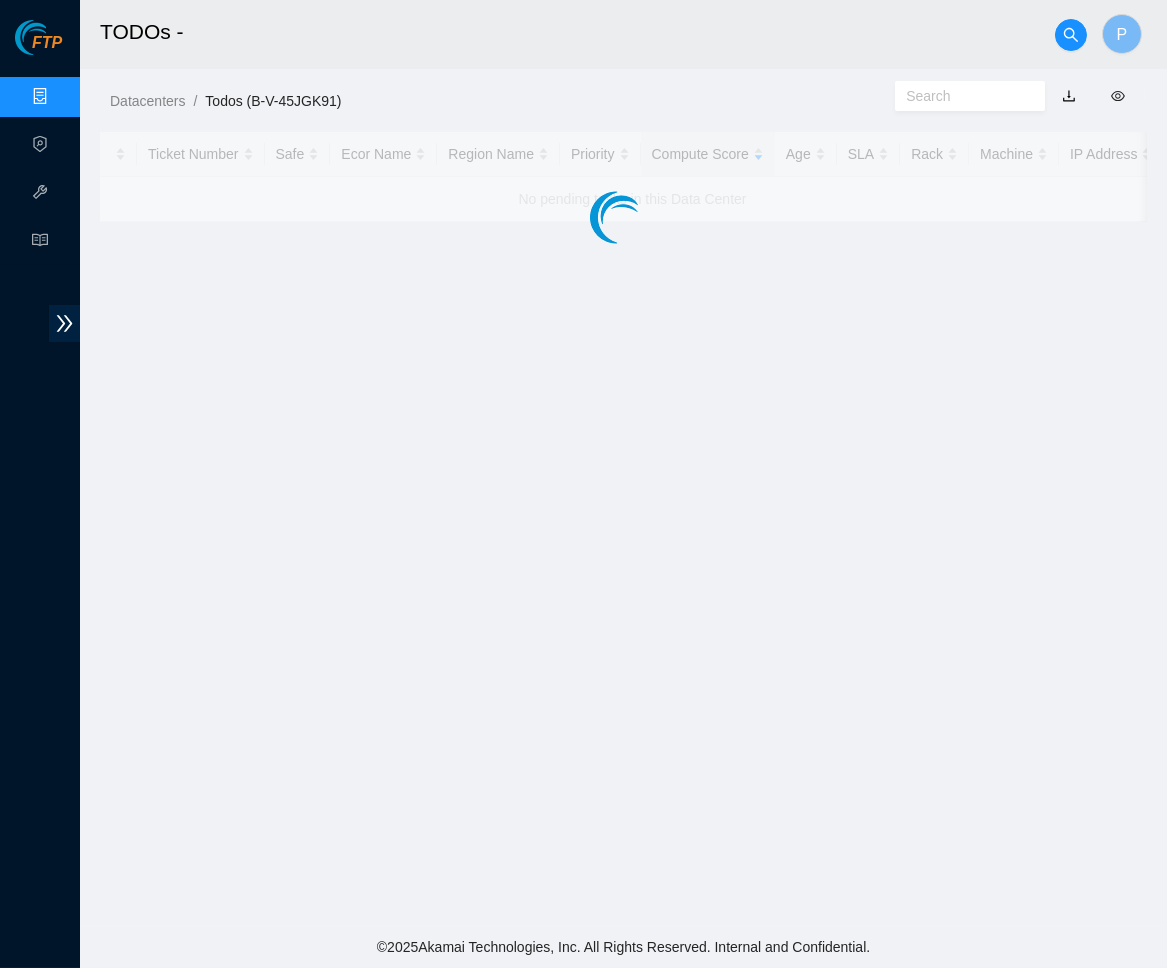 scroll, scrollTop: 0, scrollLeft: 0, axis: both 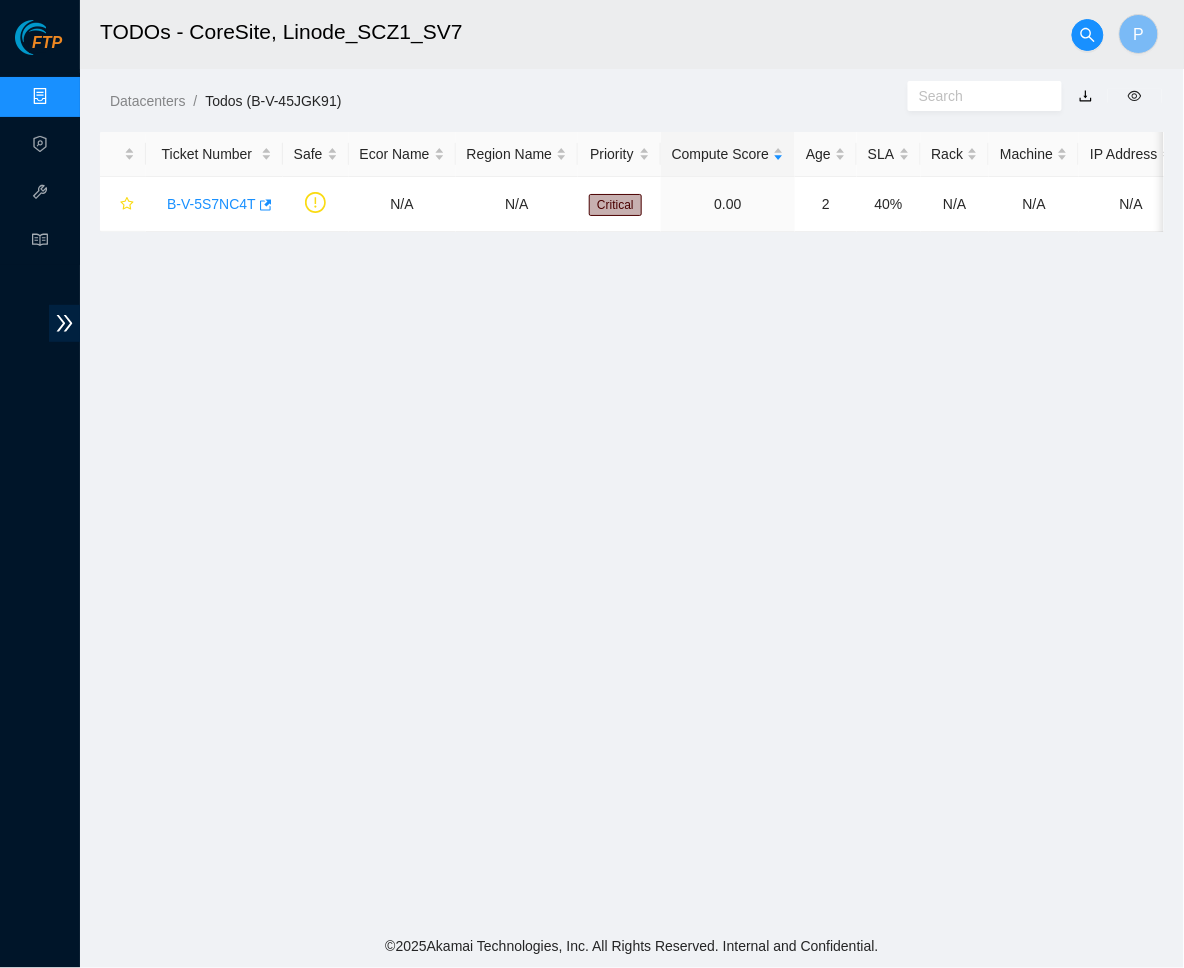 click at bounding box center [1086, 96] 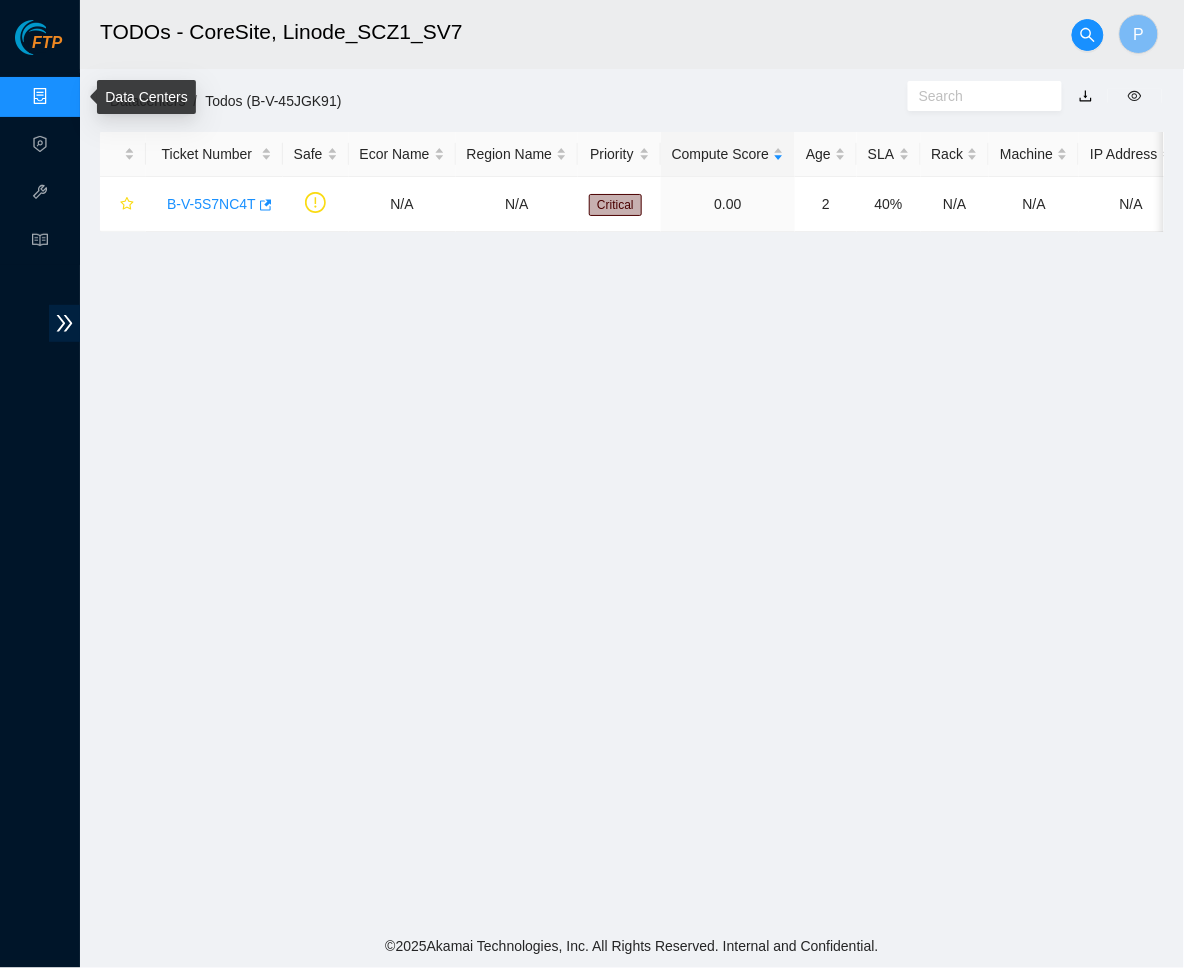 click on "Data Centers" at bounding box center (99, 97) 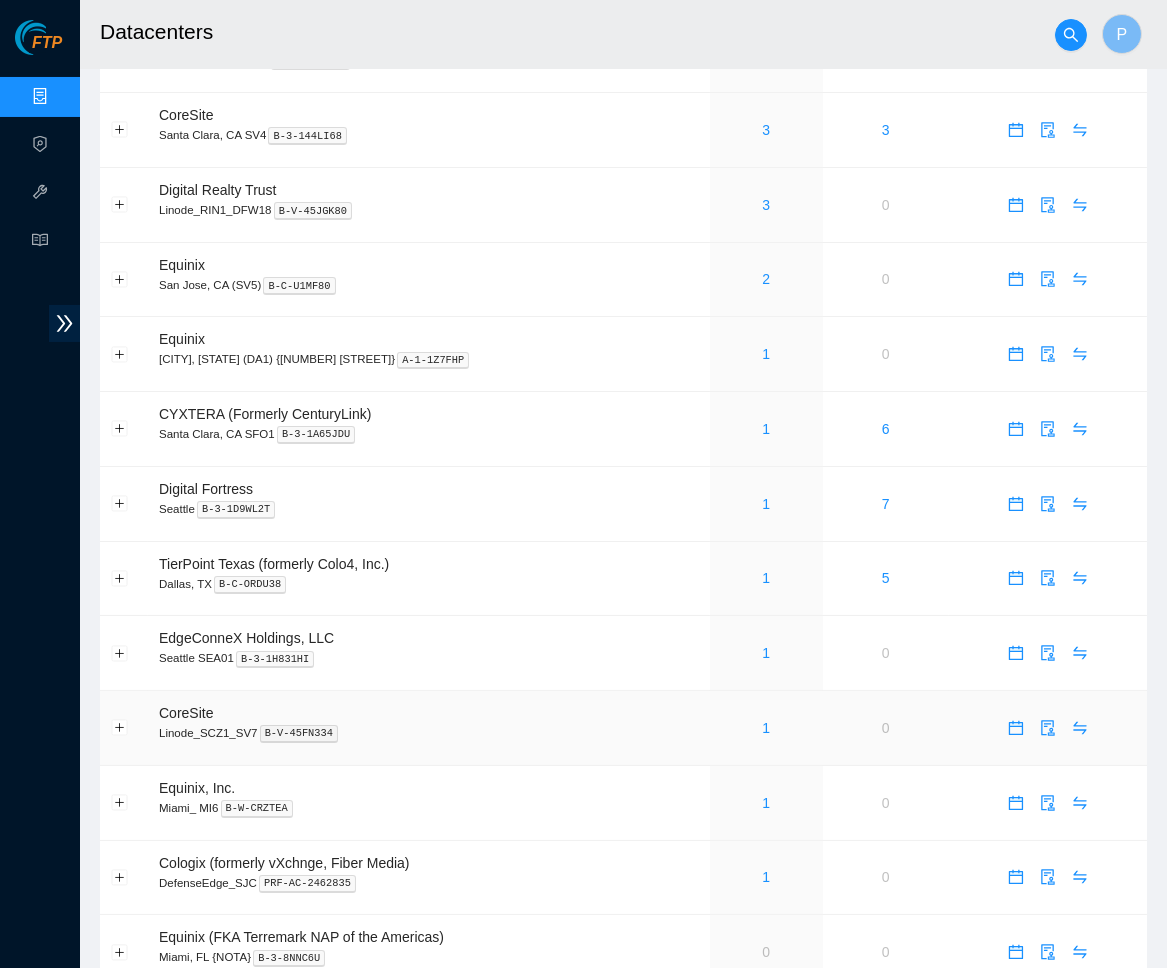 scroll, scrollTop: 865, scrollLeft: 0, axis: vertical 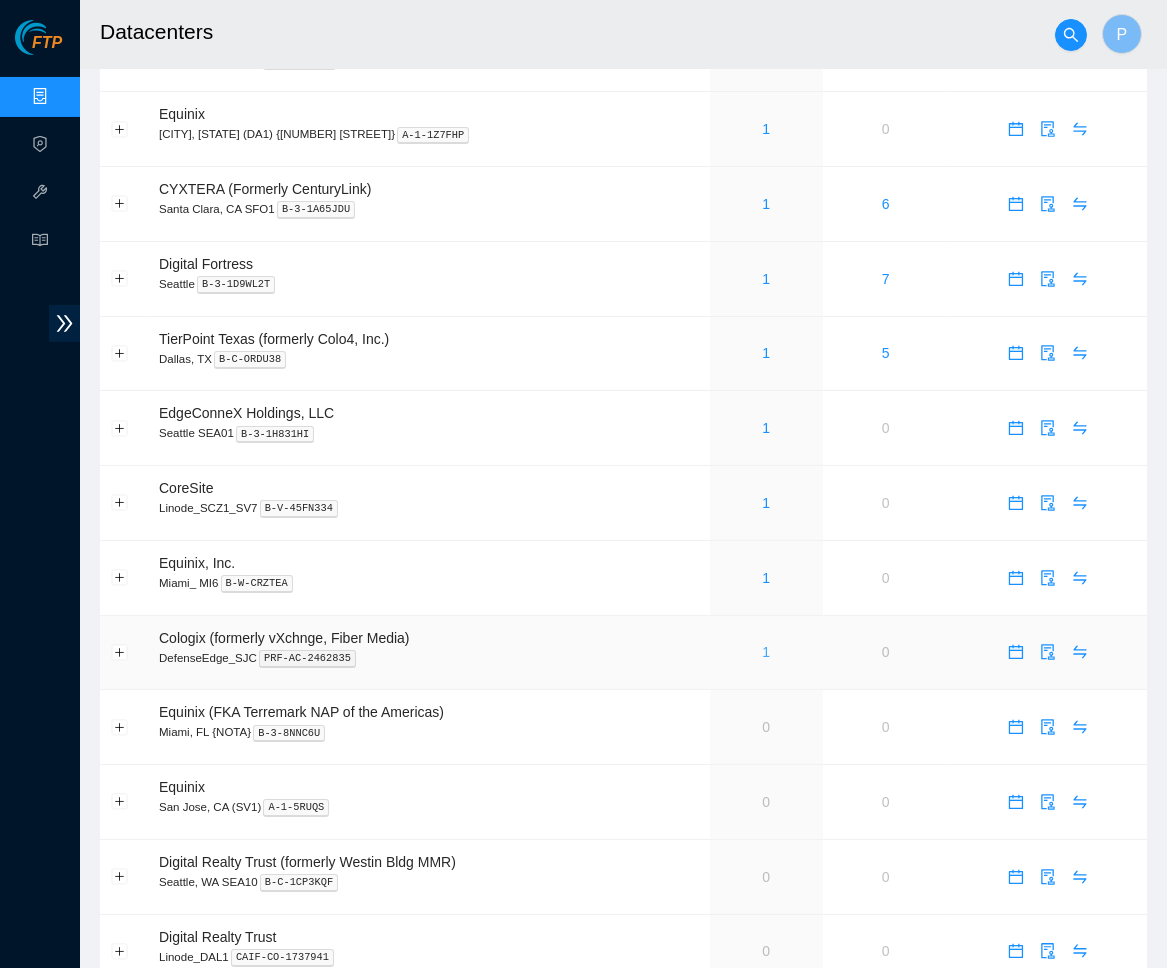 click on "1" at bounding box center (766, 652) 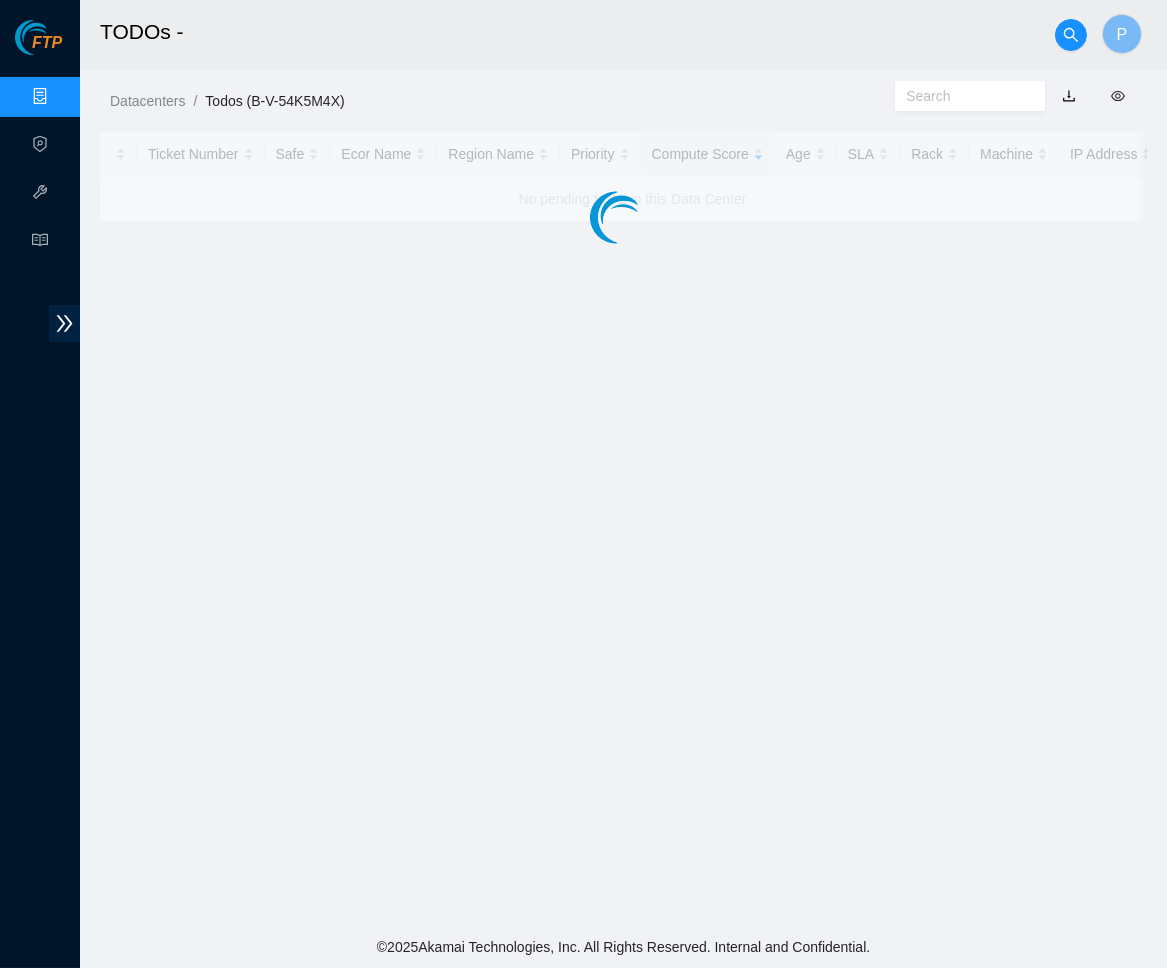 scroll, scrollTop: 0, scrollLeft: 0, axis: both 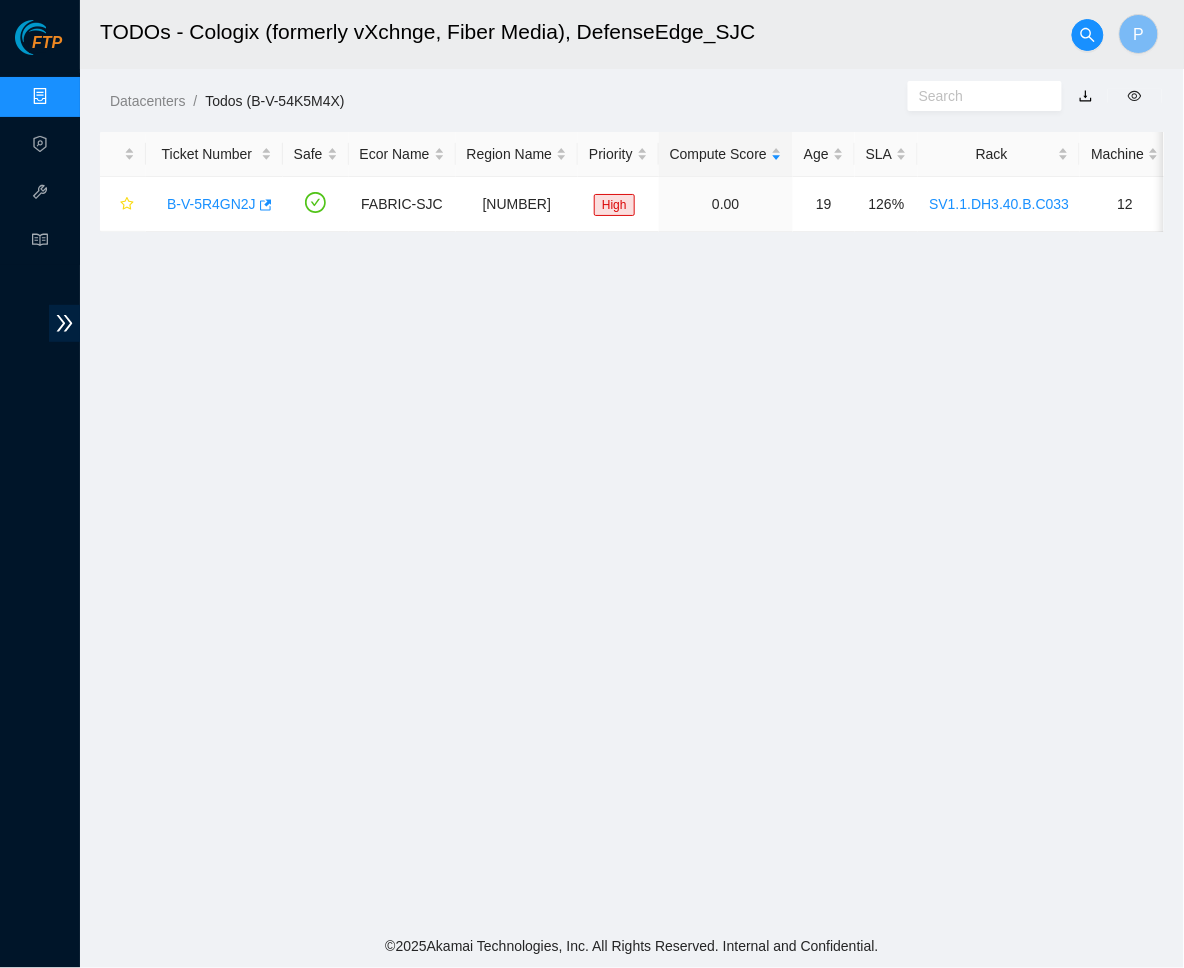 click at bounding box center [1086, 96] 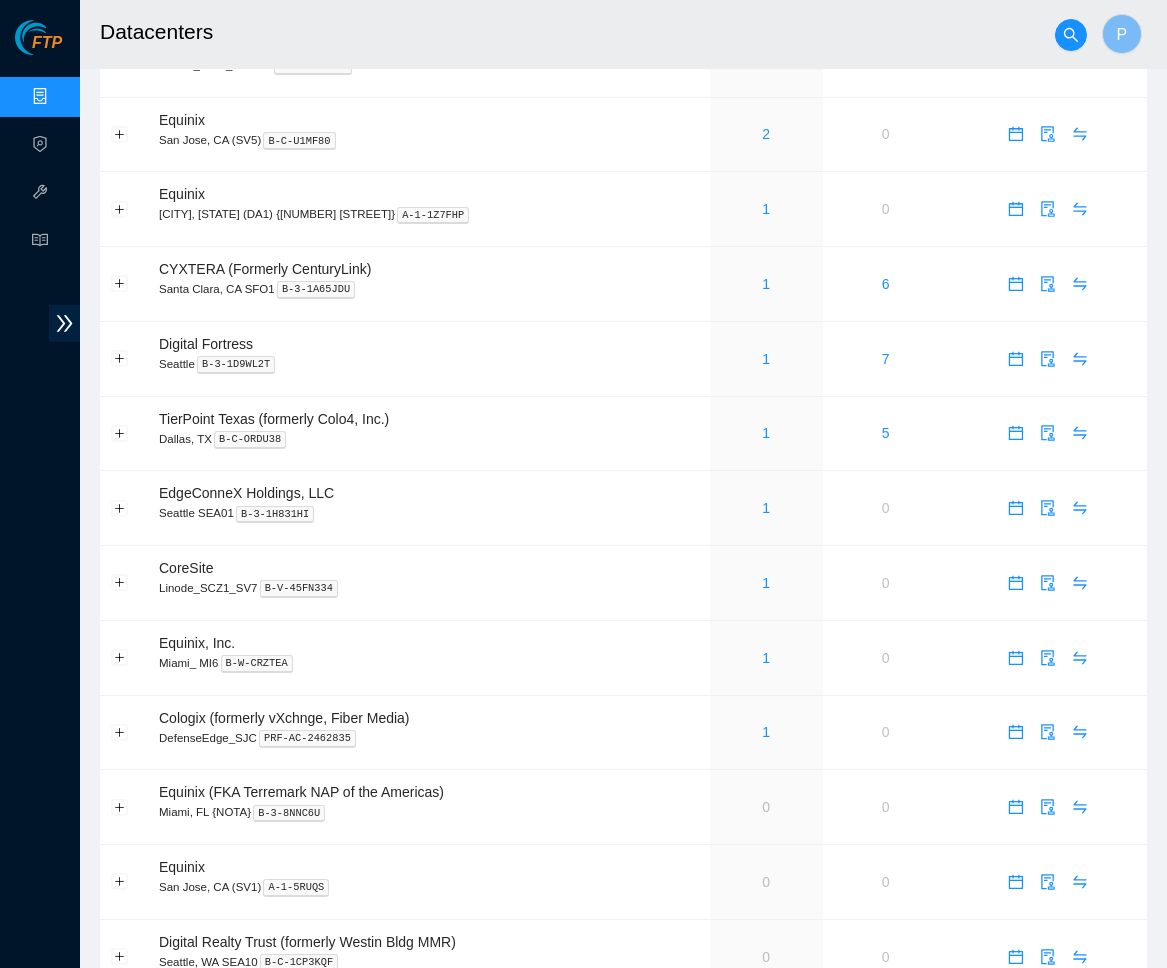 scroll, scrollTop: 1064, scrollLeft: 0, axis: vertical 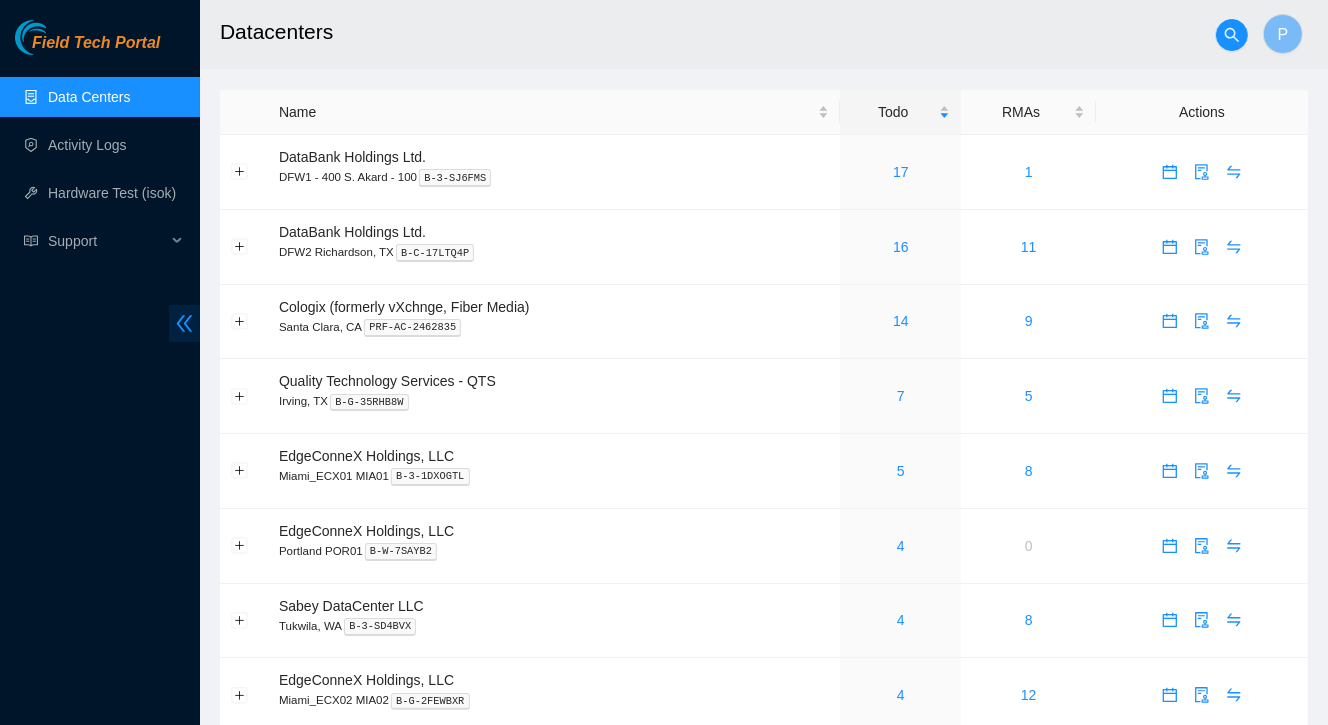 click 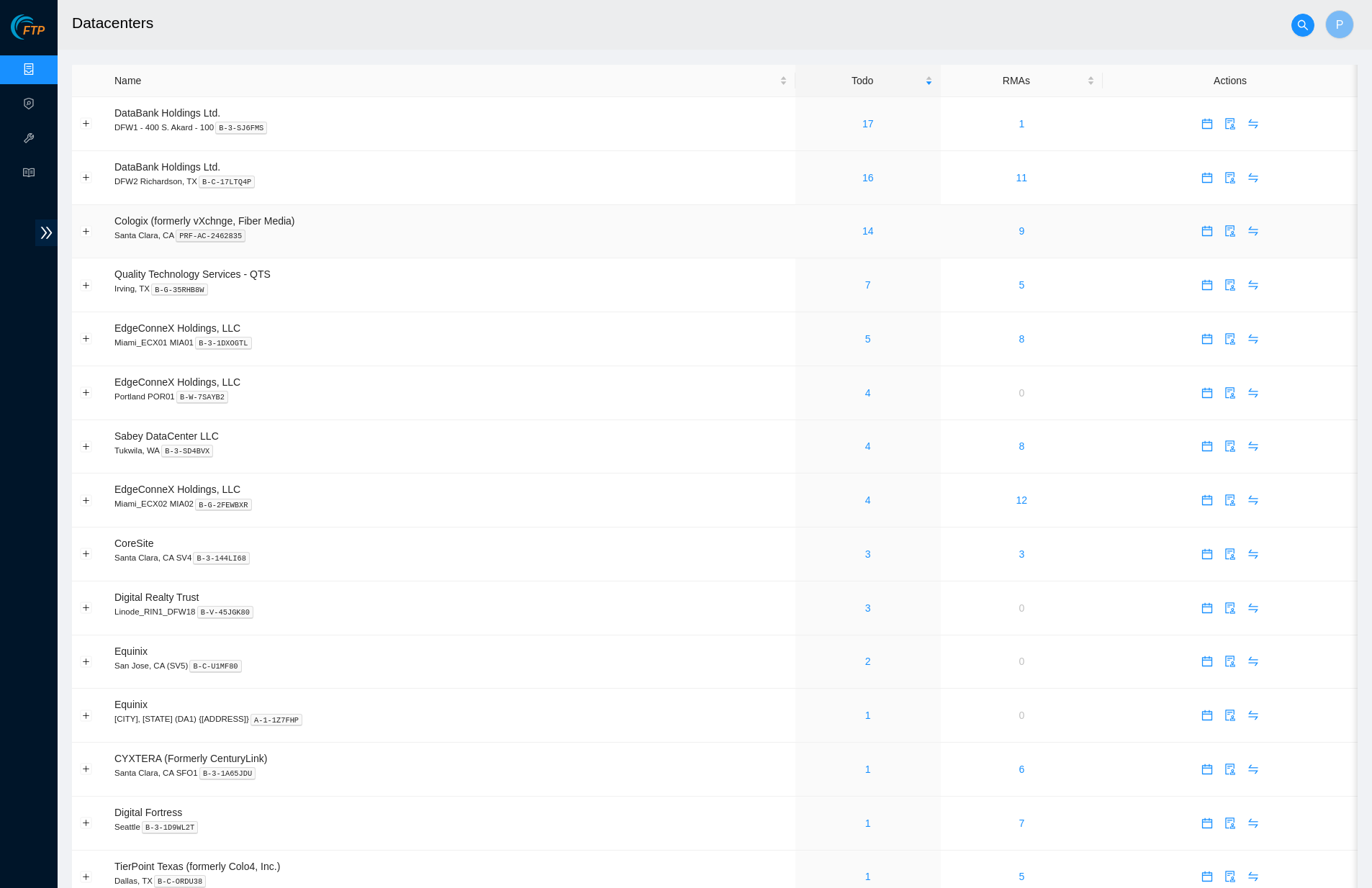 click on "[CITY], [STATE] PRF-AC-2462835" at bounding box center [451, 235] 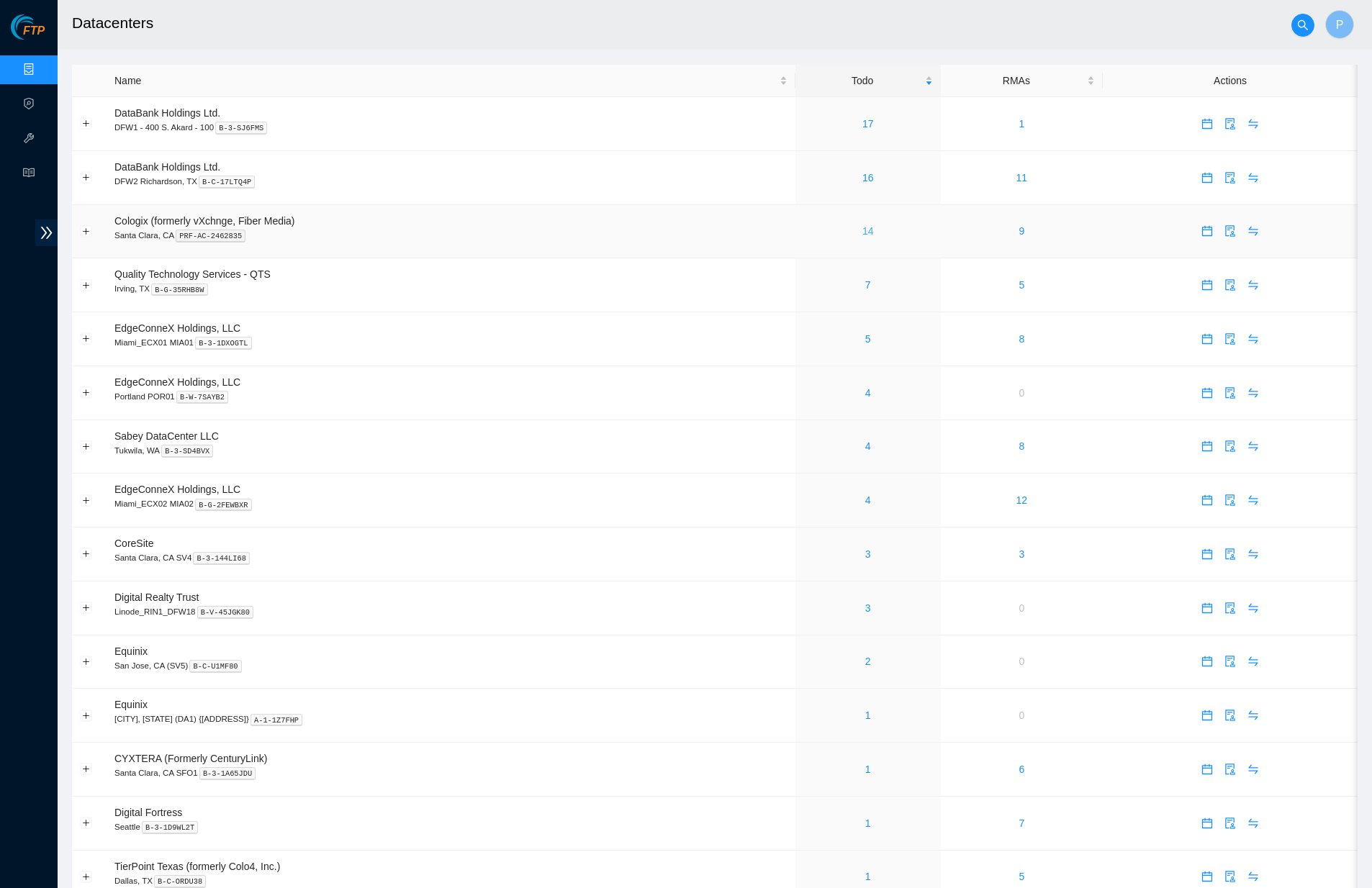 click on "14" at bounding box center [868, 231] 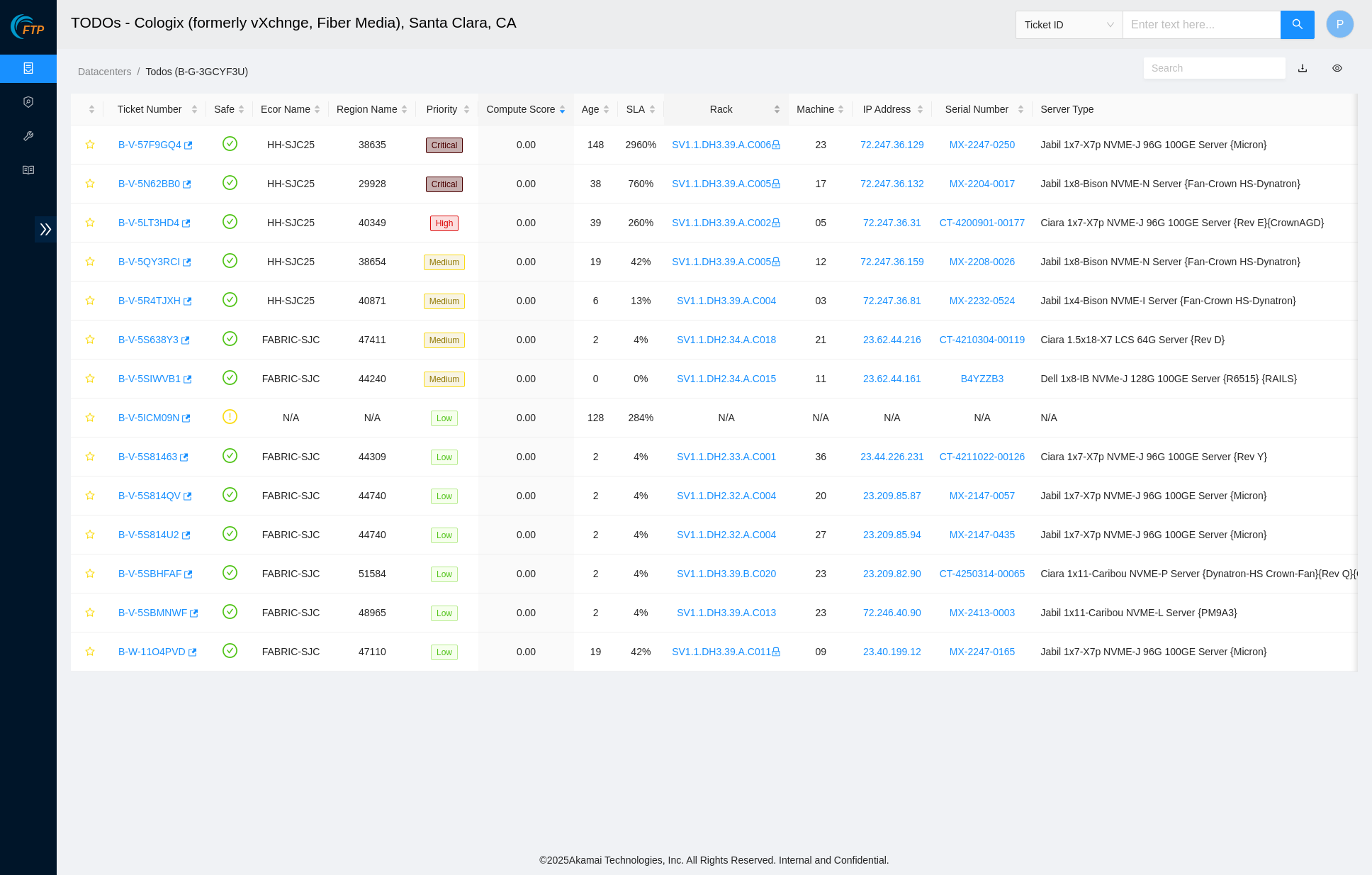 click on "Rack" at bounding box center (726, 109) 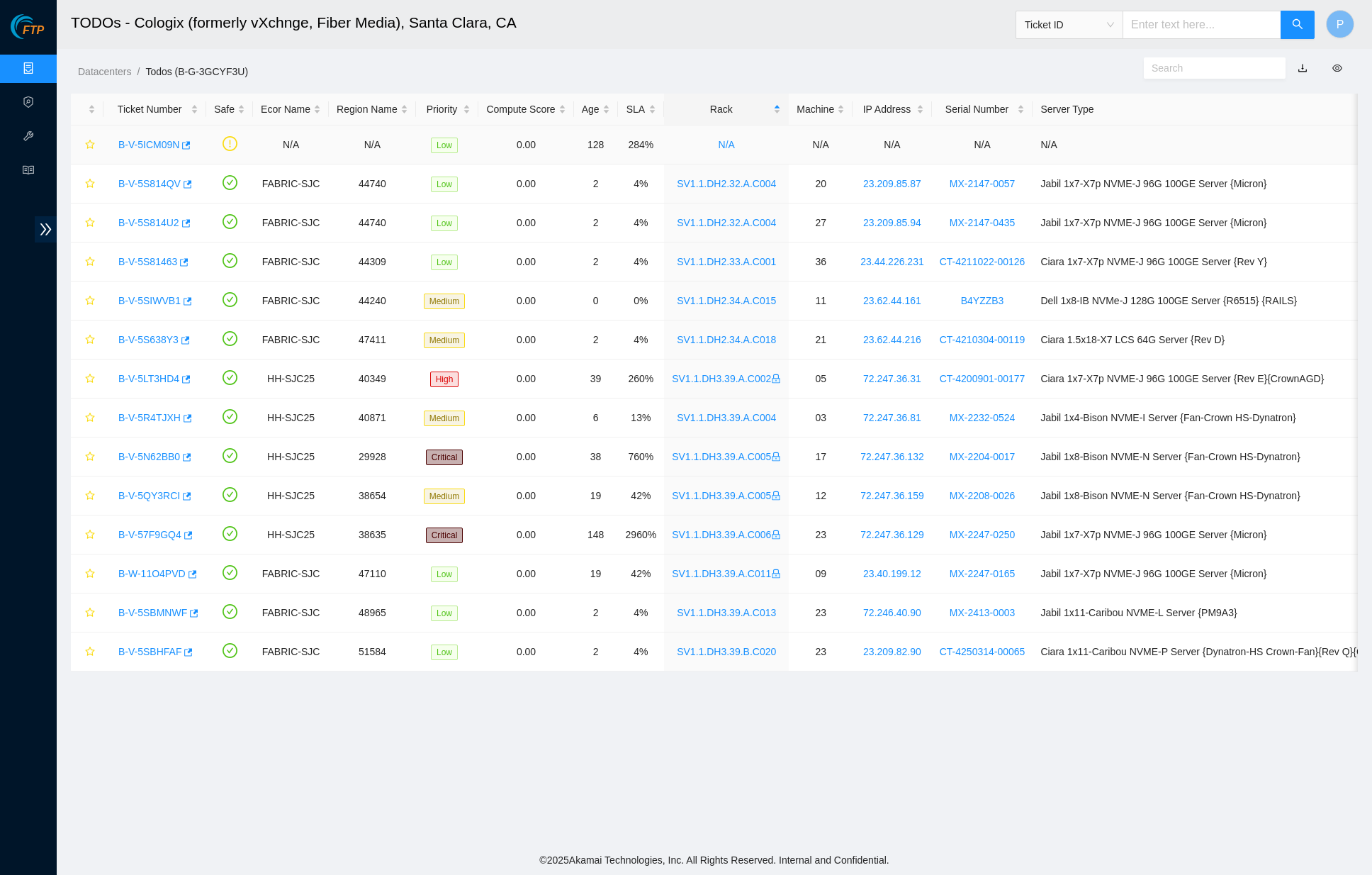 click on "B-V-5ICM09N" at bounding box center (154, 145) 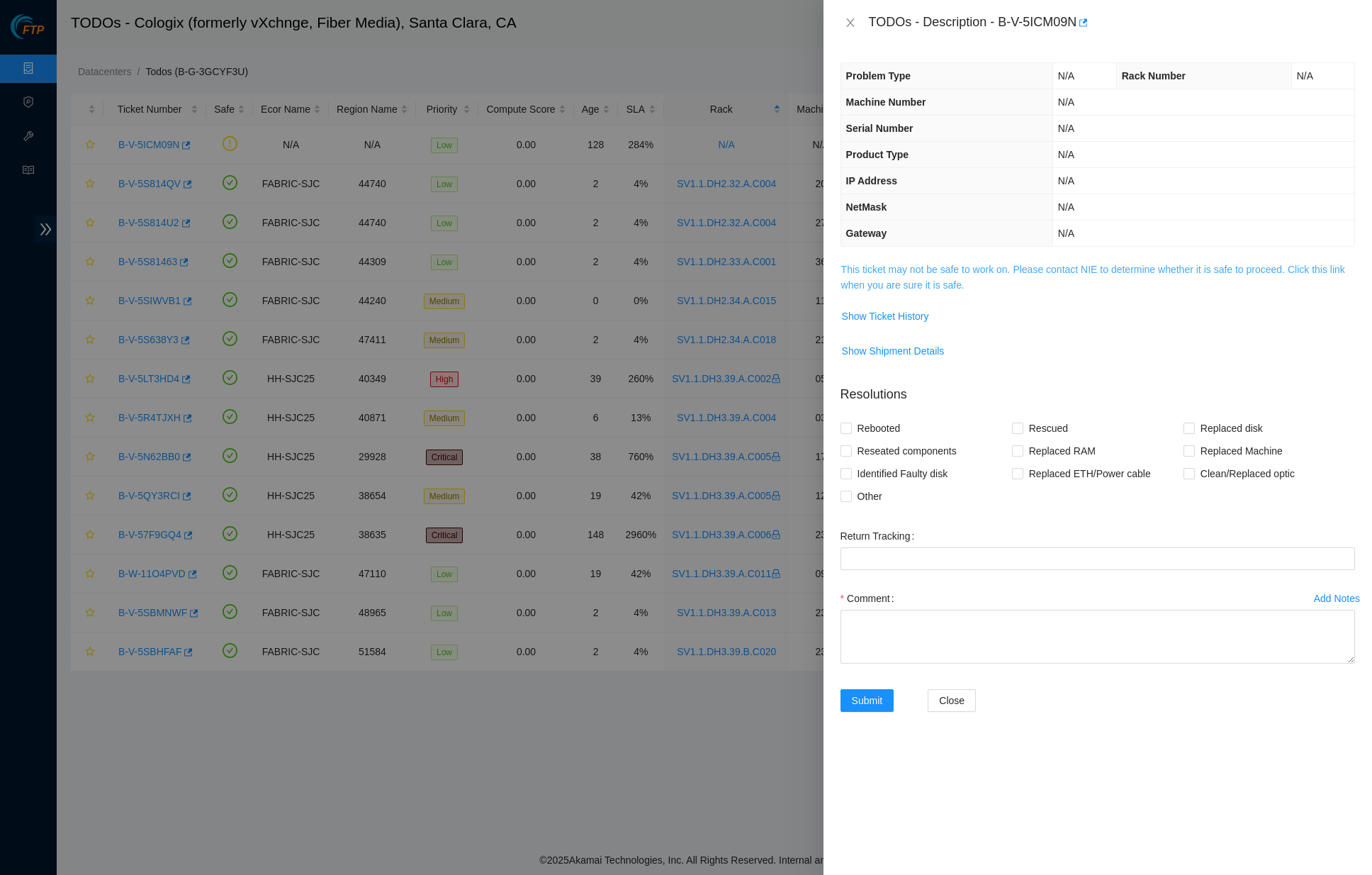 click on "This ticket may not be safe to work on. Please contact NIE to determine whether it is safe to proceed. Click this link when you are sure it is safe." at bounding box center (1093, 277) 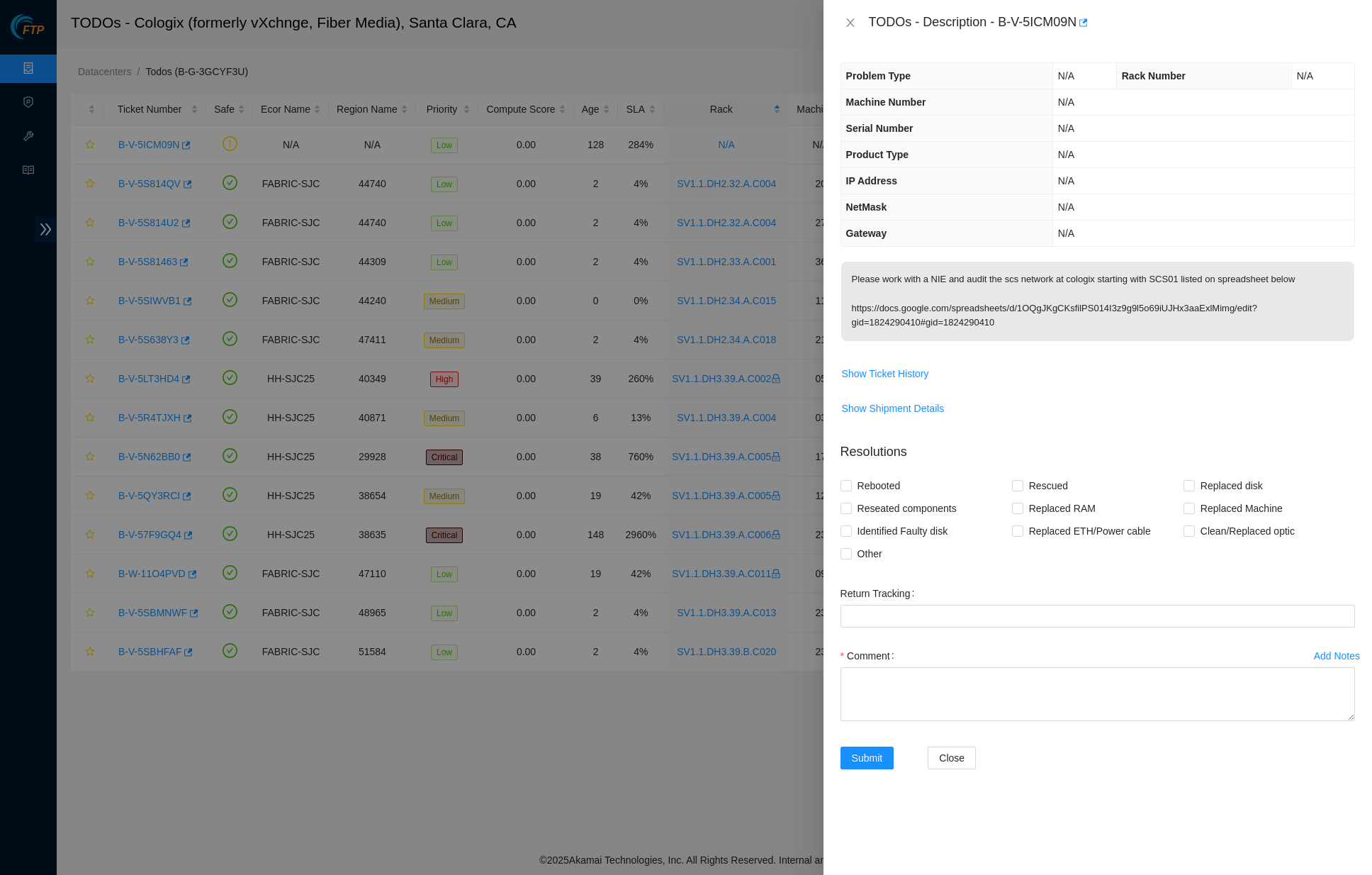 click on "TODOs - Description - B-V-5ICM09N" at bounding box center [1098, 23] 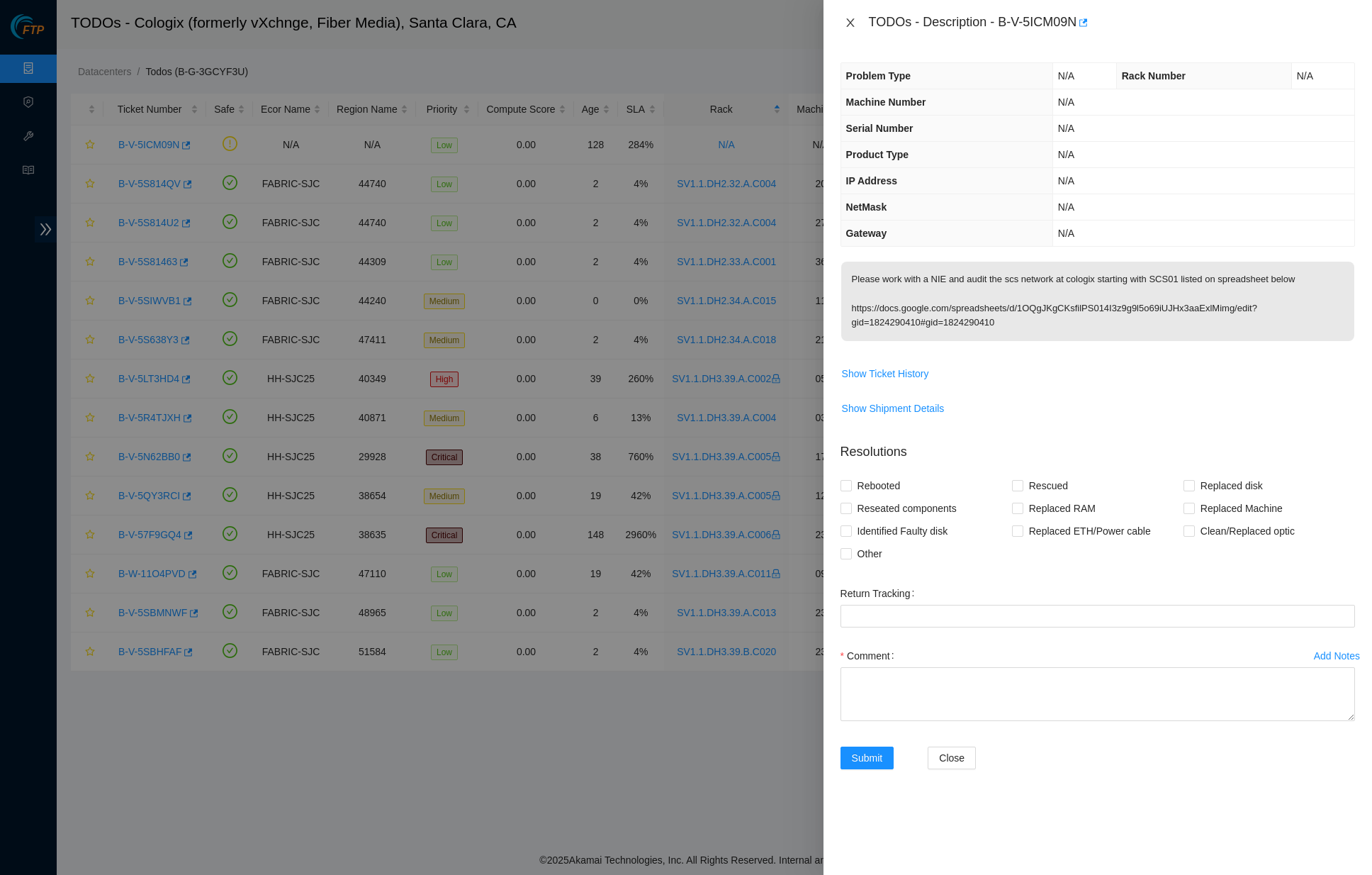 click 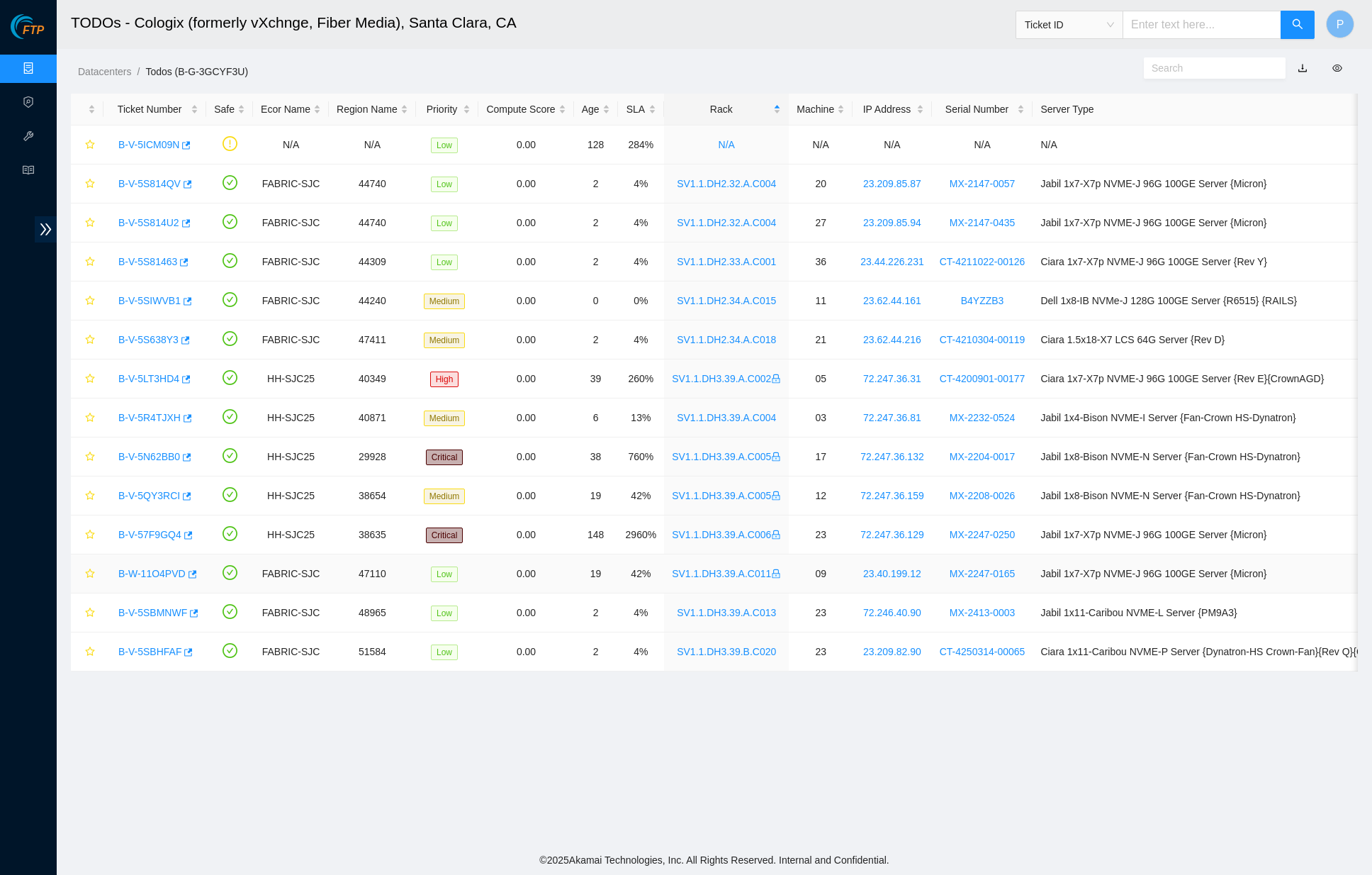 click on "B-W-11O4PVD" at bounding box center (152, 574) 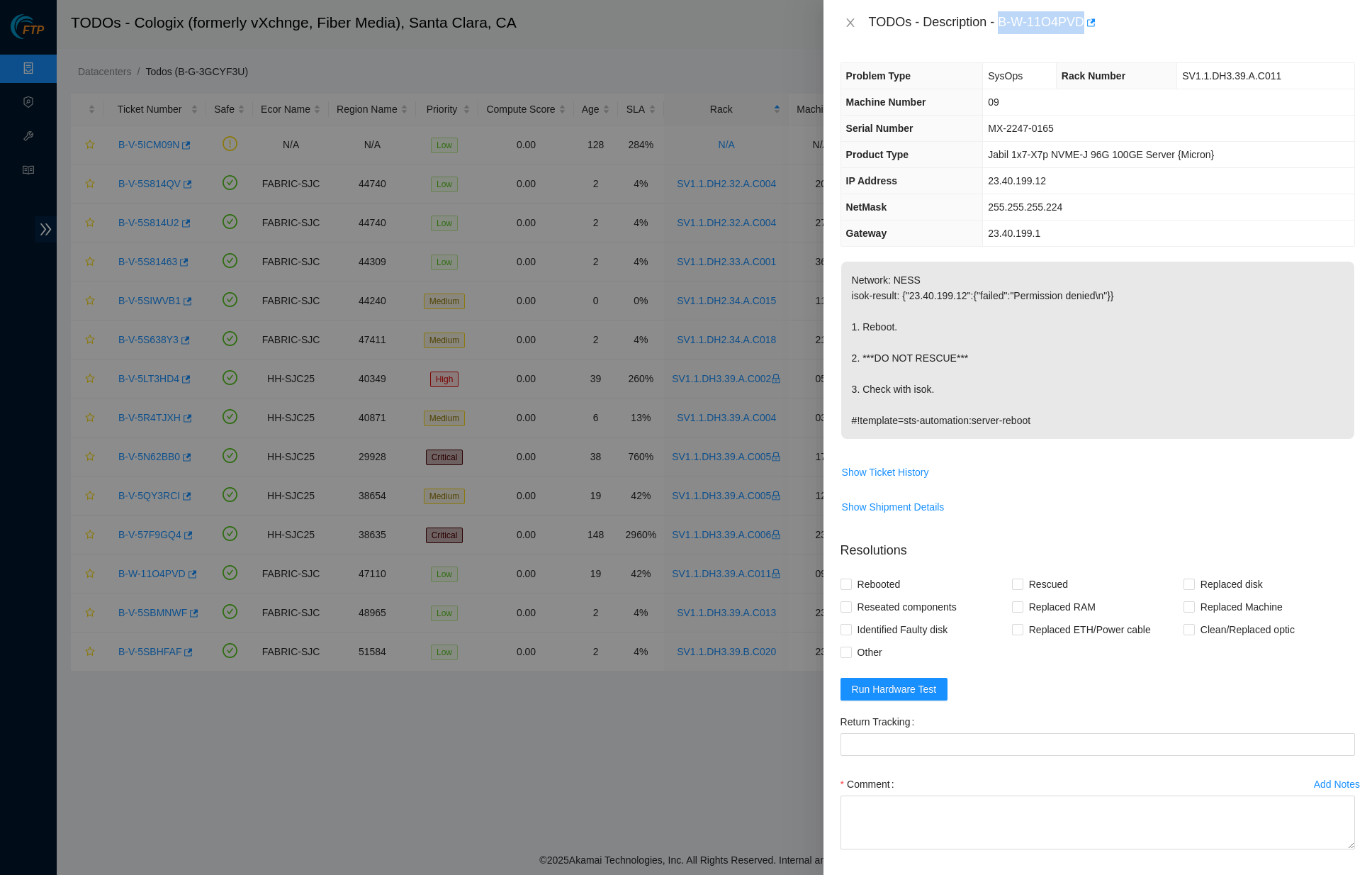 drag, startPoint x: 1016, startPoint y: 18, endPoint x: 1110, endPoint y: 20, distance: 94.02127 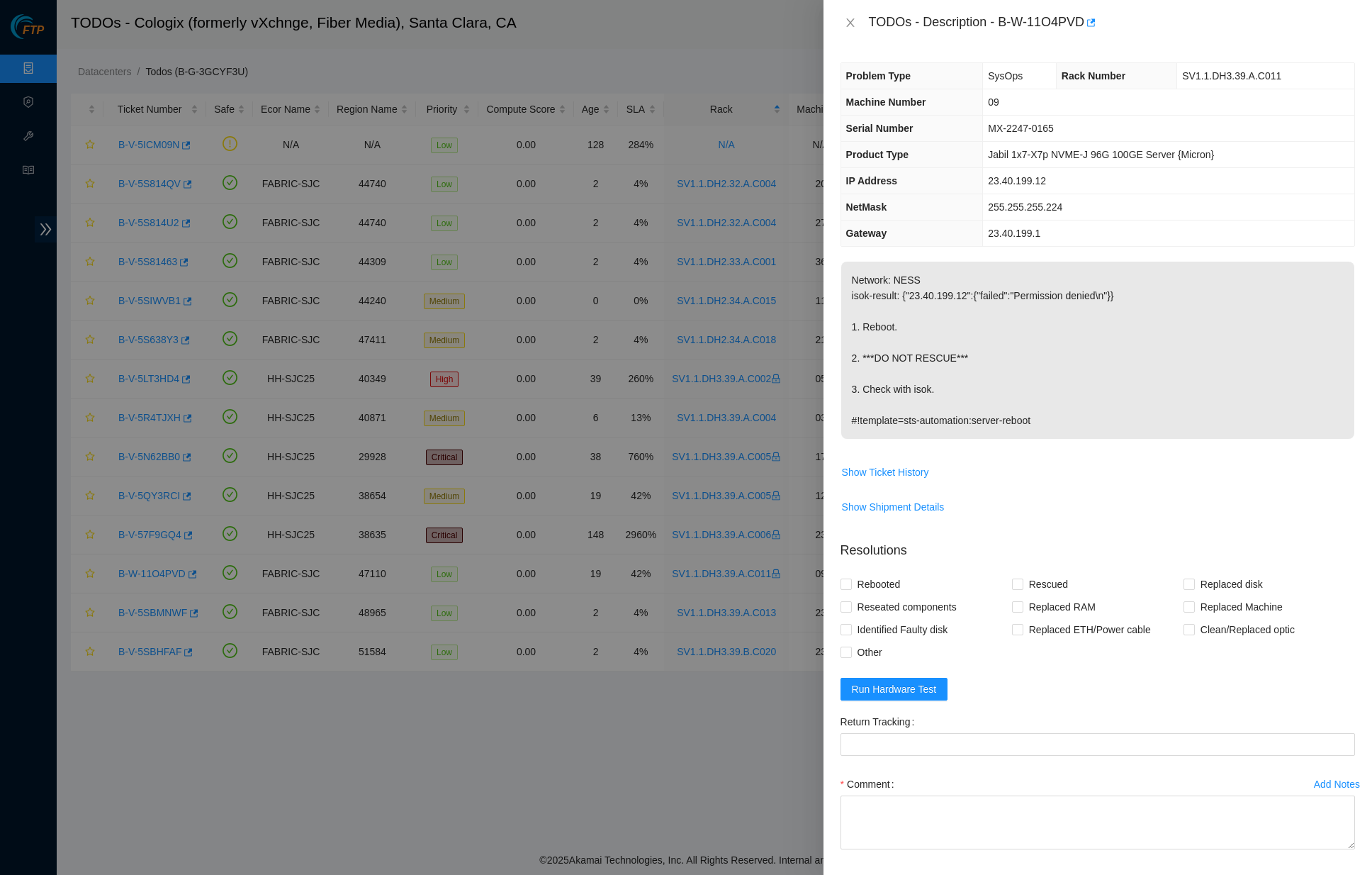 click on "255.255.255.224" at bounding box center (1169, 207) 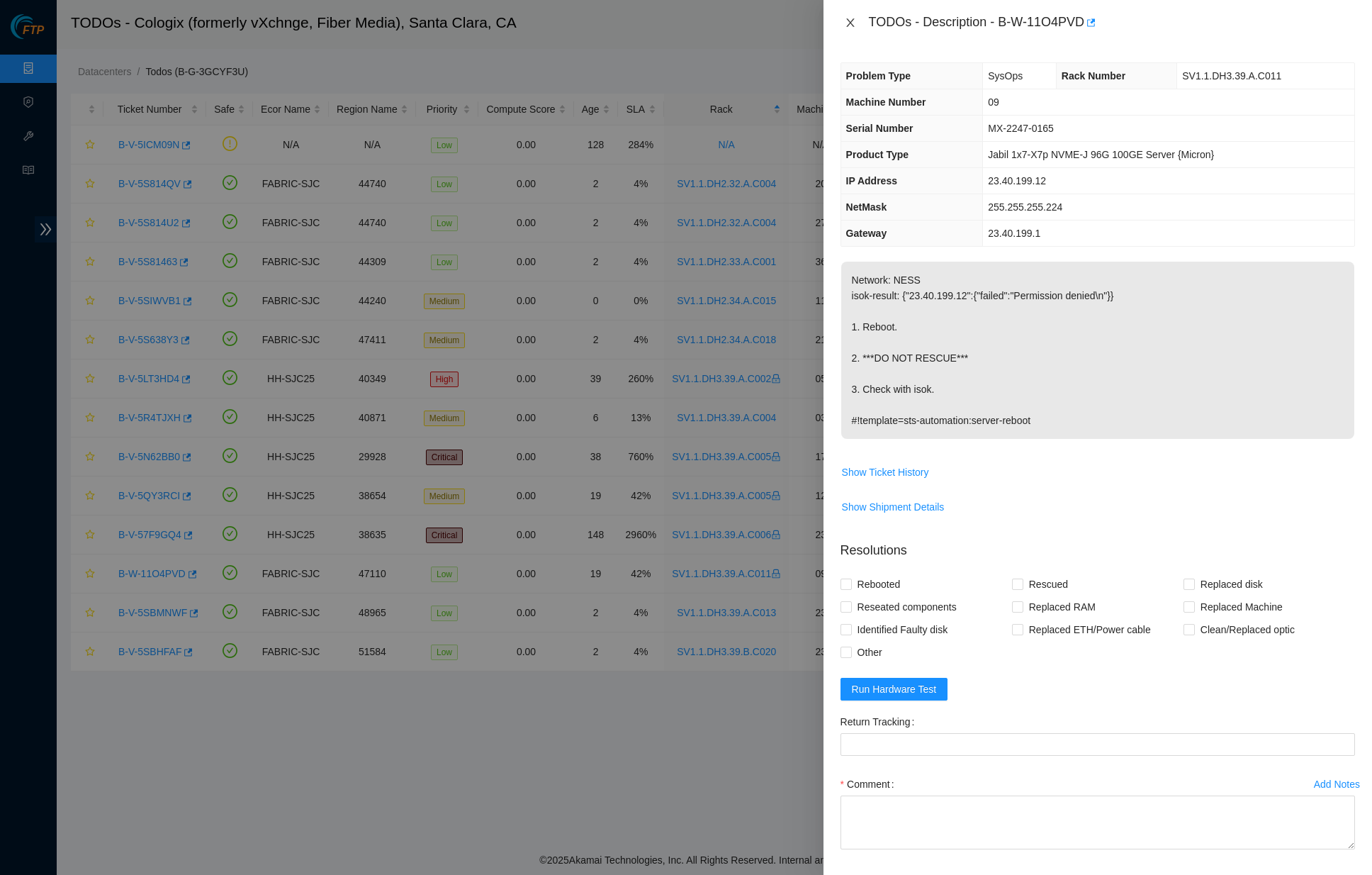 click 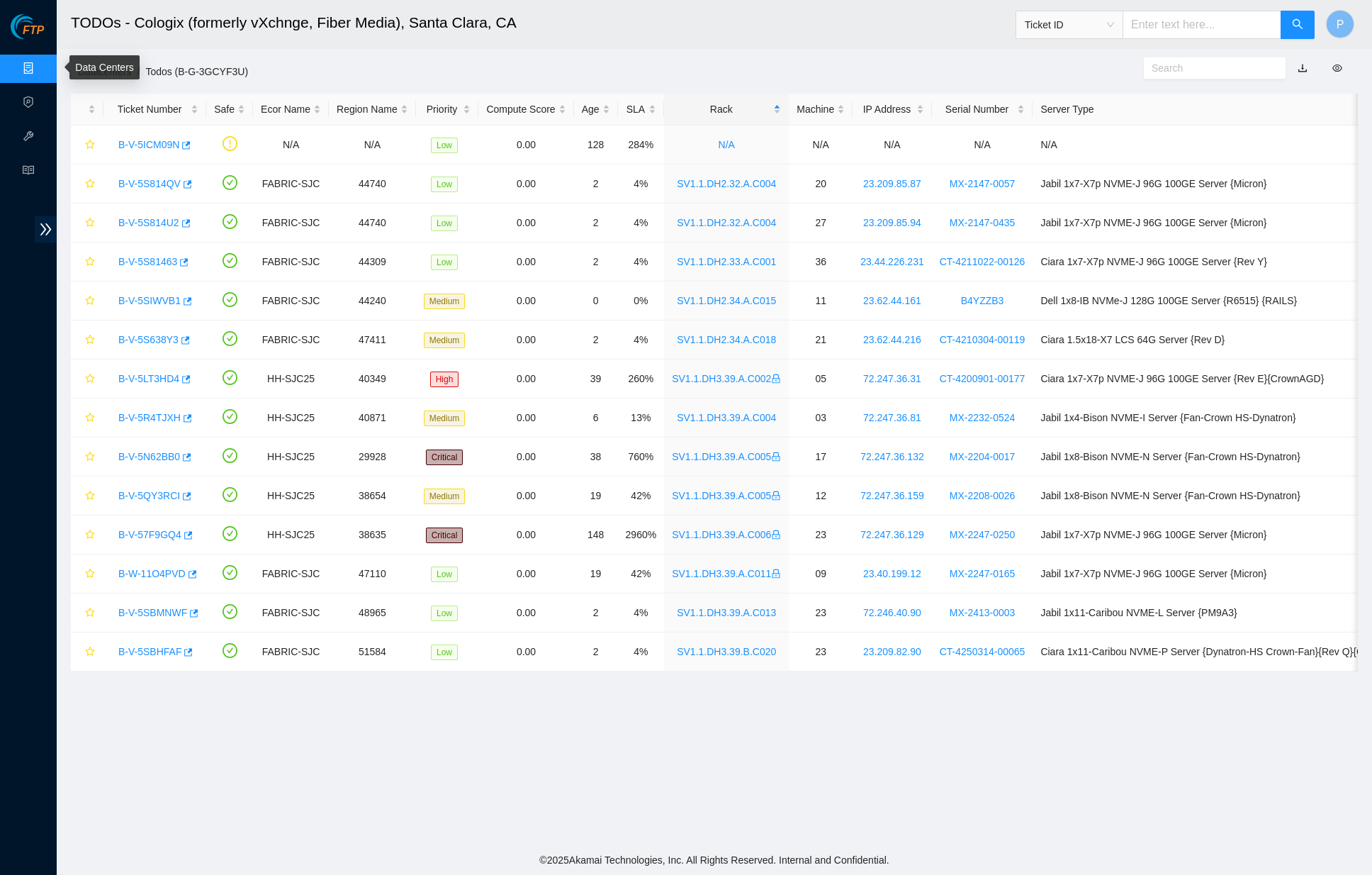 click on "Data Centers" at bounding box center (70, 69) 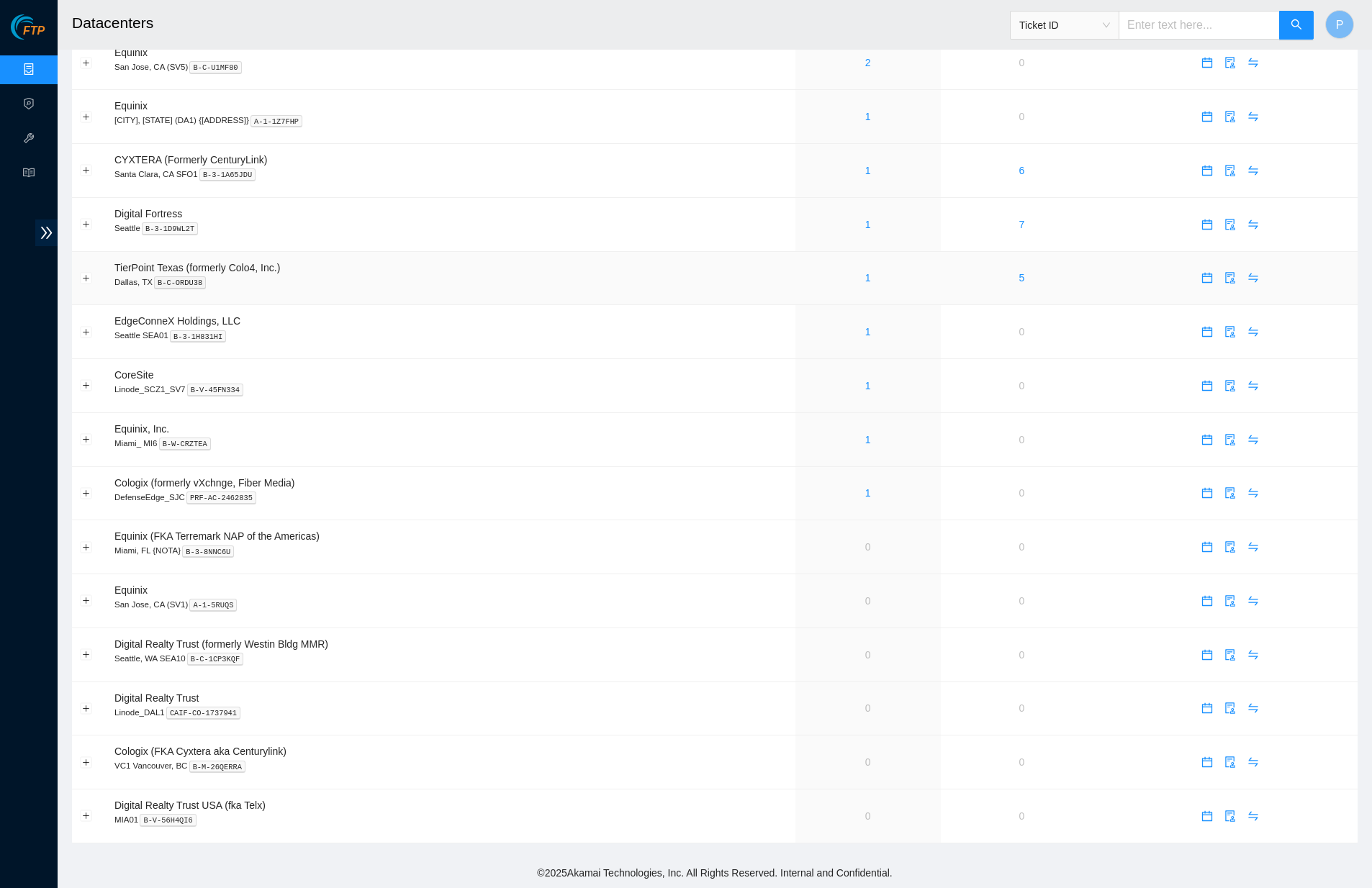 scroll, scrollTop: 859, scrollLeft: 0, axis: vertical 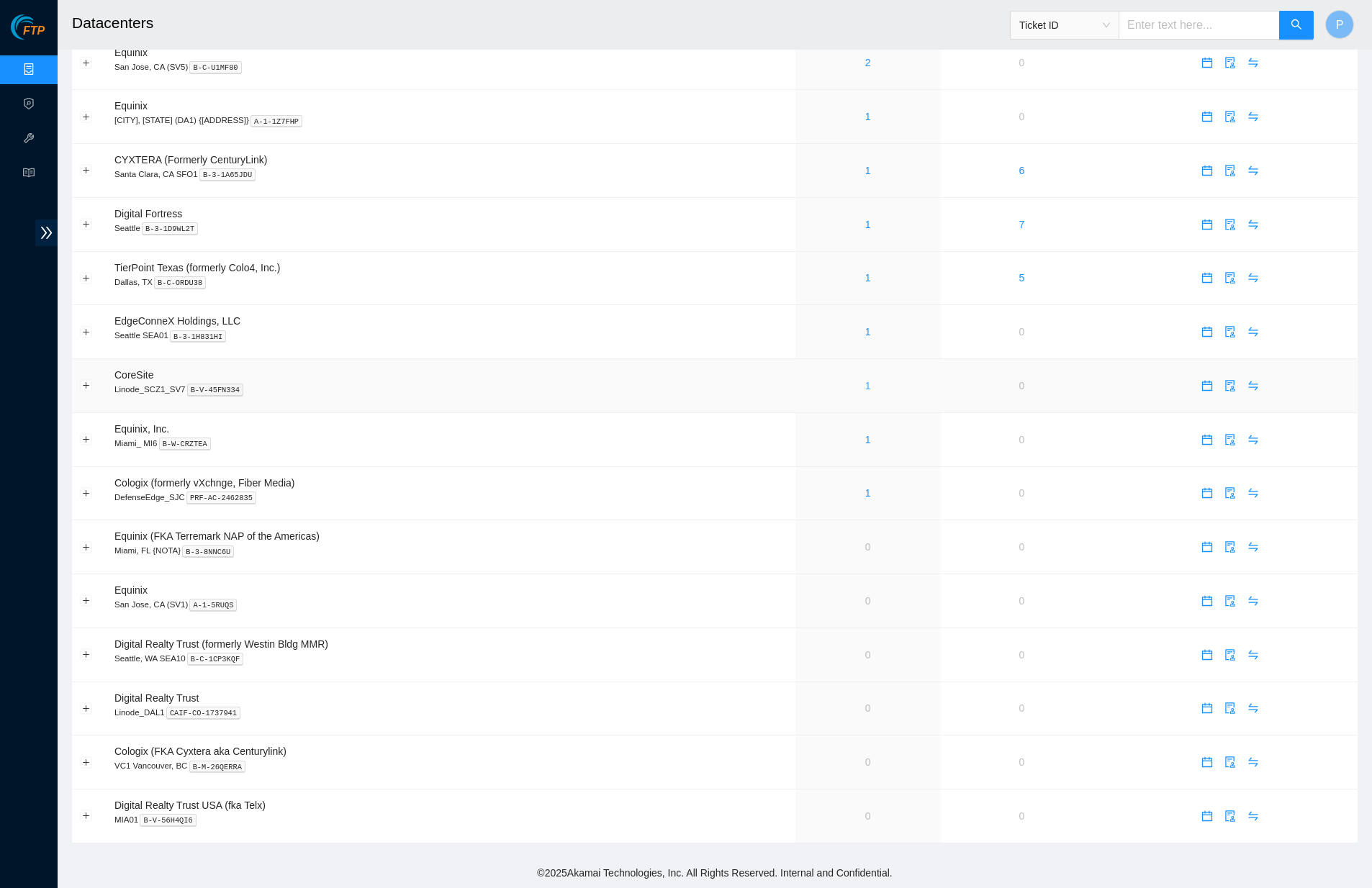 click on "1" at bounding box center [868, 386] 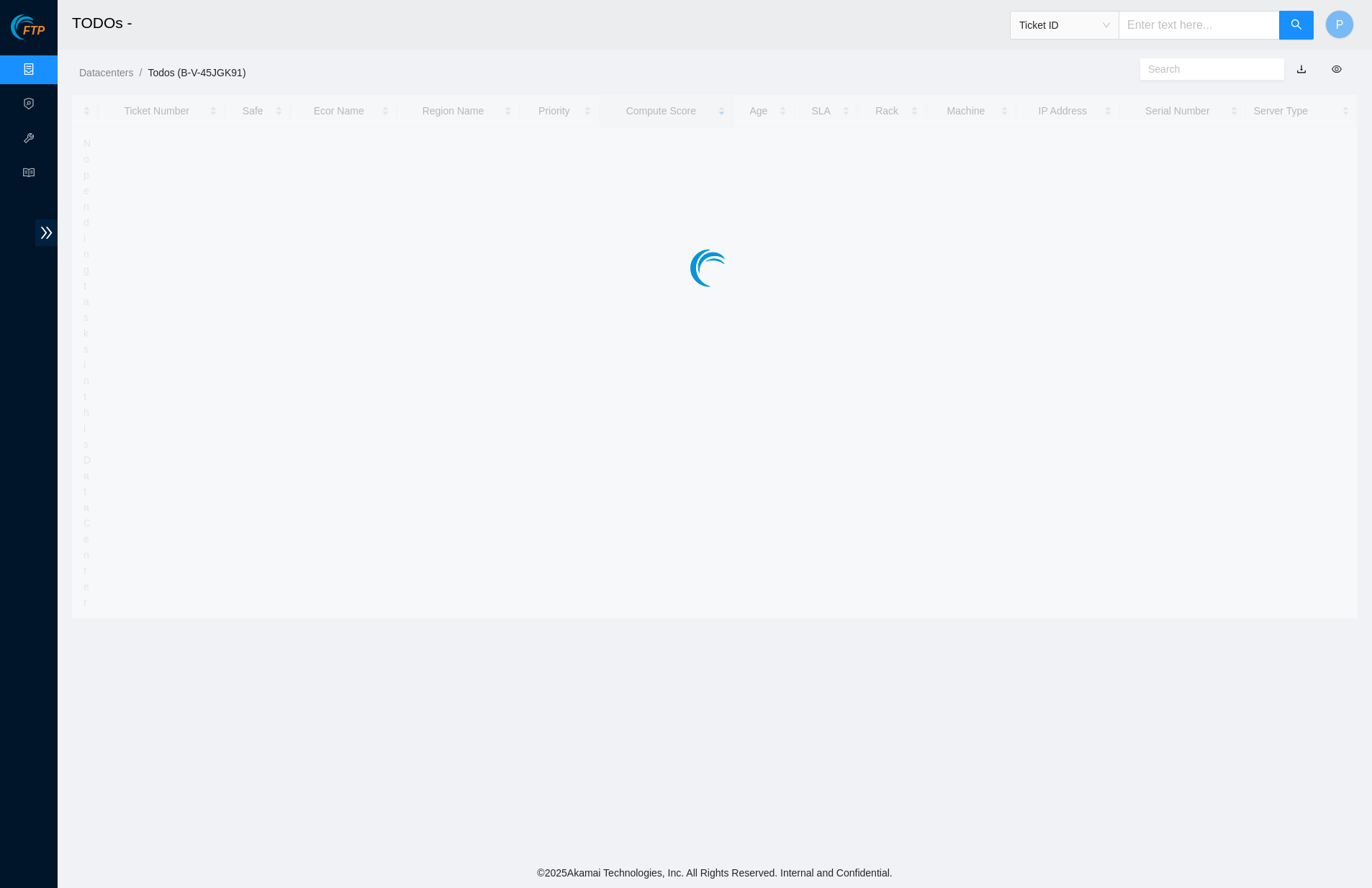 scroll, scrollTop: 0, scrollLeft: 0, axis: both 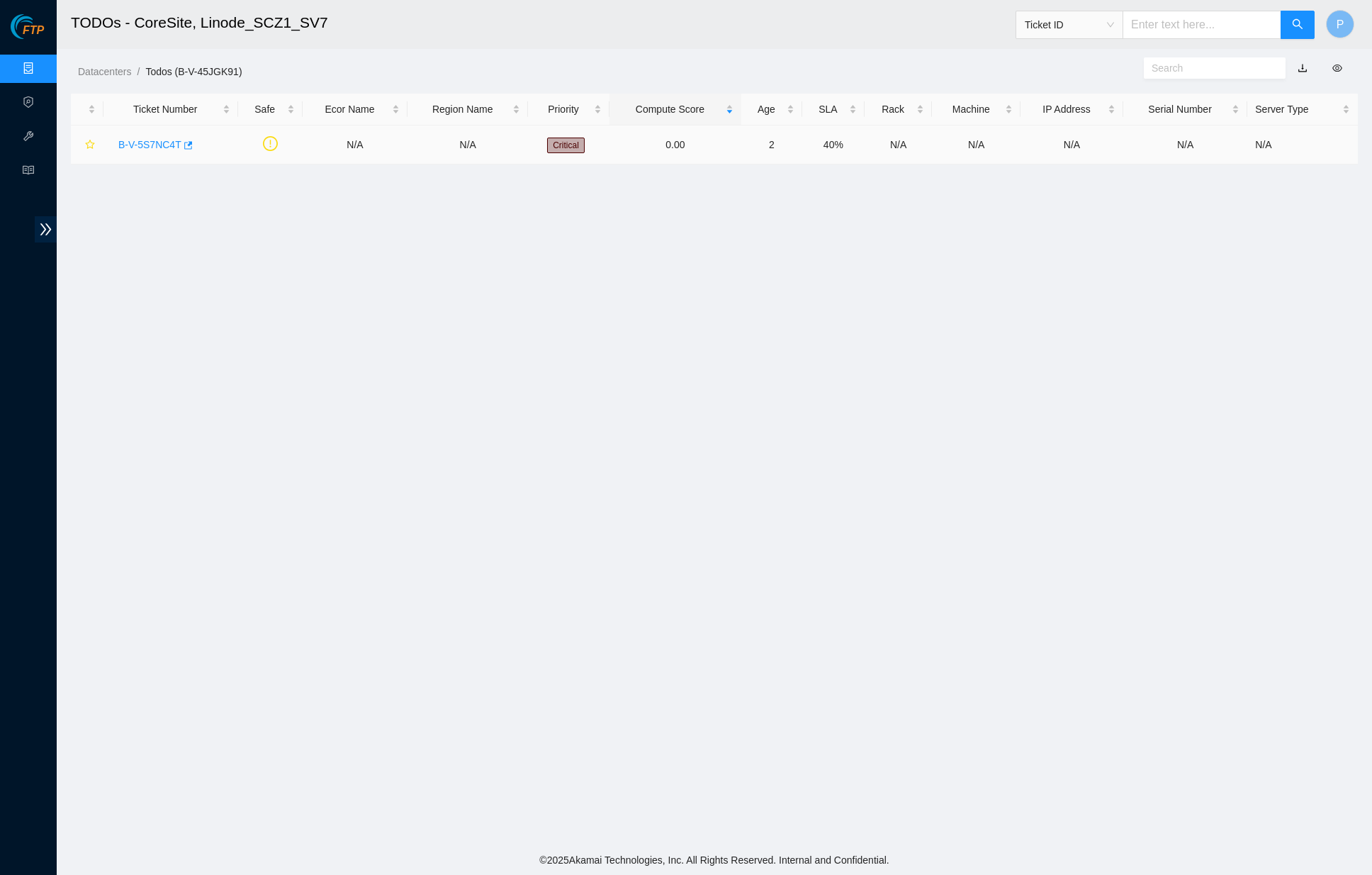 click on "B-V-5S7NC4T" at bounding box center (150, 145) 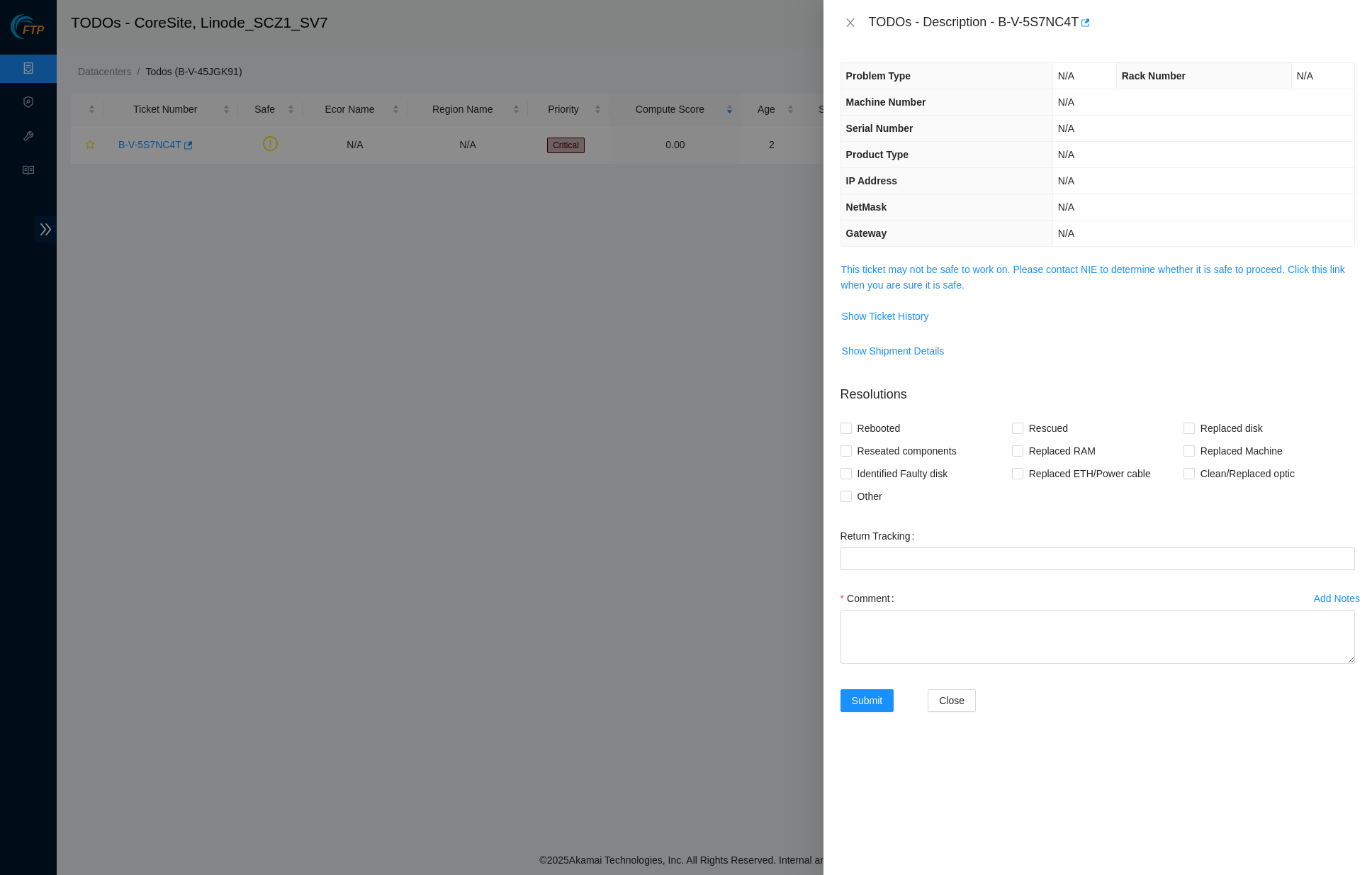 click on "This ticket may not be safe to work on. Please contact NIE to determine whether it is safe to proceed. Click this link when you are sure it is safe." at bounding box center [1098, 277] 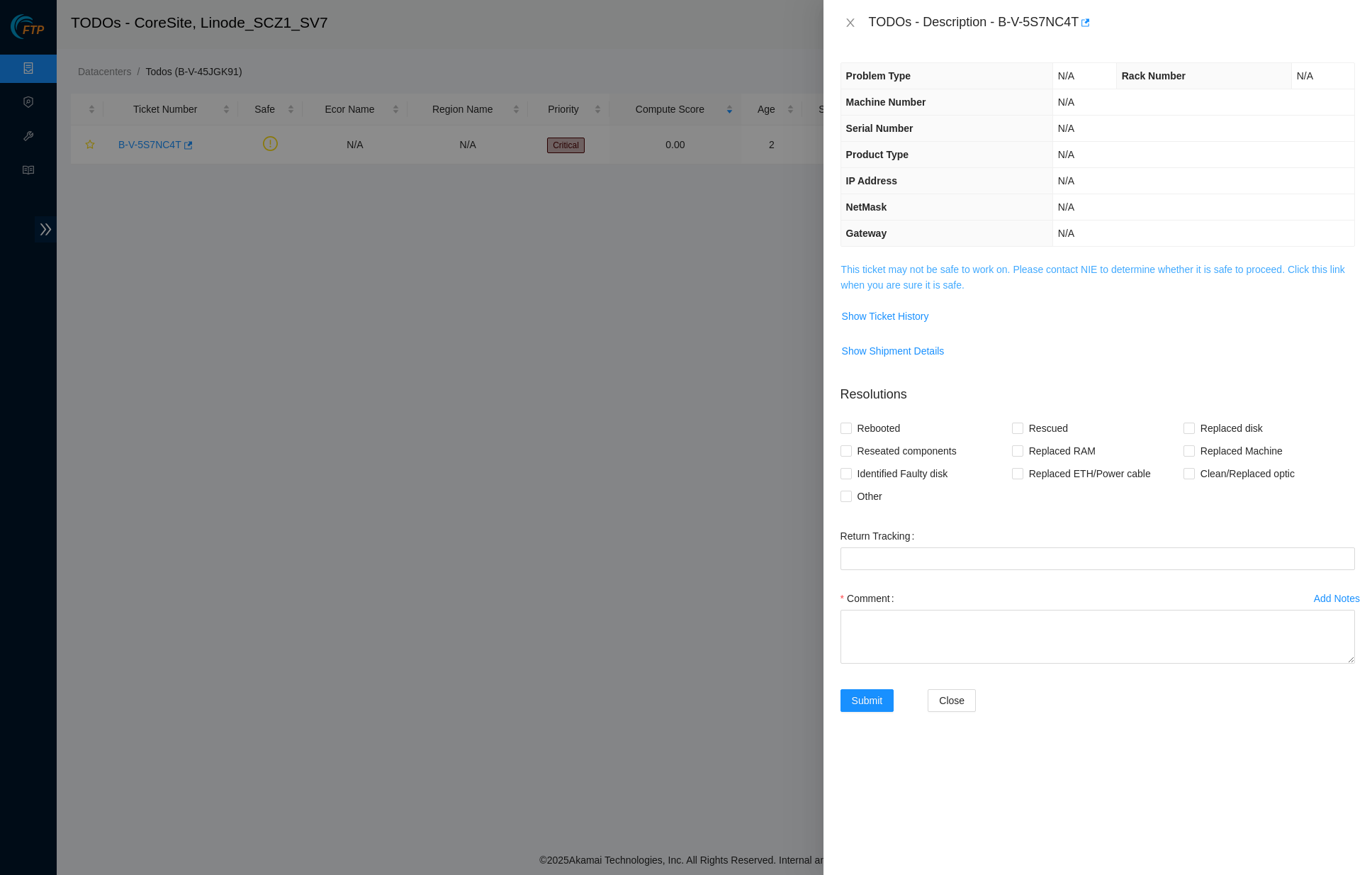 click on "This ticket may not be safe to work on. Please contact NIE to determine whether it is safe to proceed. Click this link when you are sure it is safe." at bounding box center [1093, 277] 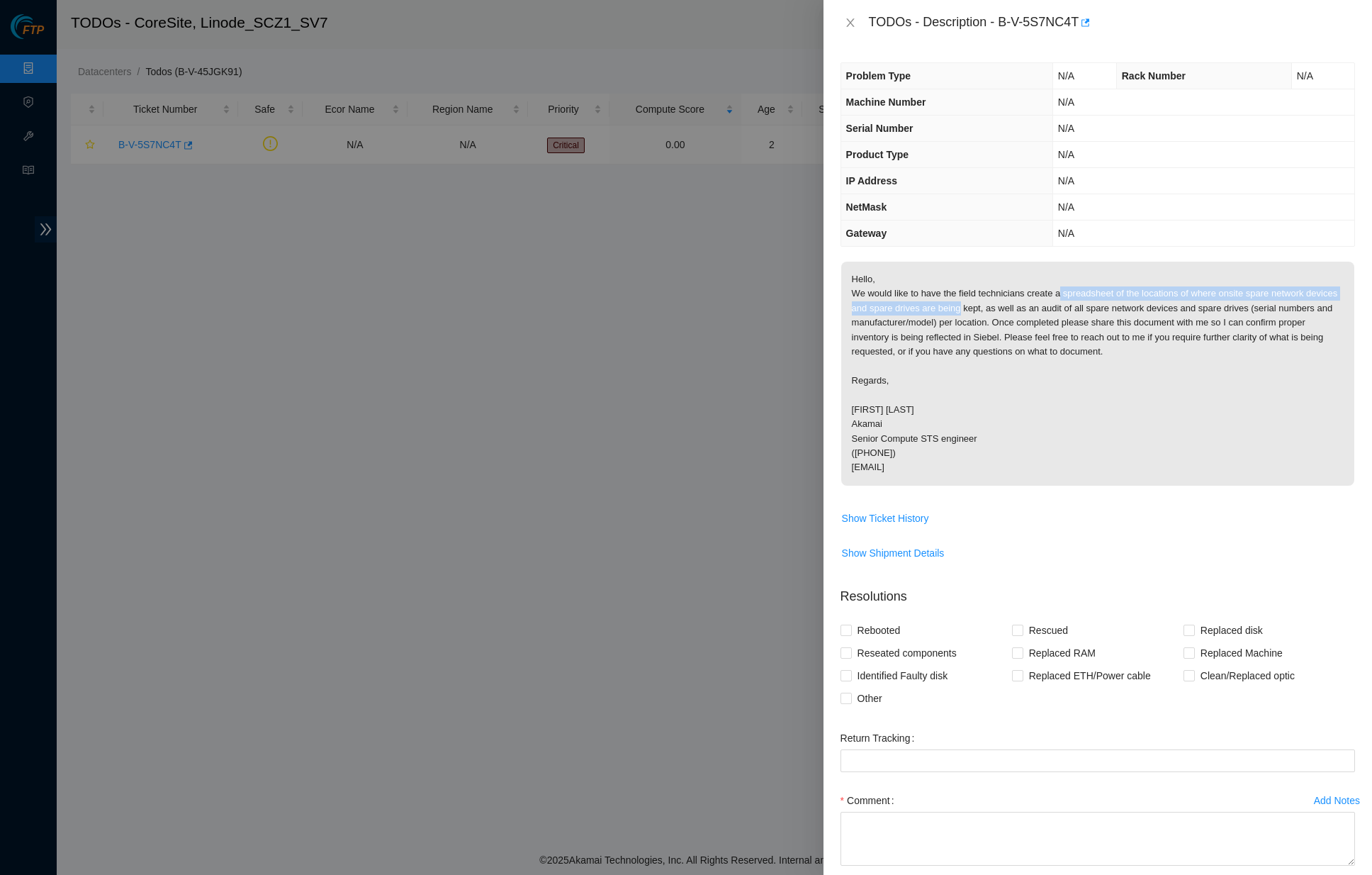 drag, startPoint x: 1169, startPoint y: 339, endPoint x: 1332, endPoint y: 347, distance: 163.1962 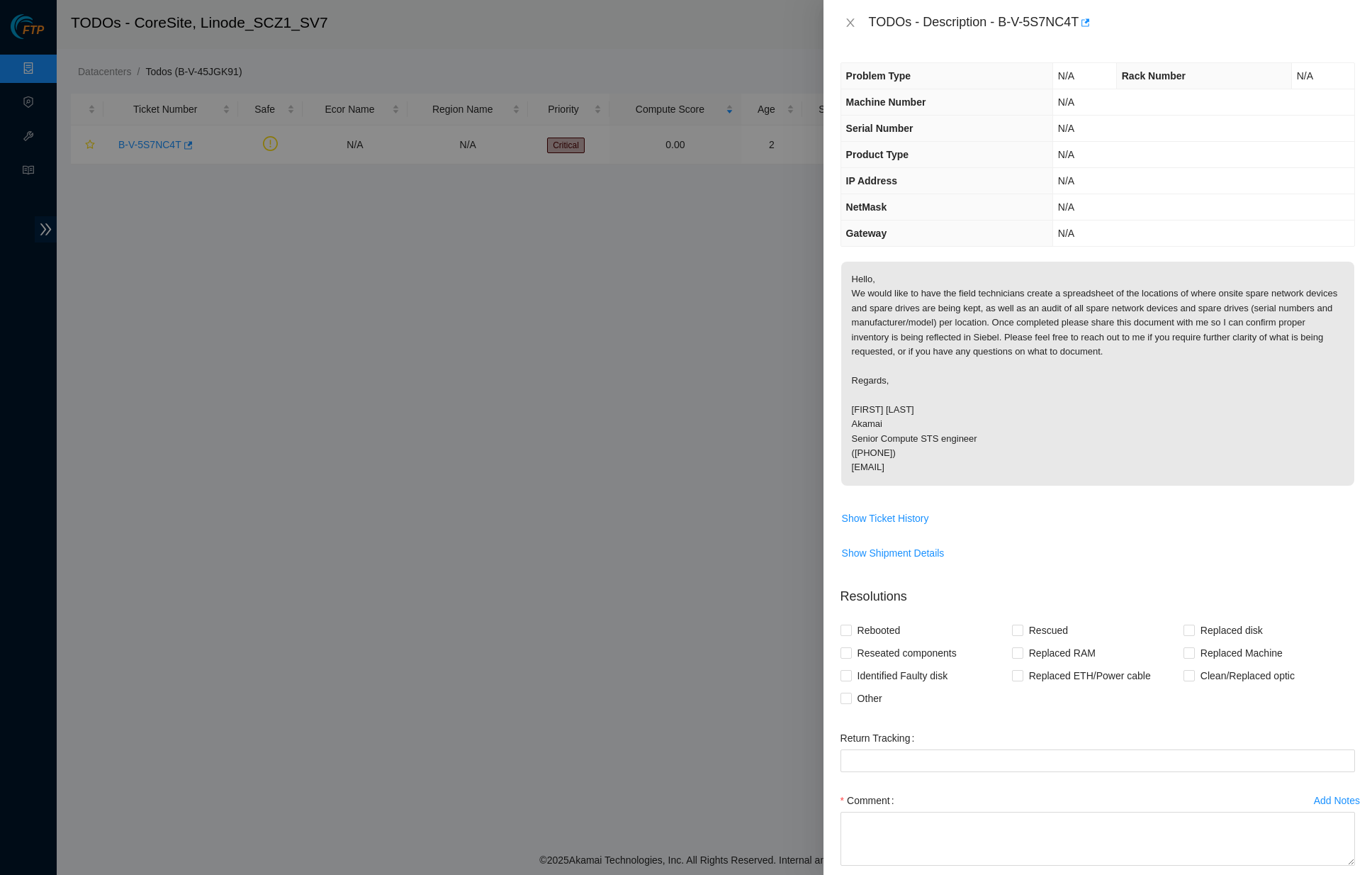 click on "Hello,
We would like to have the field technicians create a spreadsheet of the locations of where onsite spare network devices and spare drives are being kept, as well as an audit of all spare network devices and spare drives (serial numbers and manufacturer/model) per location. Once completed please share this document with me so I can confirm proper inventory is being reflected in Siebel. Please feel free to reach out to me if you require further clarity of what is being requested, or if you have any questions on what to document.
Regards,
Seamus McIlhenney
Akamai
Senior Compute STS engineer
(609) 380-7516
smcilhen@akamai.com" at bounding box center (1098, 374) 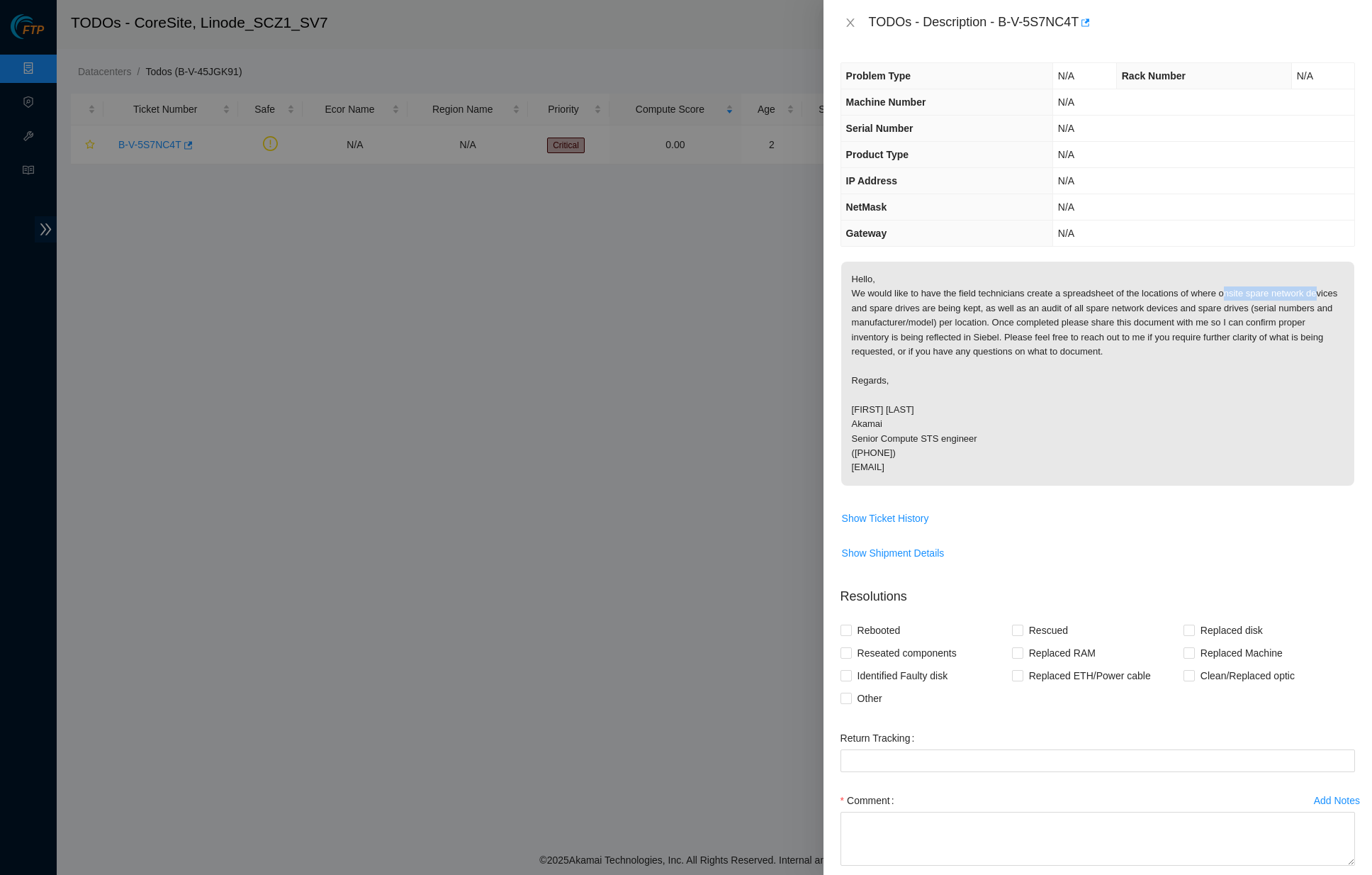 drag, startPoint x: 975, startPoint y: 356, endPoint x: 1123, endPoint y: 350, distance: 148.1216 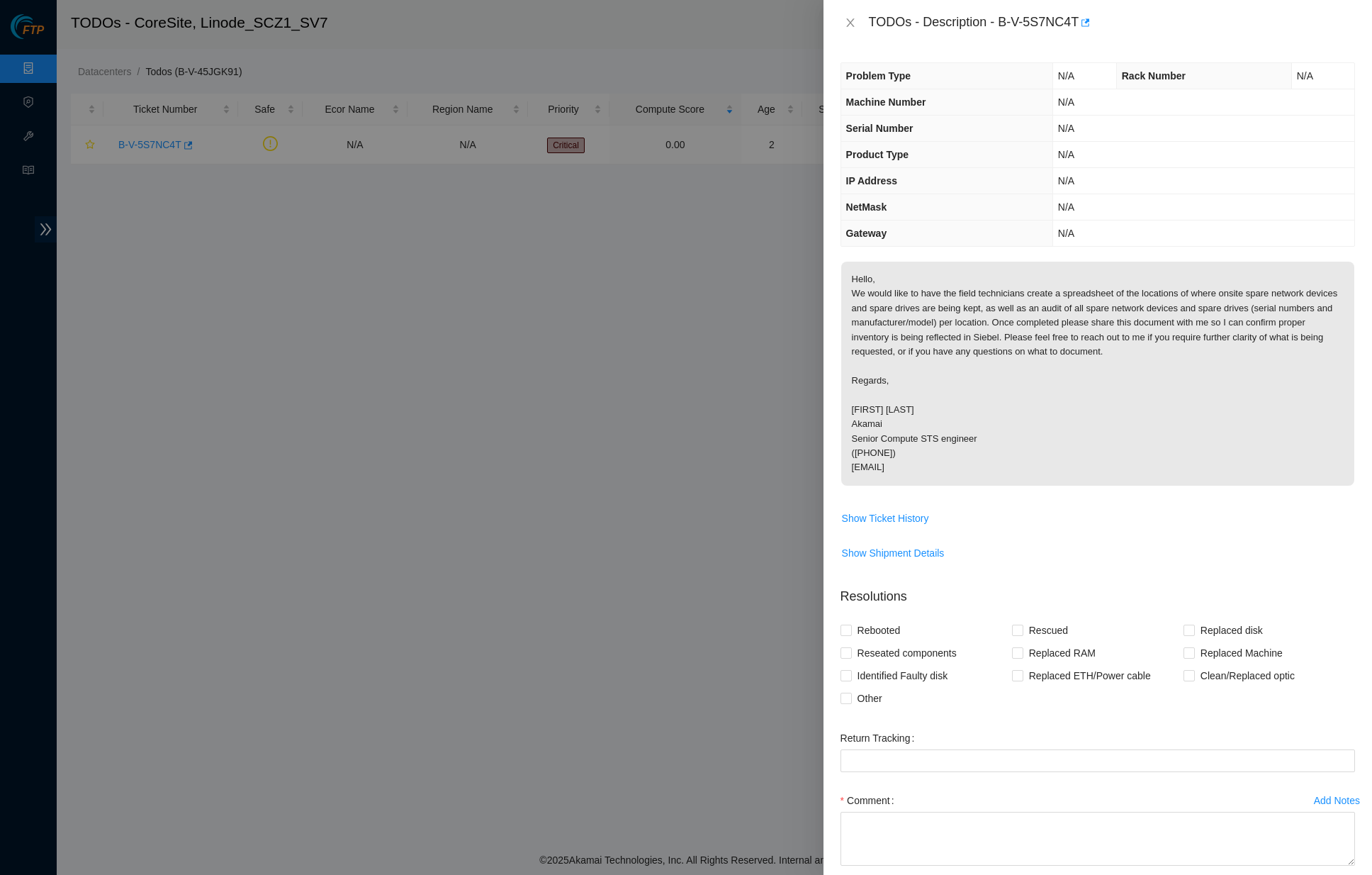 click on "Hello,
We would like to have the field technicians create a spreadsheet of the locations of where onsite spare network devices and spare drives are being kept, as well as an audit of all spare network devices and spare drives (serial numbers and manufacturer/model) per location. Once completed please share this document with me so I can confirm proper inventory is being reflected in Siebel. Please feel free to reach out to me if you require further clarity of what is being requested, or if you have any questions on what to document.
Regards,
Seamus McIlhenney
Akamai
Senior Compute STS engineer
(609) 380-7516
smcilhen@akamai.com" at bounding box center [1098, 374] 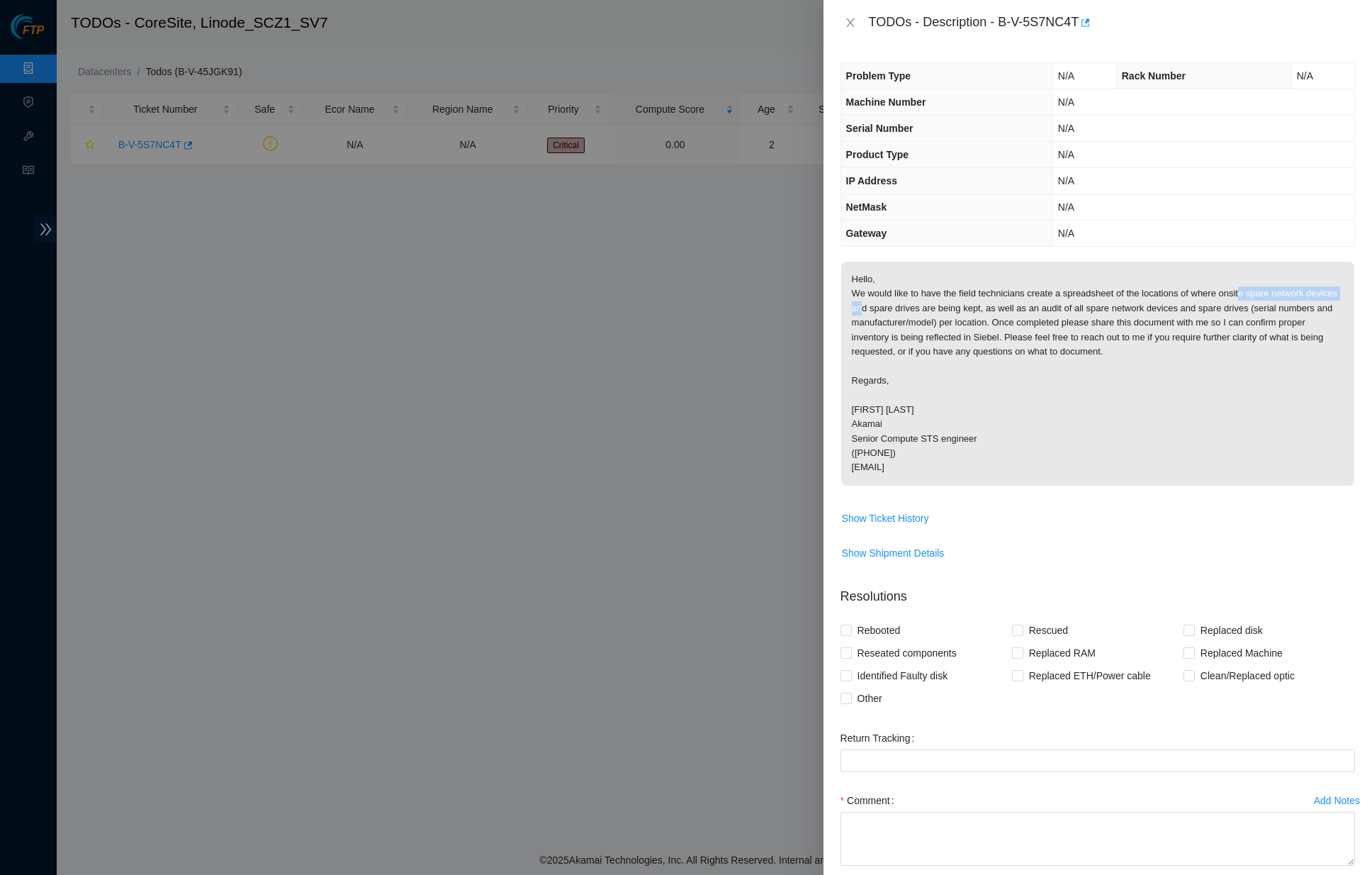 drag, startPoint x: 1003, startPoint y: 355, endPoint x: 1174, endPoint y: 363, distance: 171.18703 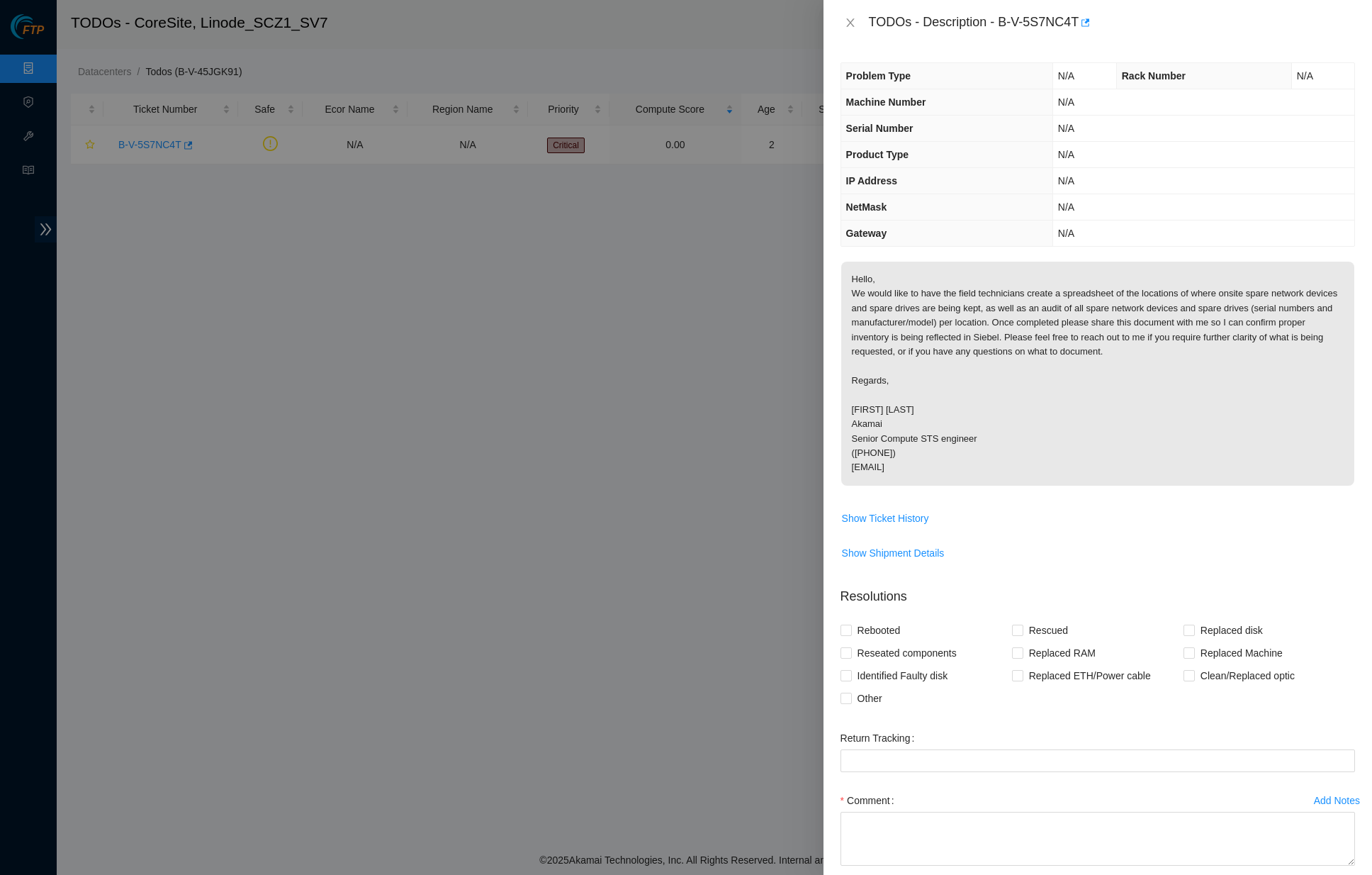click on "Hello,
We would like to have the field technicians create a spreadsheet of the locations of where onsite spare network devices and spare drives are being kept, as well as an audit of all spare network devices and spare drives (serial numbers and manufacturer/model) per location. Once completed please share this document with me so I can confirm proper inventory is being reflected in Siebel. Please feel free to reach out to me if you require further clarity of what is being requested, or if you have any questions on what to document.
Regards,
Seamus McIlhenney
Akamai
Senior Compute STS engineer
(609) 380-7516
smcilhen@akamai.com" at bounding box center [1098, 374] 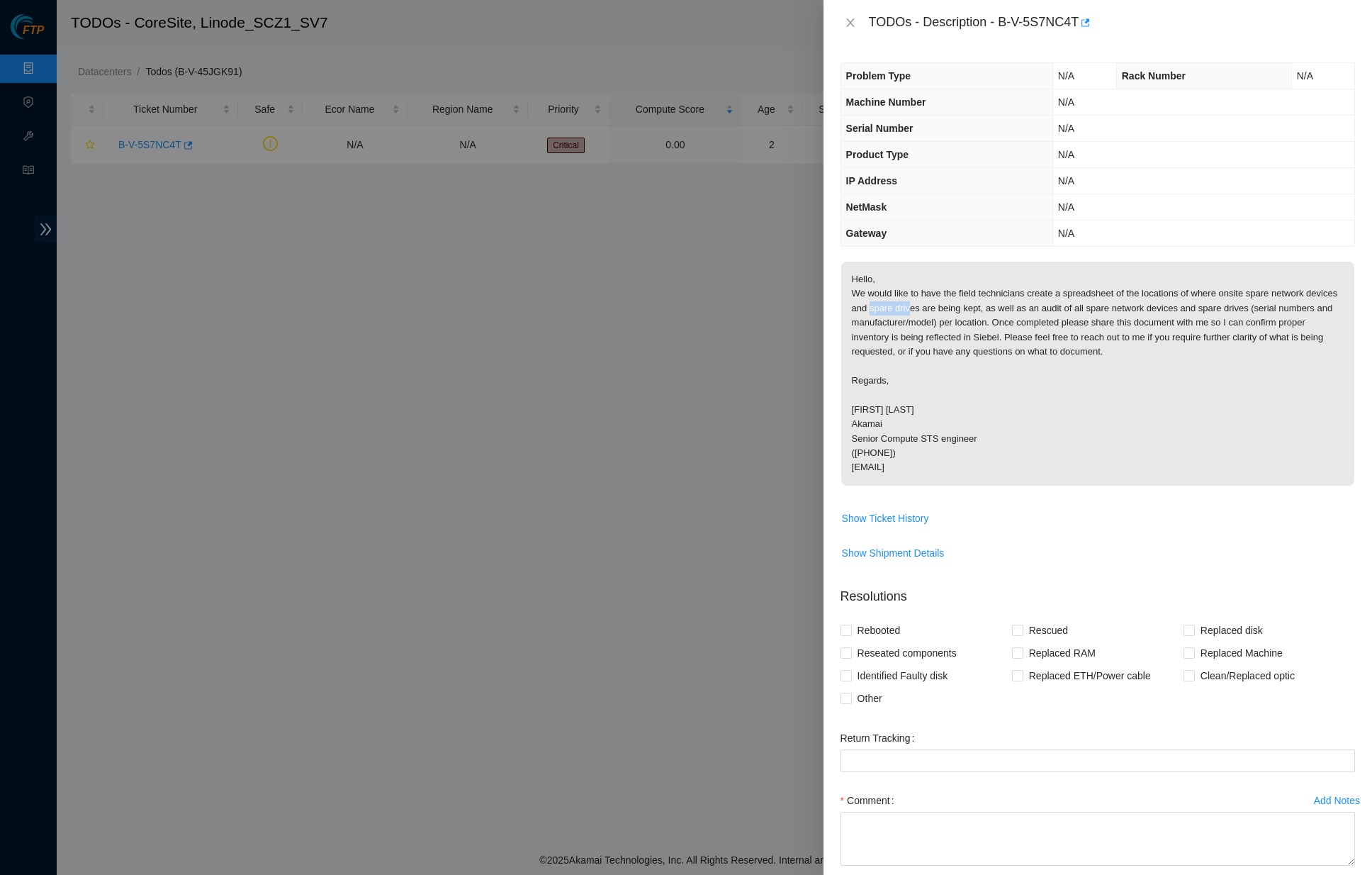 drag, startPoint x: 1196, startPoint y: 355, endPoint x: 1247, endPoint y: 357, distance: 51.0392 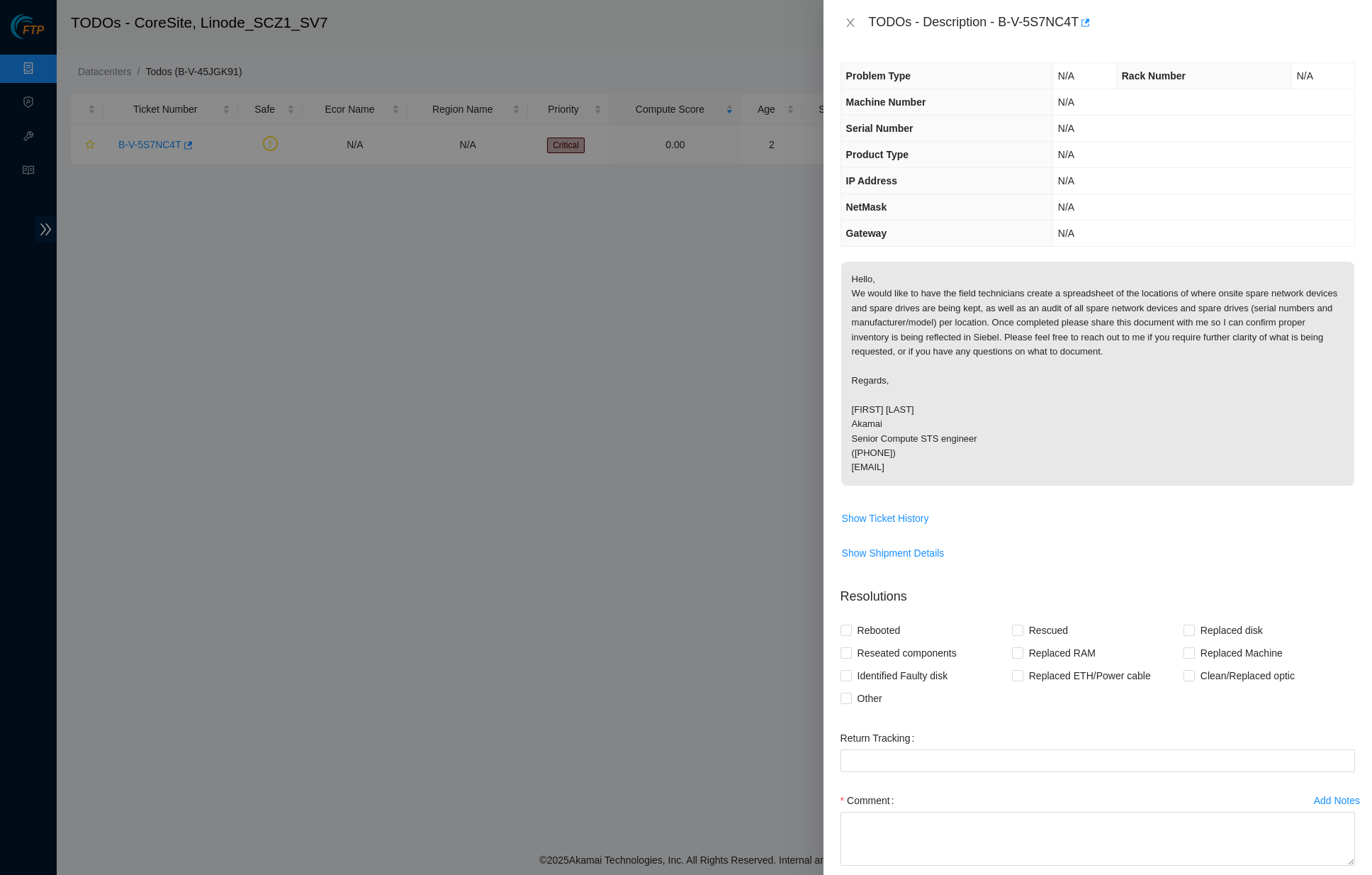click on "Hello,
We would like to have the field technicians create a spreadsheet of the locations of where onsite spare network devices and spare drives are being kept, as well as an audit of all spare network devices and spare drives (serial numbers and manufacturer/model) per location. Once completed please share this document with me so I can confirm proper inventory is being reflected in Siebel. Please feel free to reach out to me if you require further clarity of what is being requested, or if you have any questions on what to document.
Regards,
Seamus McIlhenney
Akamai
Senior Compute STS engineer
(609) 380-7516
smcilhen@akamai.com" at bounding box center (1098, 374) 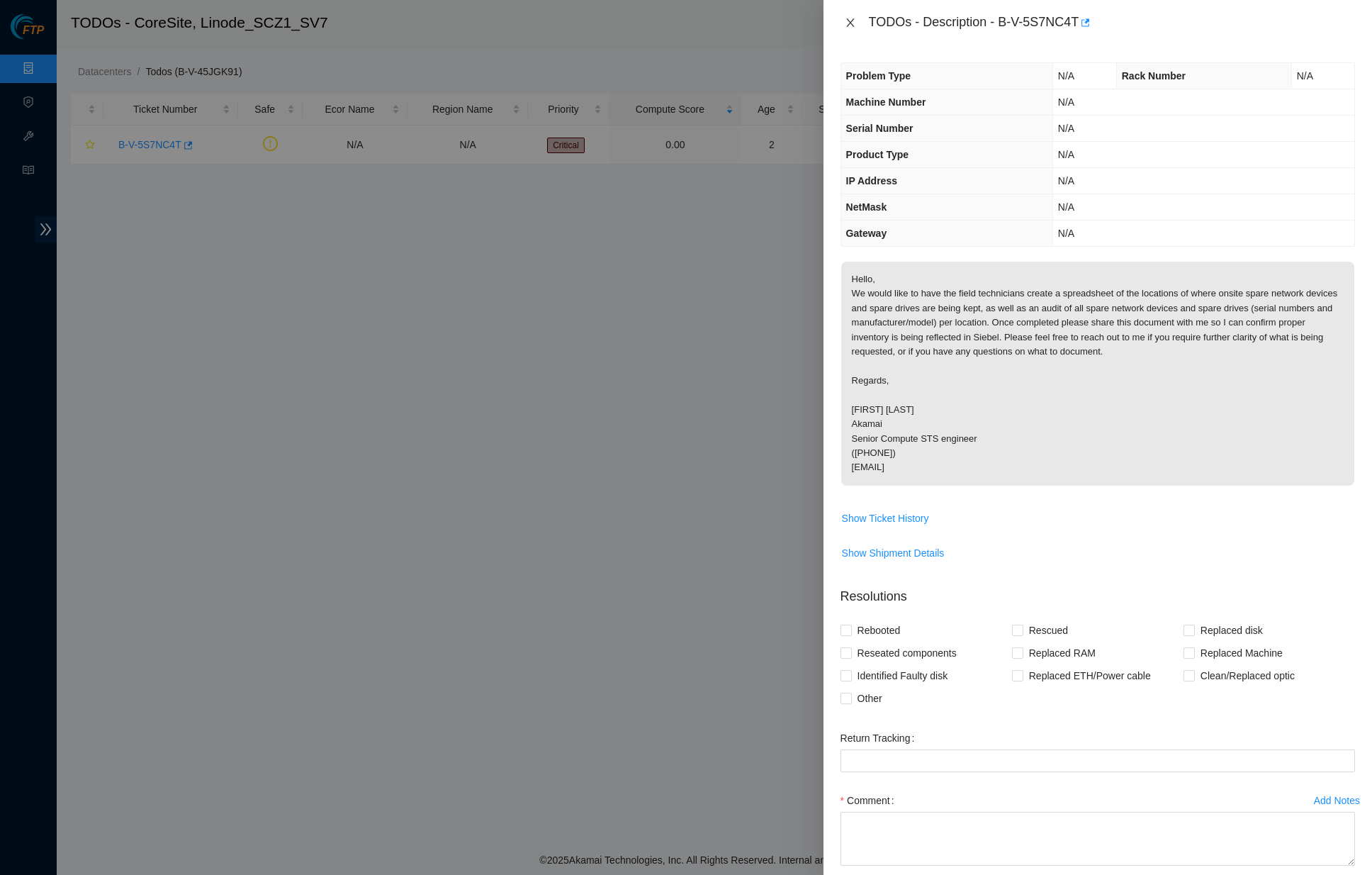 click 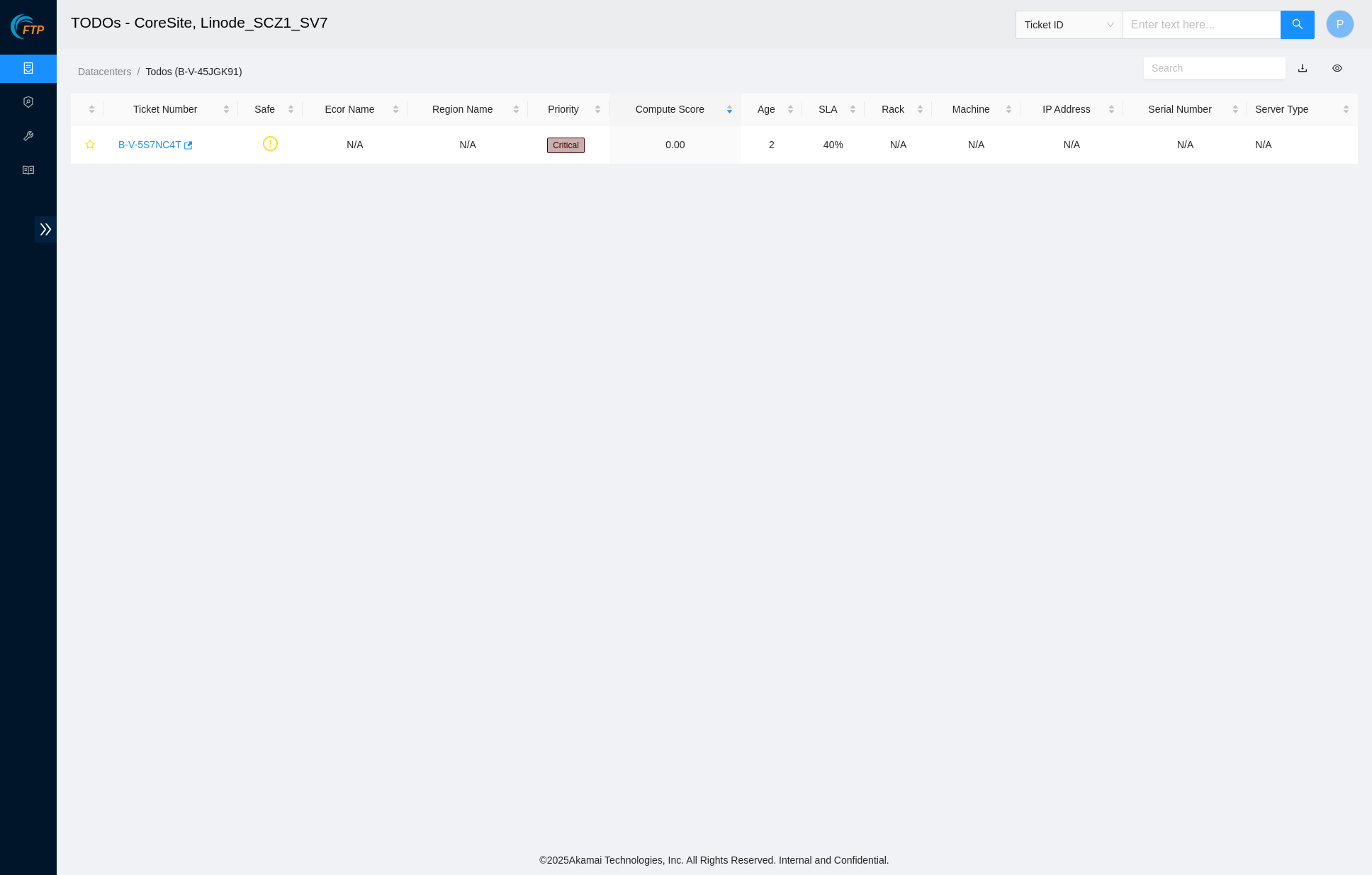 click at bounding box center [1202, 25] 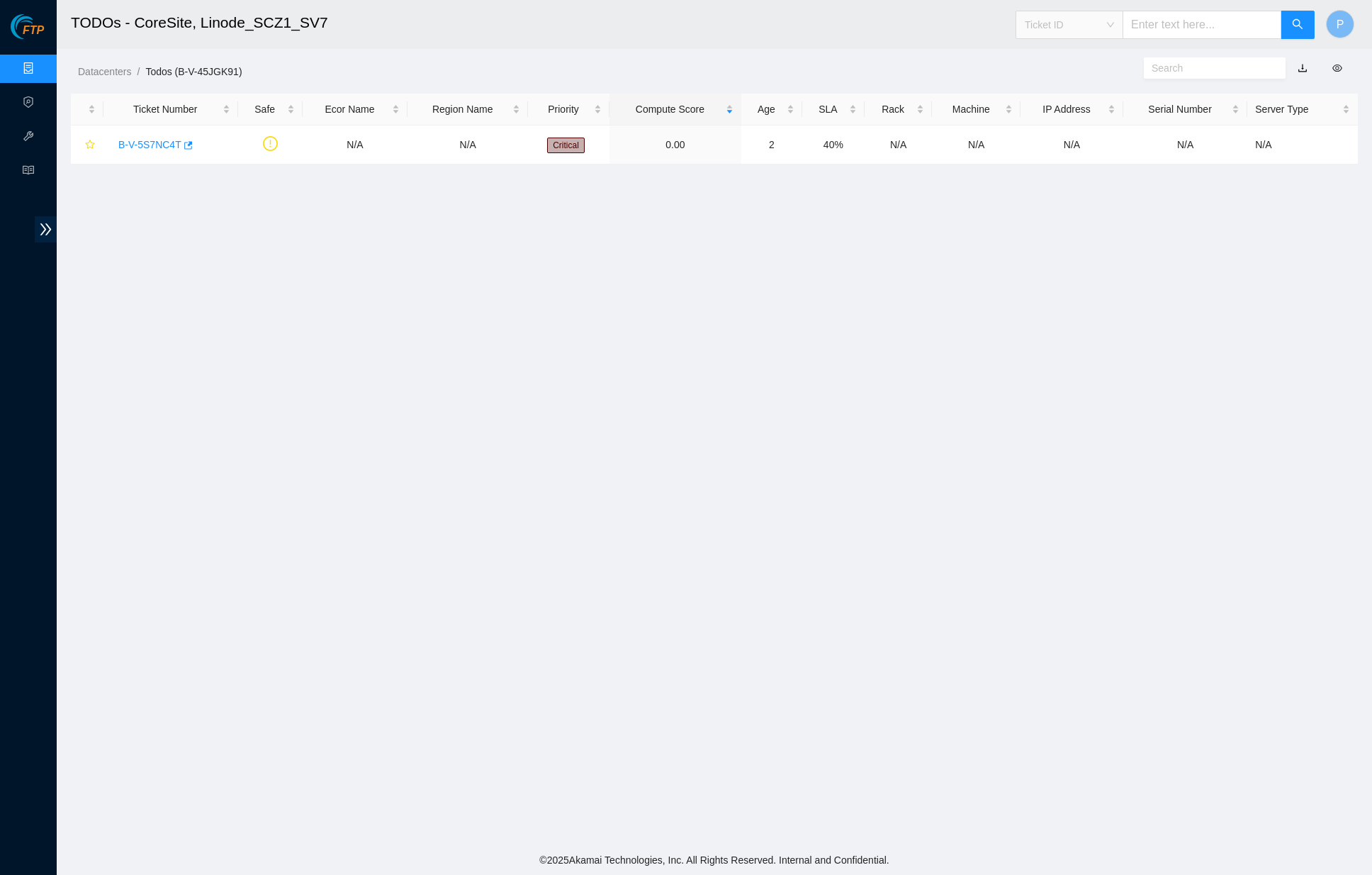 click on "Ticket ID" at bounding box center [1069, 25] 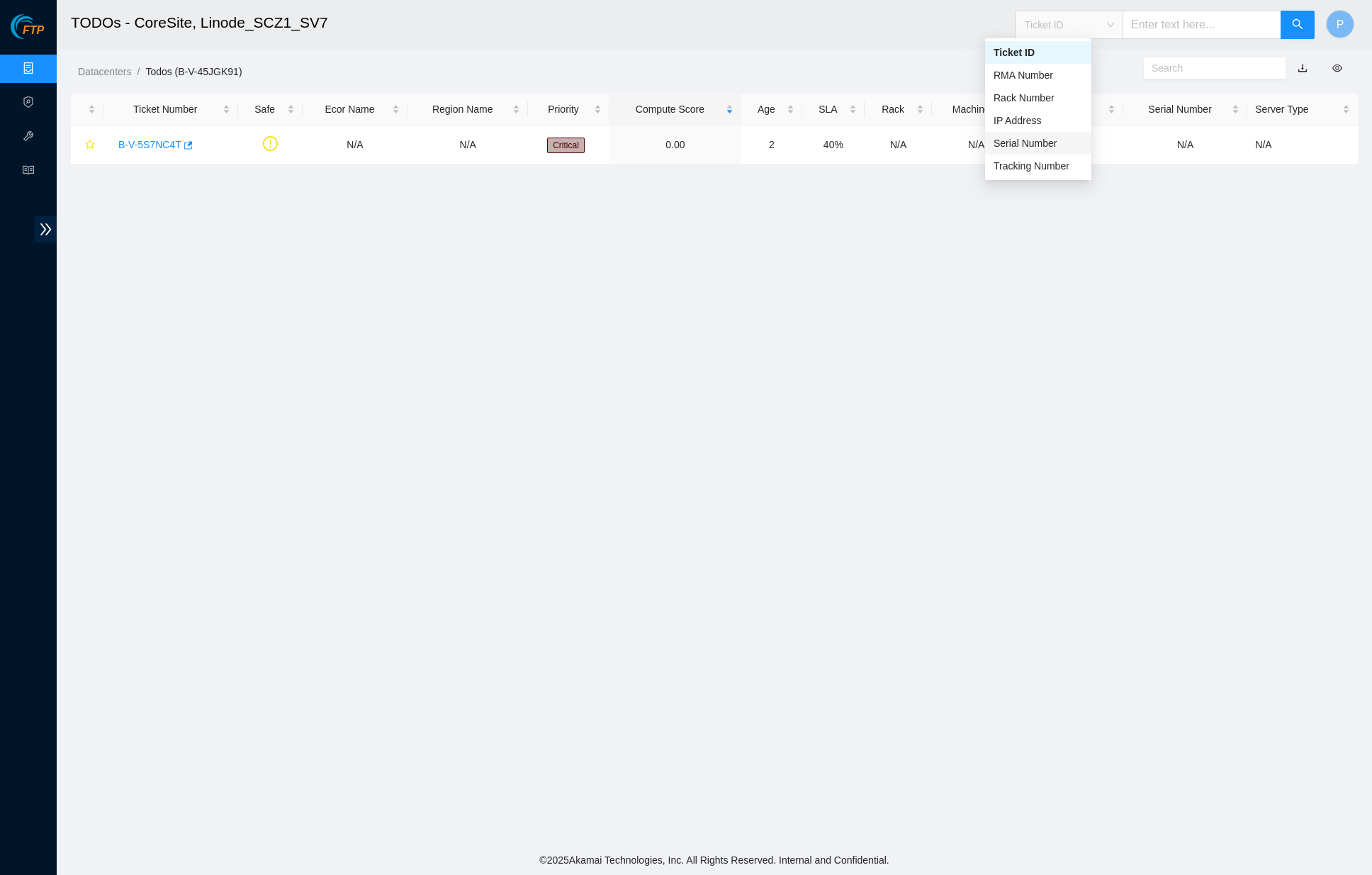 click on "Serial Number" at bounding box center [1038, 143] 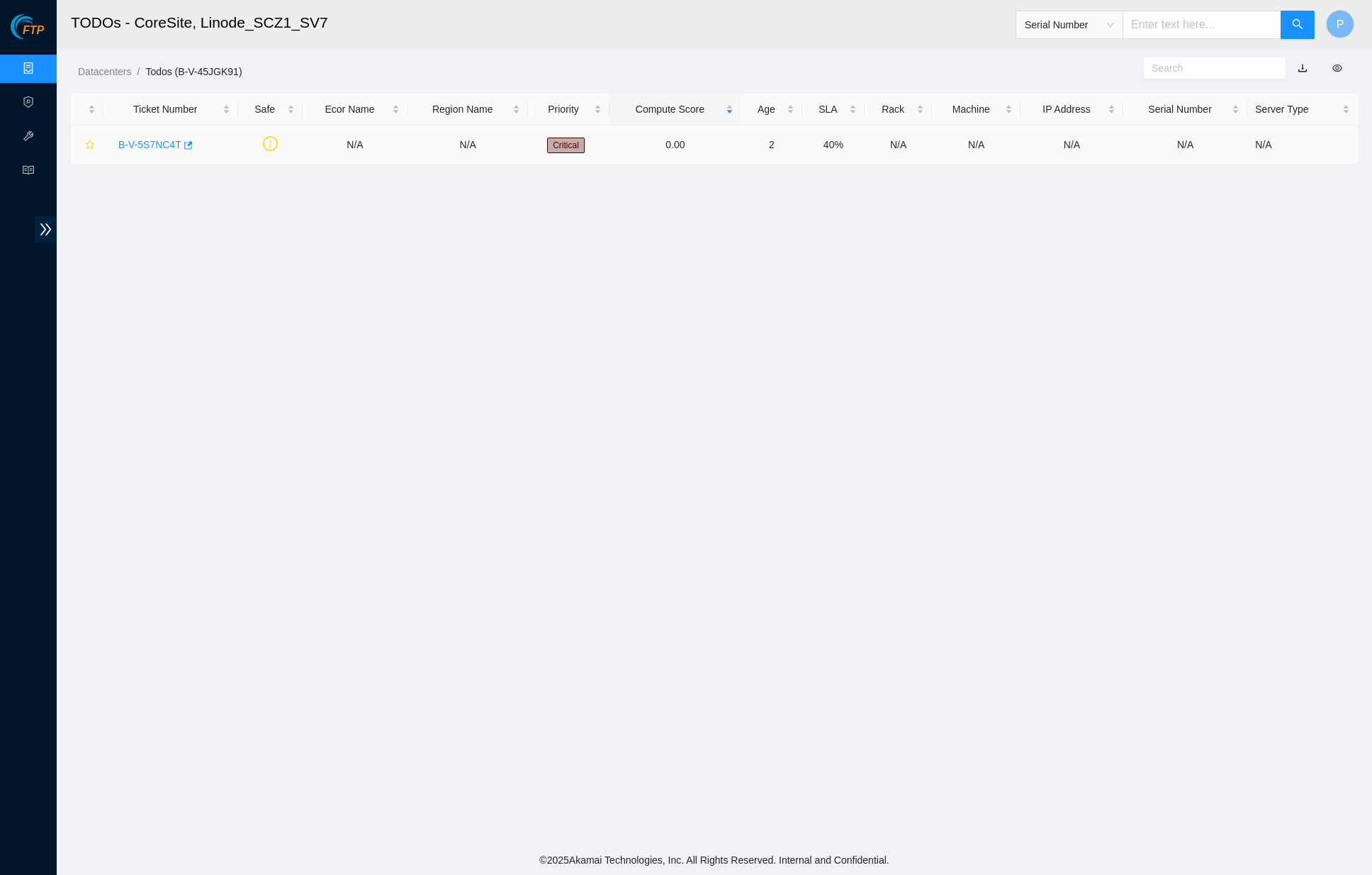 click on "B-V-5S7NC4T" at bounding box center (150, 145) 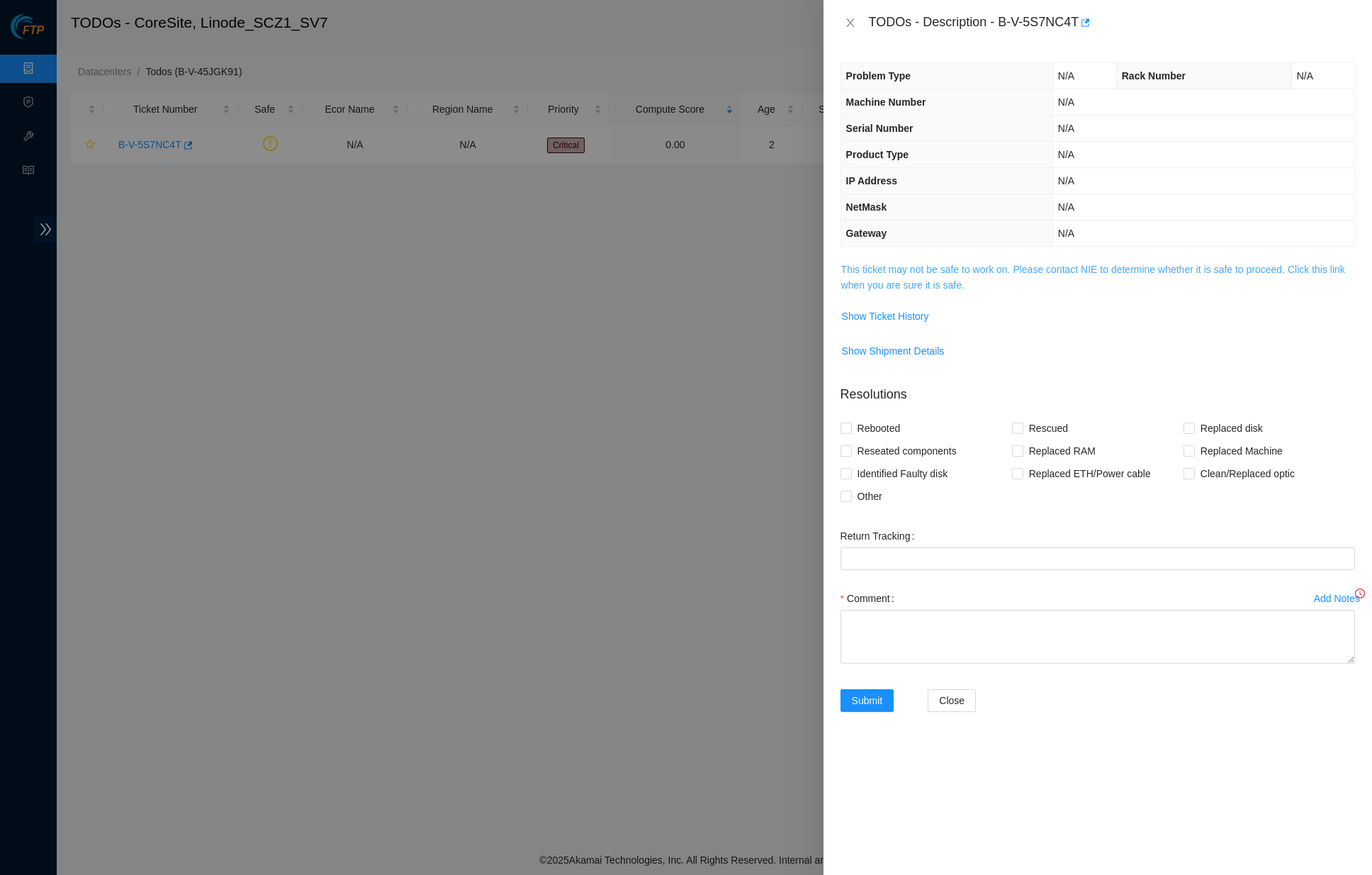 click on "This ticket may not be safe to work on. Please contact NIE to determine whether it is safe to proceed. Click this link when you are sure it is safe." at bounding box center [1093, 277] 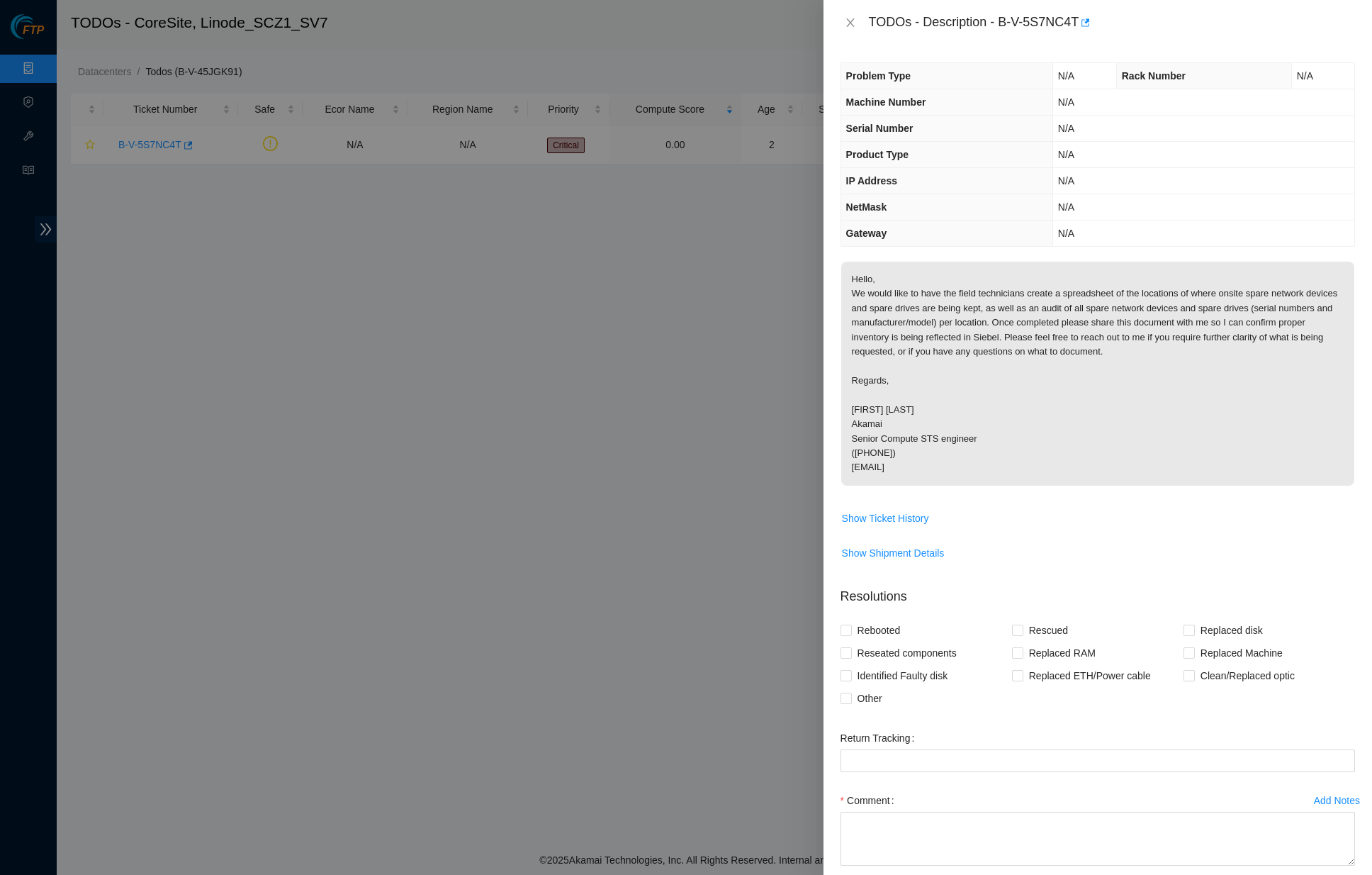 click on "TODOs - Description - B-V-5S7NC4T" at bounding box center [1098, 23] 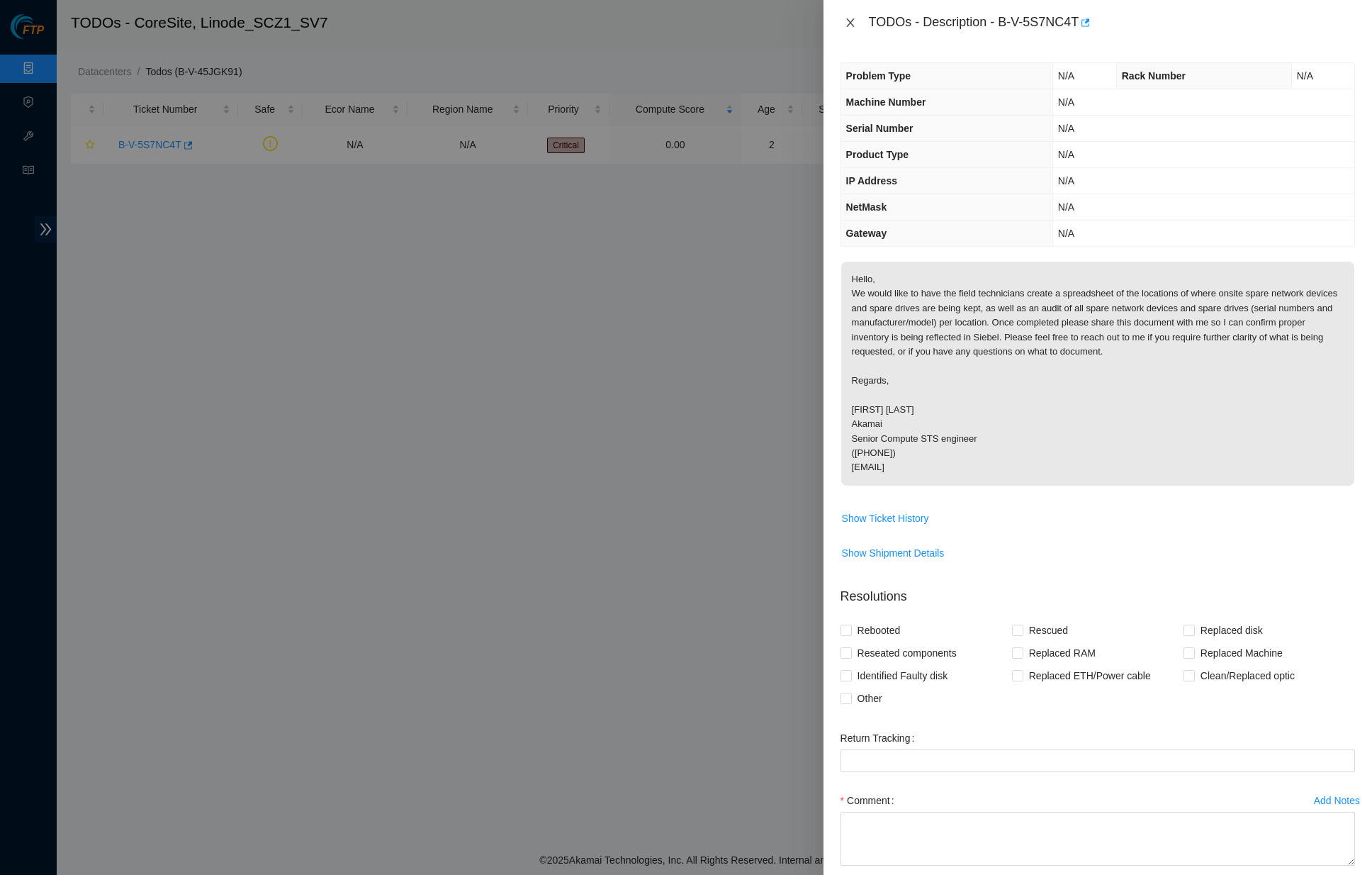 click 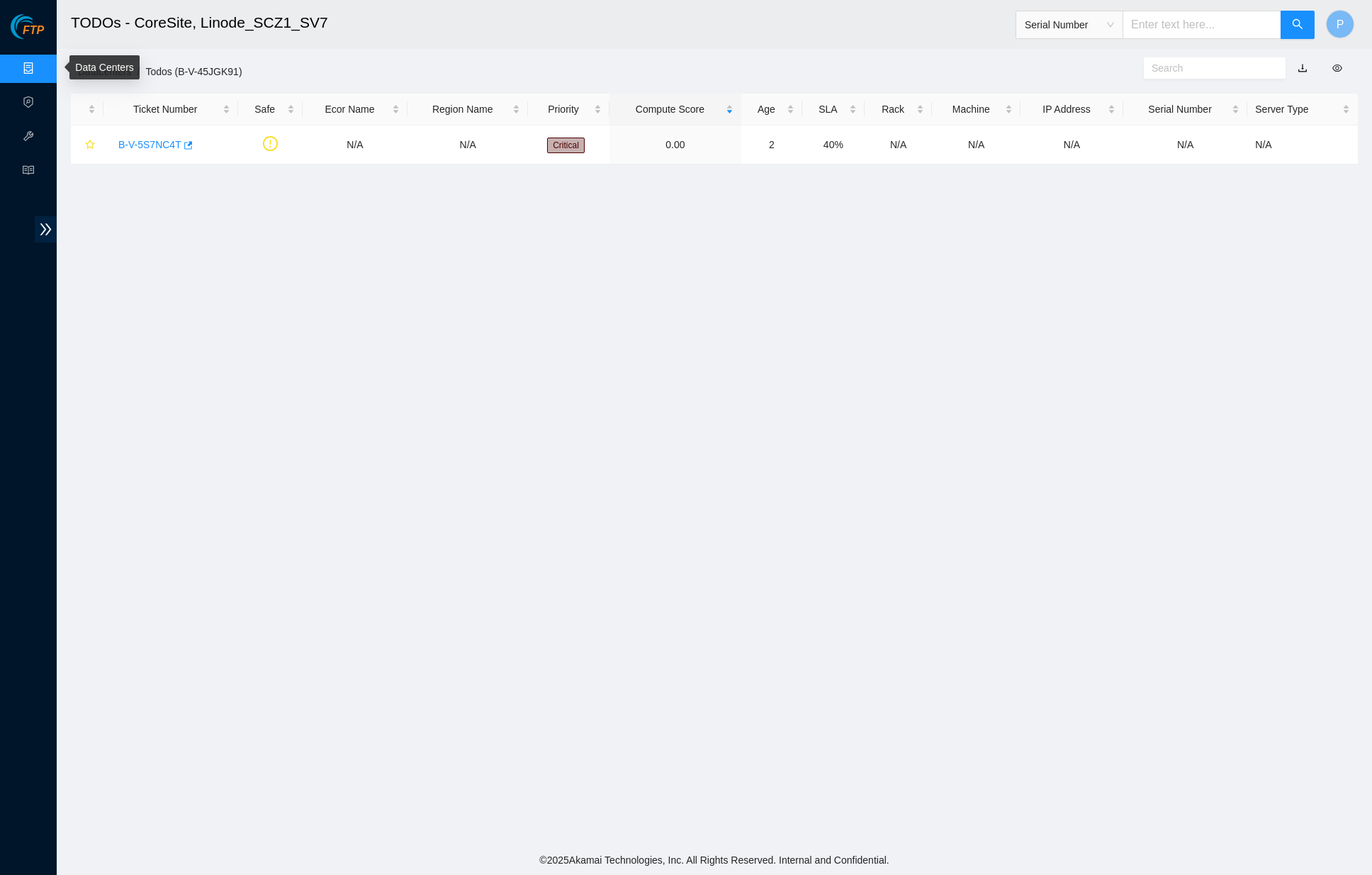 click on "Data Centers" at bounding box center [70, 69] 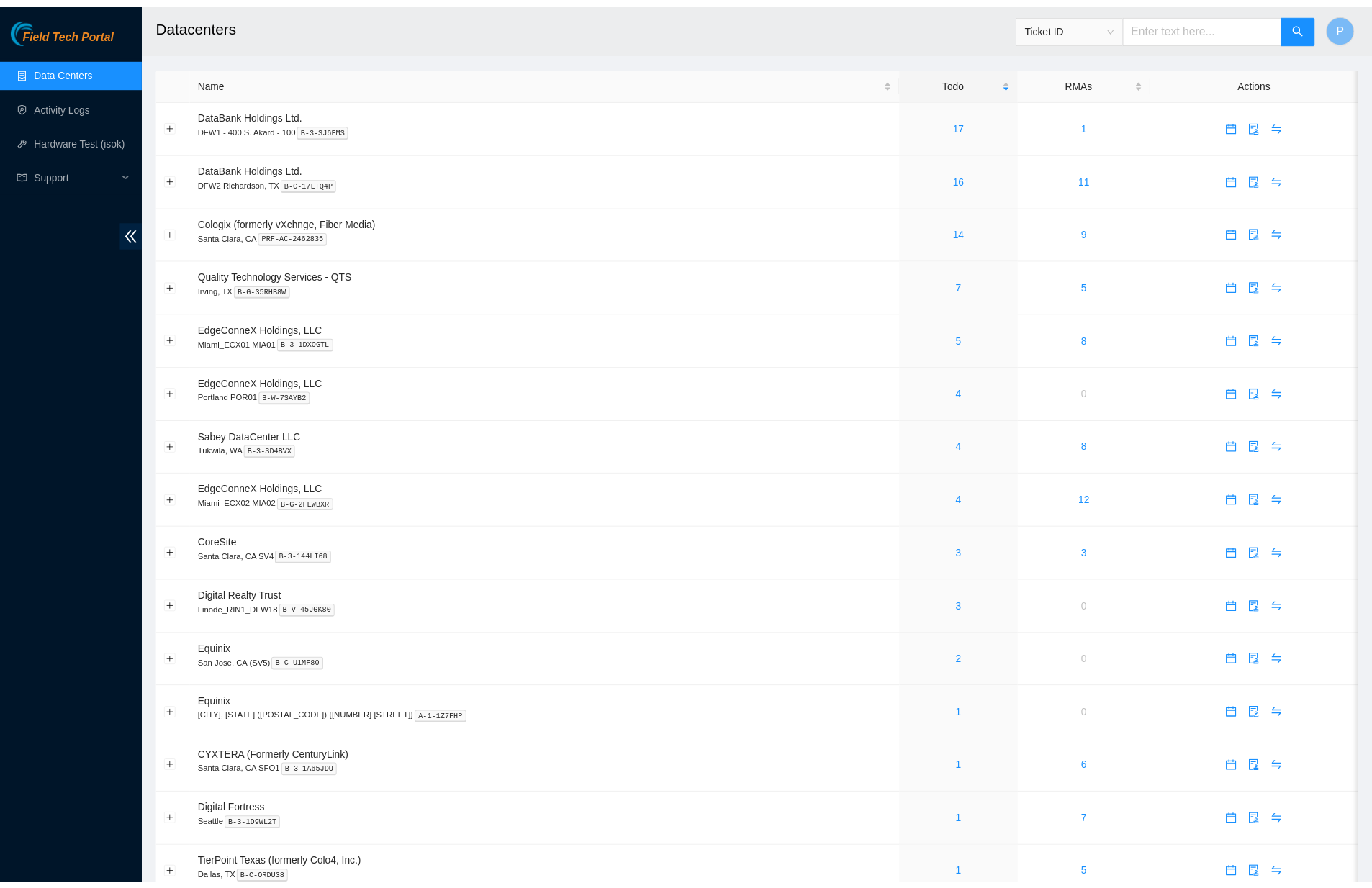 scroll, scrollTop: 0, scrollLeft: 0, axis: both 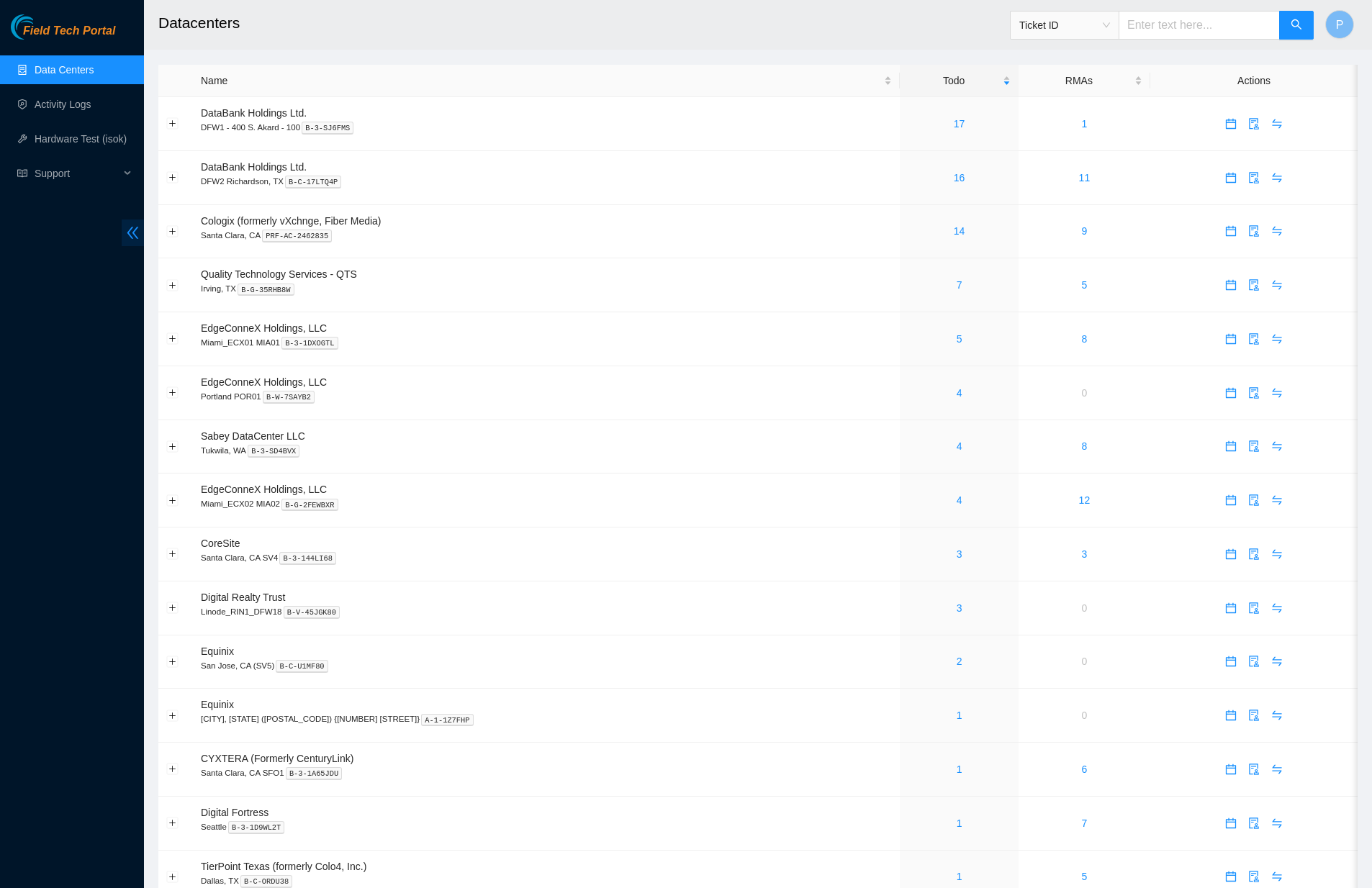 click 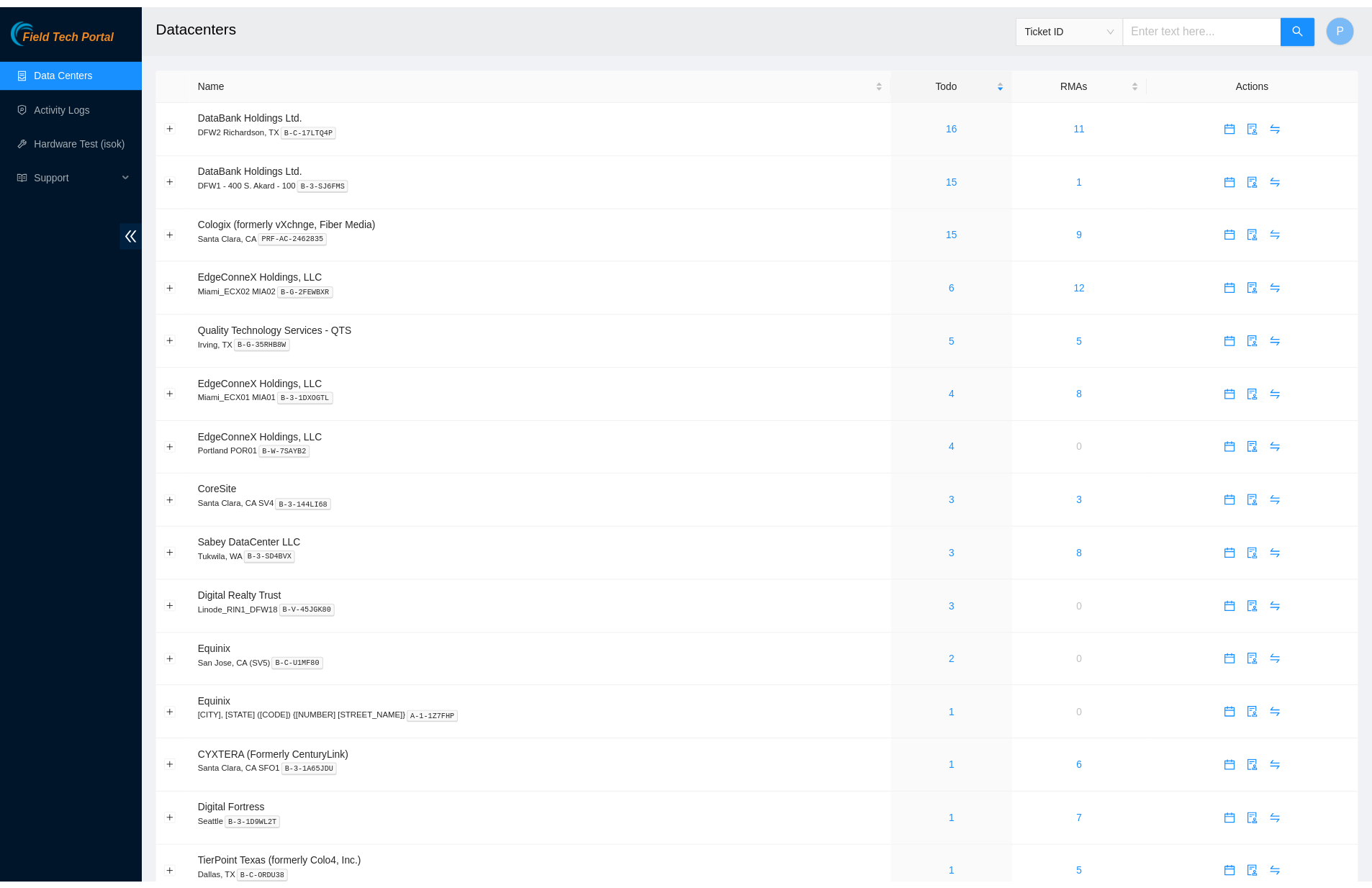 scroll, scrollTop: 0, scrollLeft: 0, axis: both 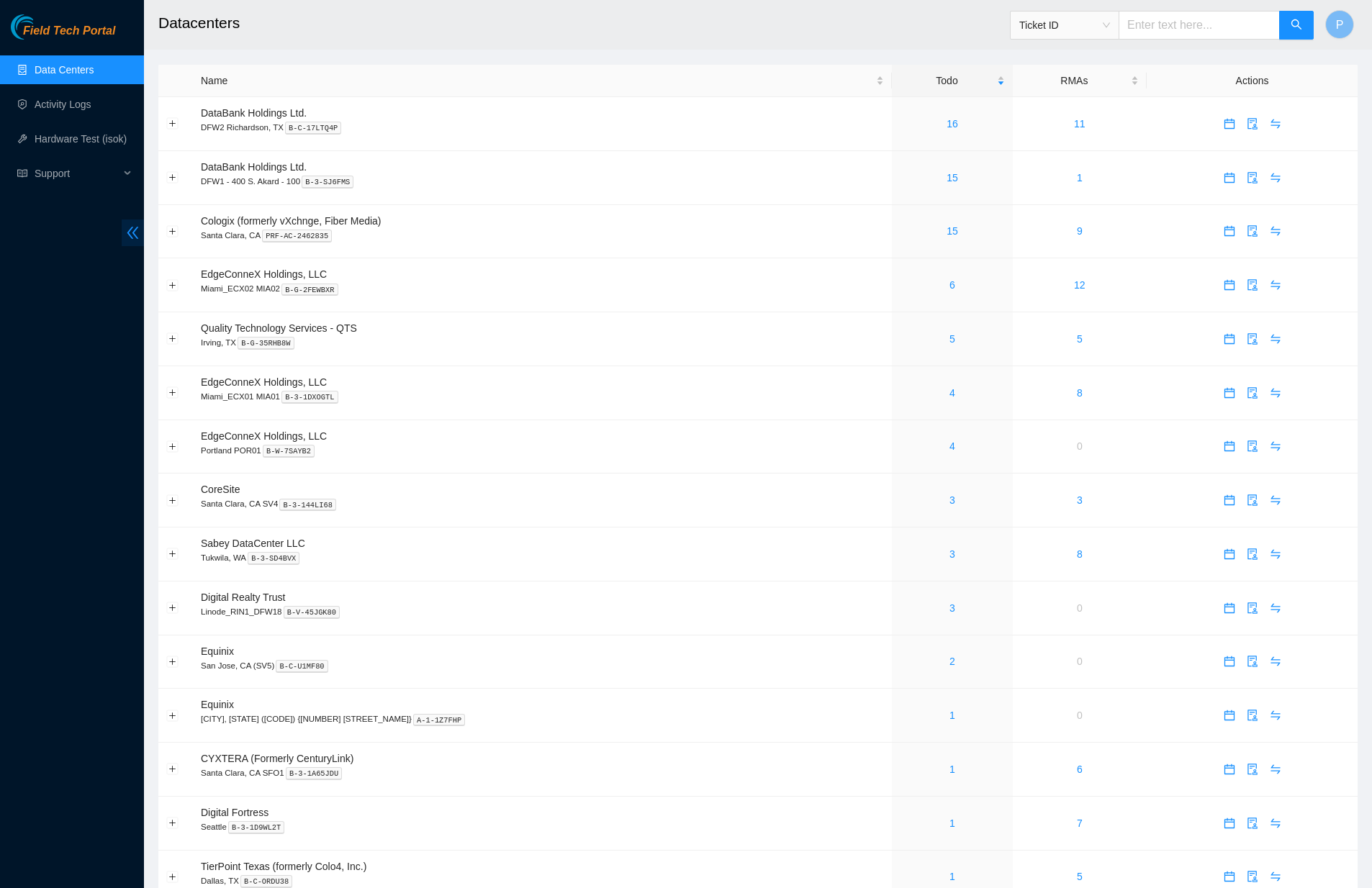 click 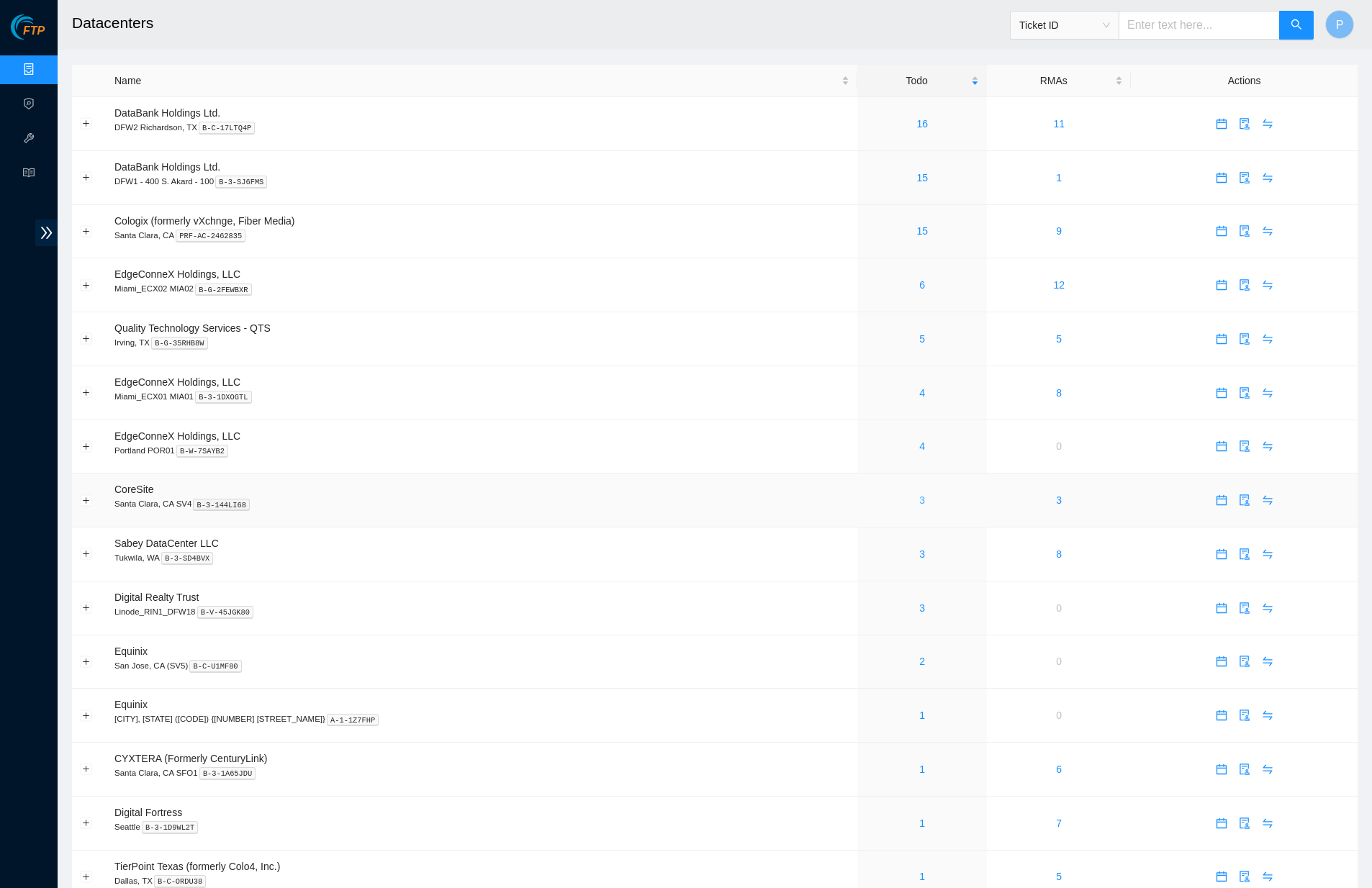 click on "3" at bounding box center [922, 500] 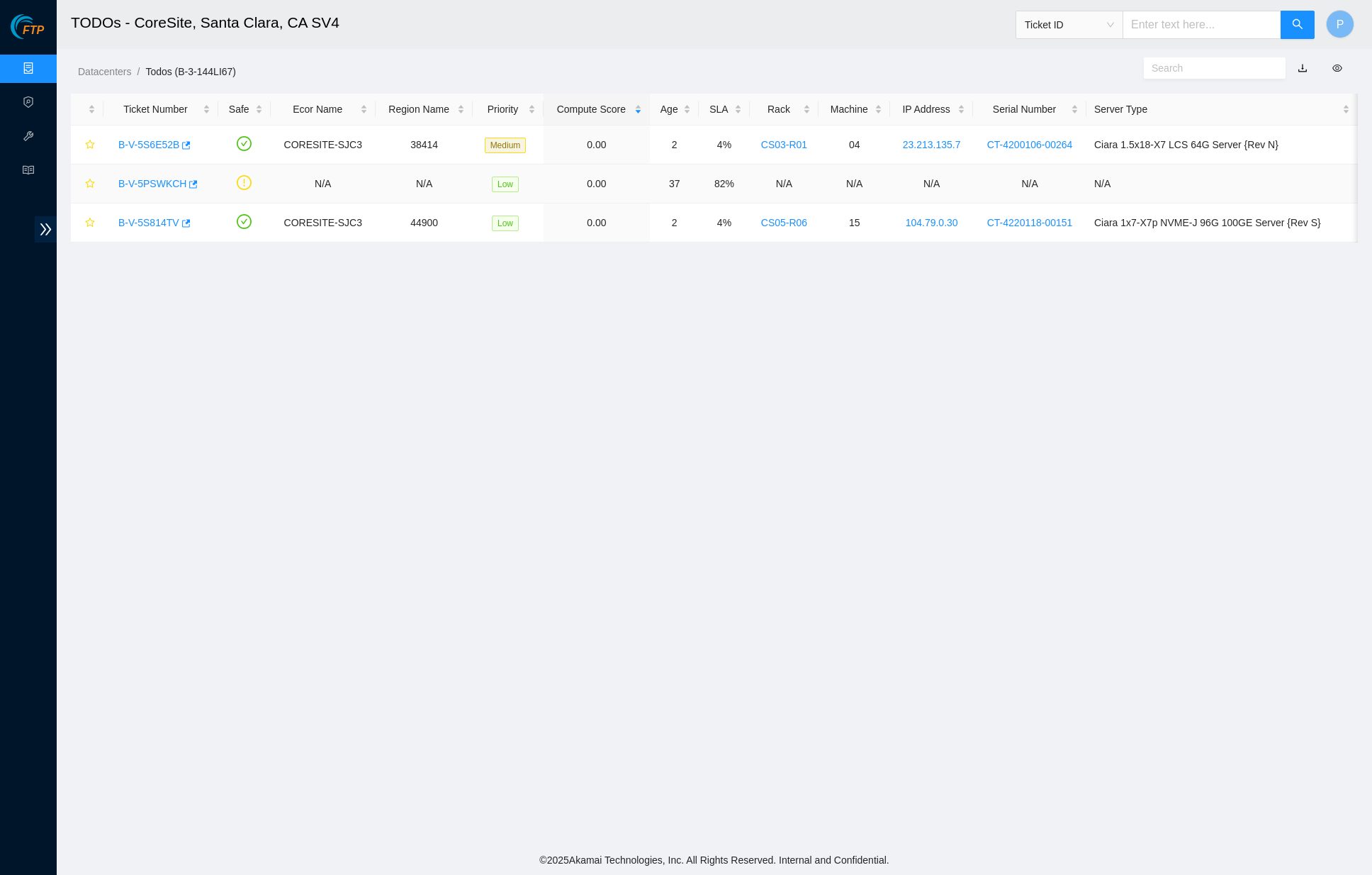 click on "B-V-5PSWKCH" at bounding box center [152, 184] 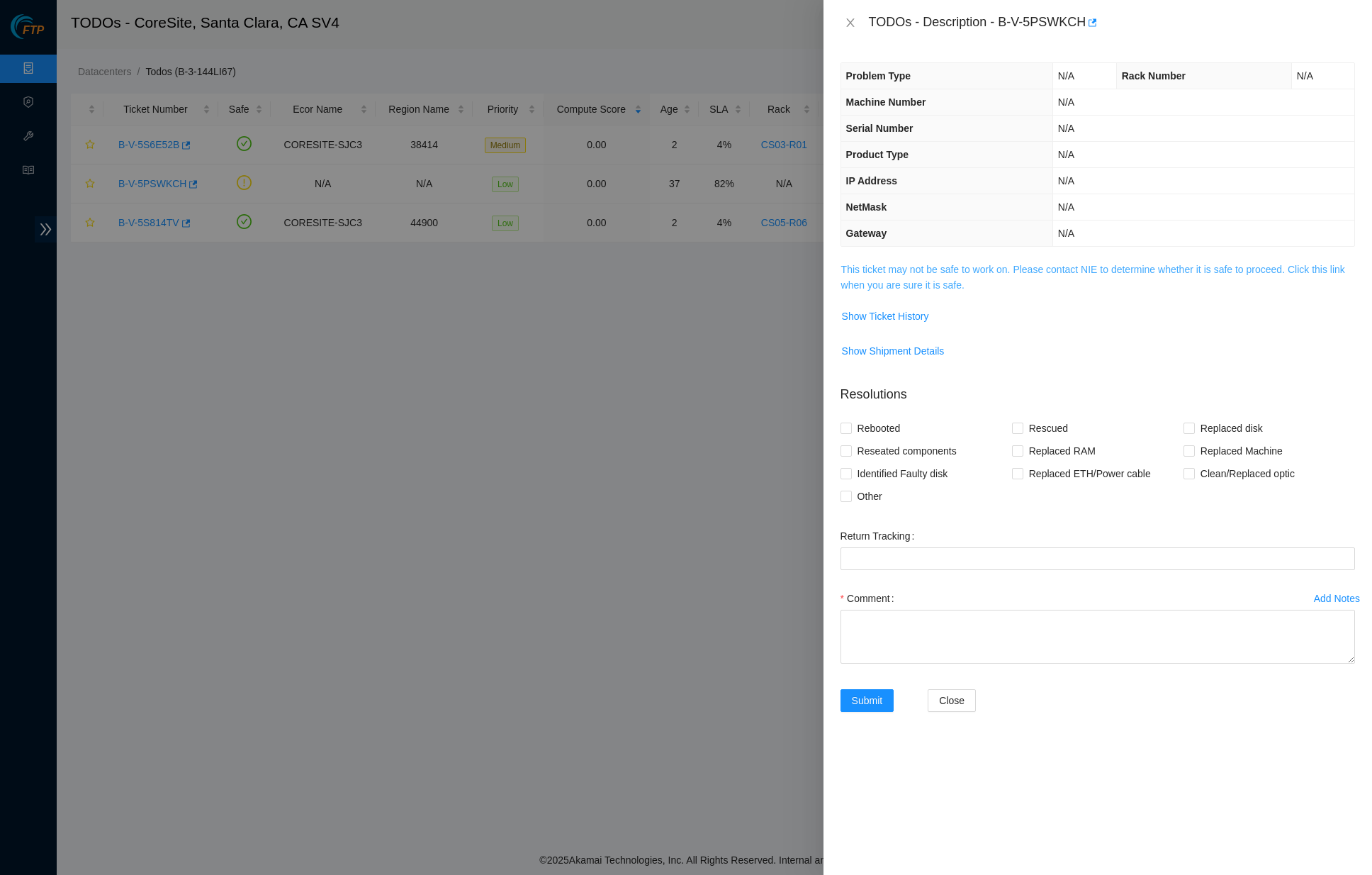 click on "This ticket may not be safe to work on. Please contact NIE to determine whether it is safe to proceed. Click this link when you are sure it is safe." at bounding box center [1093, 277] 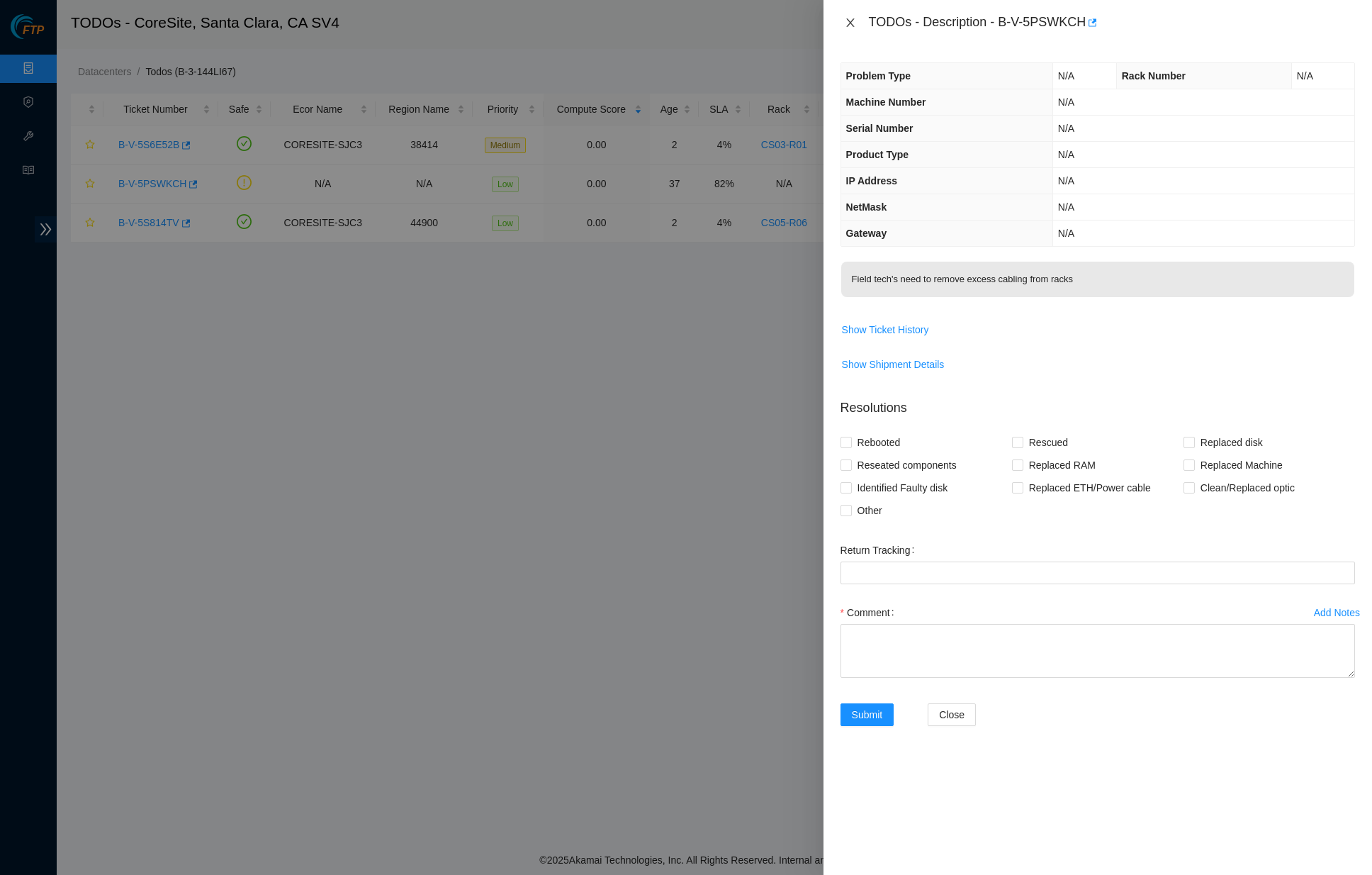 click at bounding box center [850, 23] 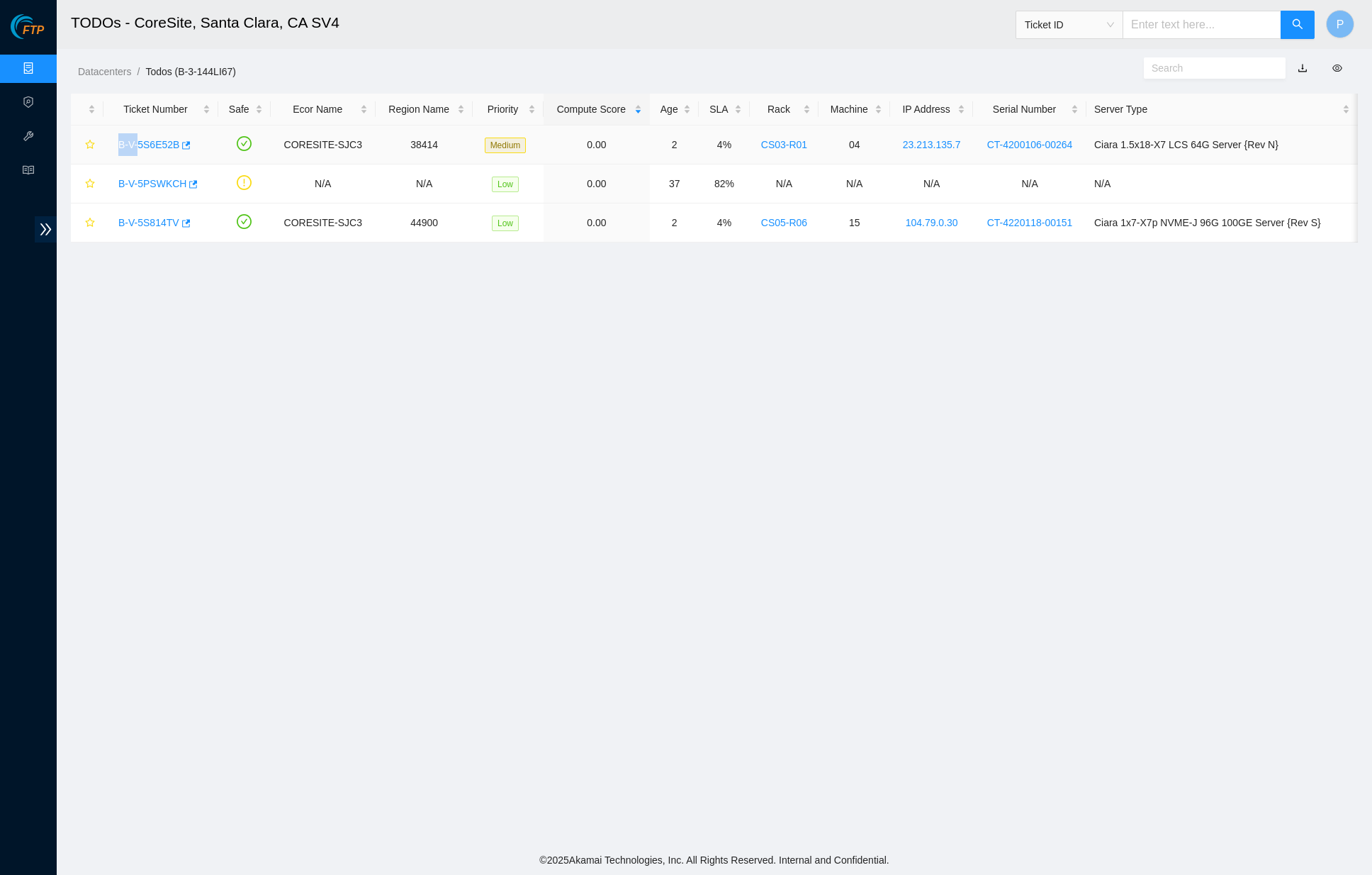 click on "B-V-5S6E52B" at bounding box center (161, 145) 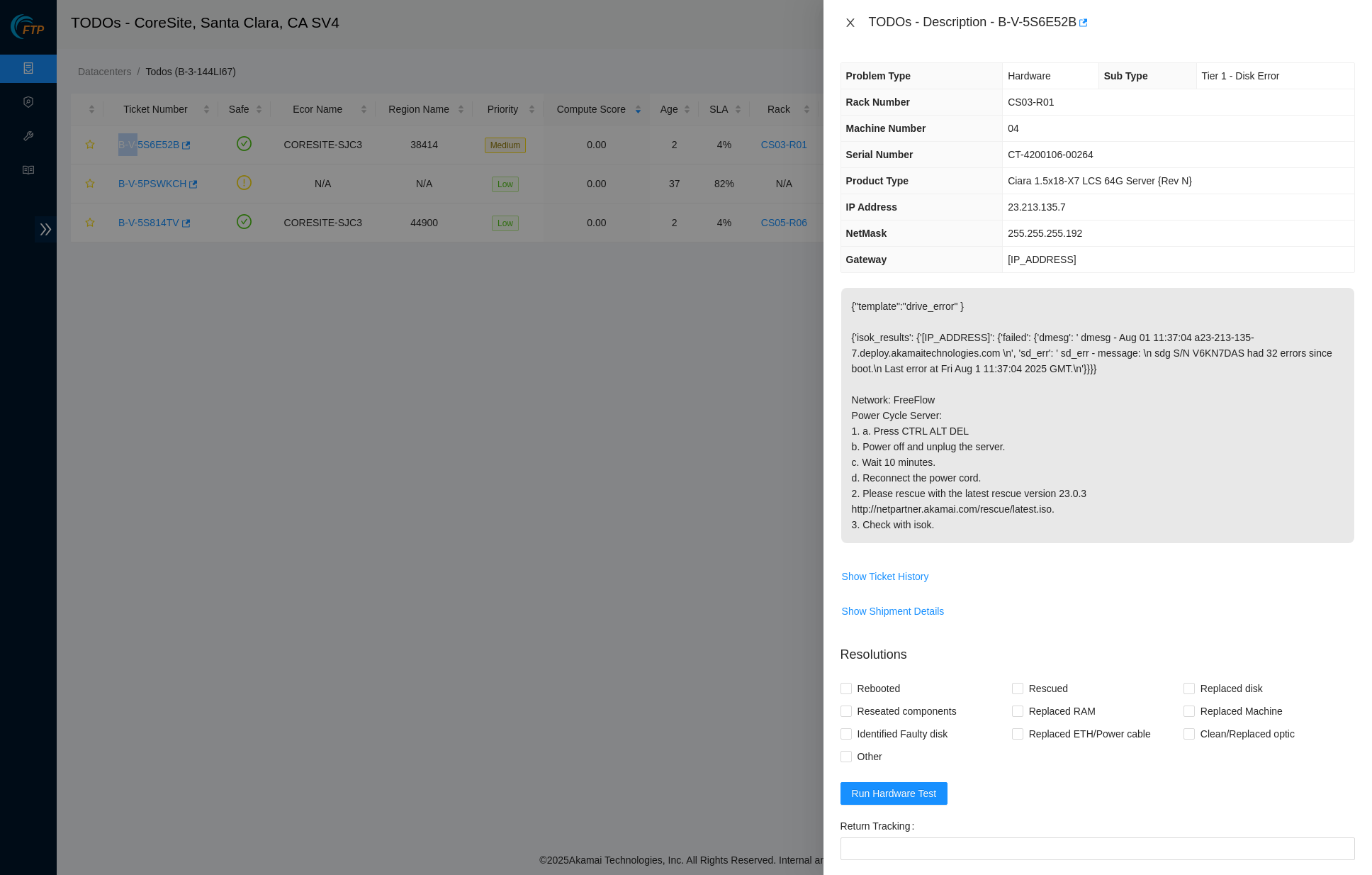 click at bounding box center (850, 23) 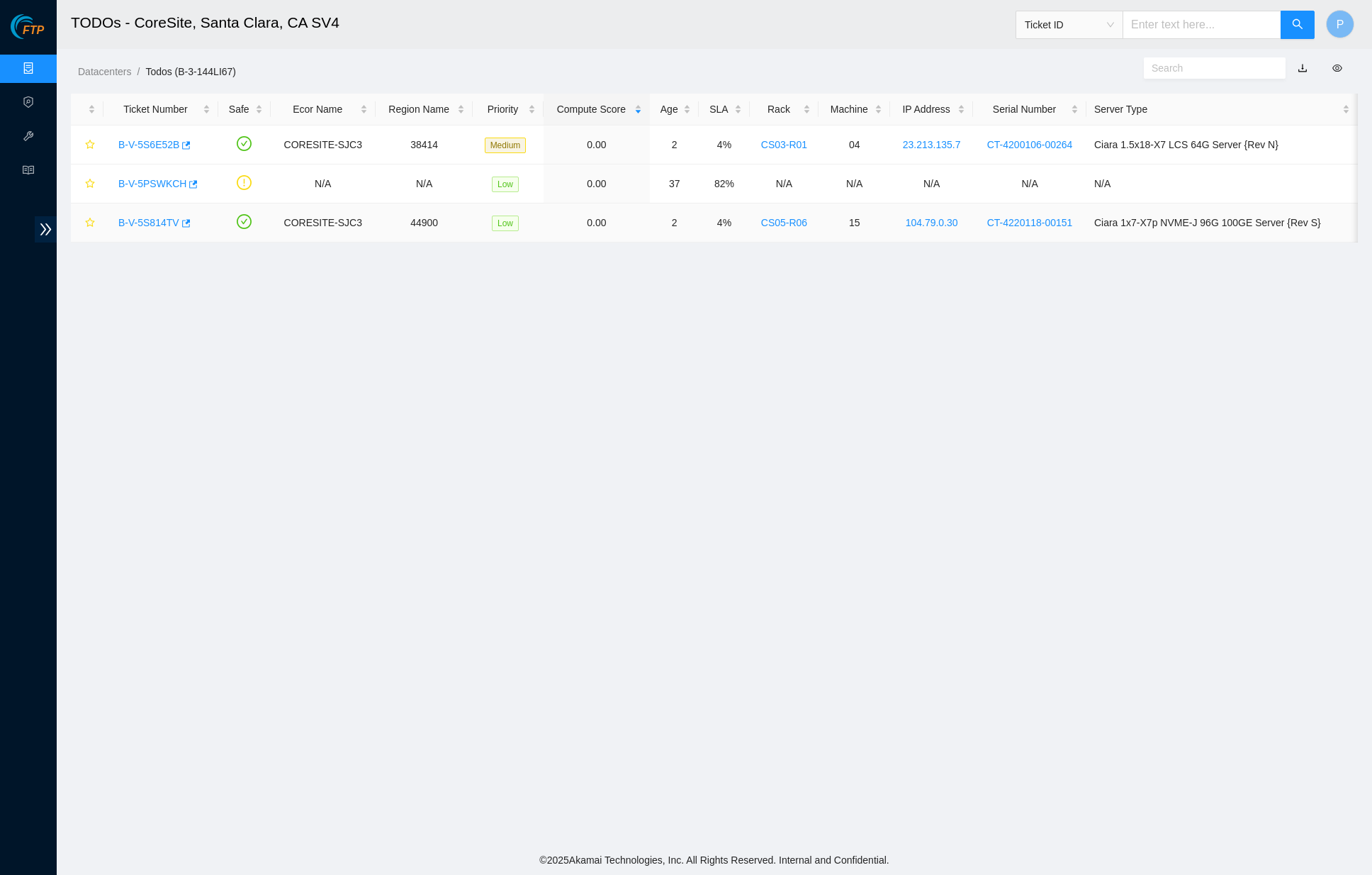 click on "B-V-5S814TV" at bounding box center (161, 223) 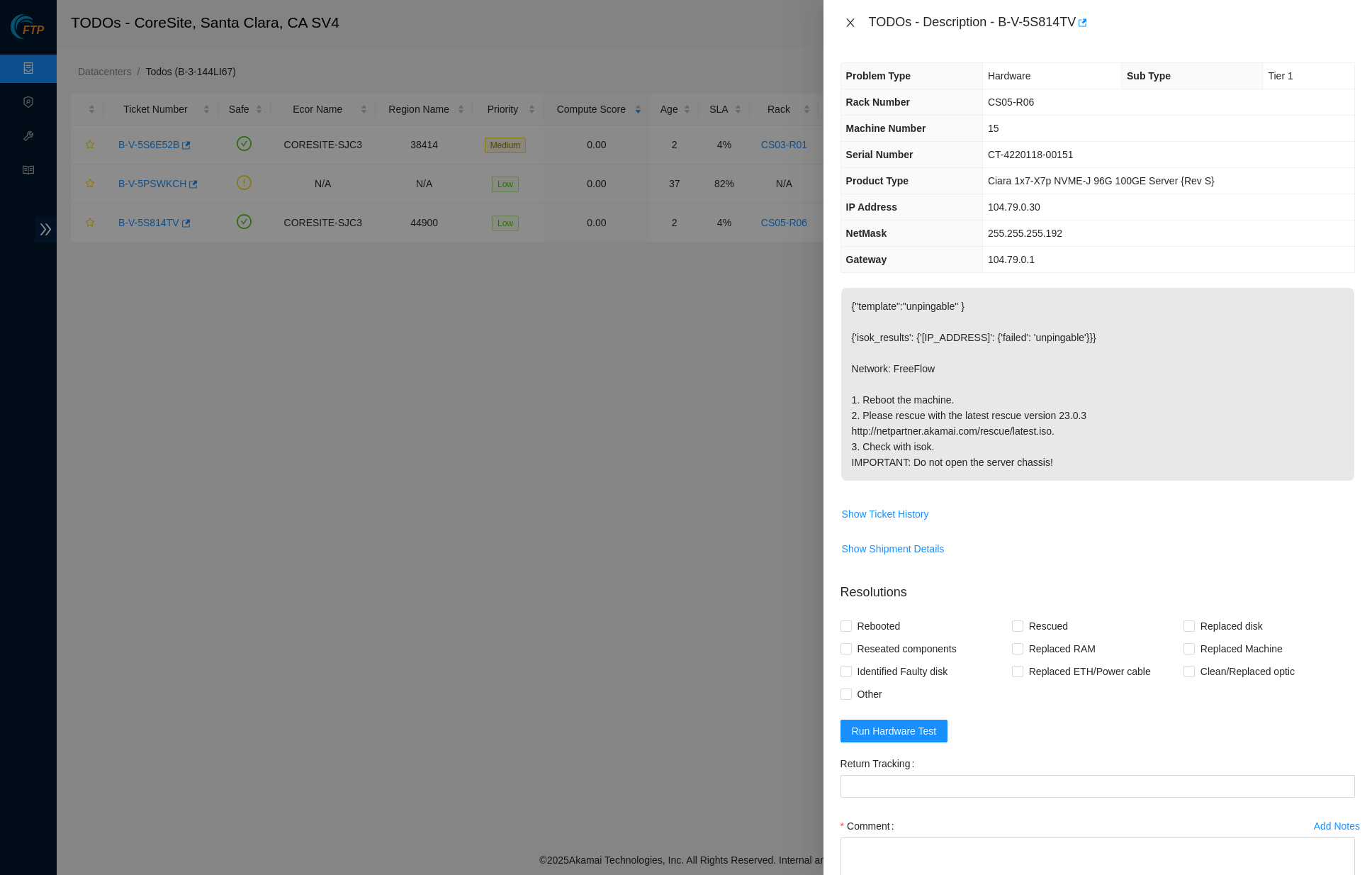 click at bounding box center [850, 23] 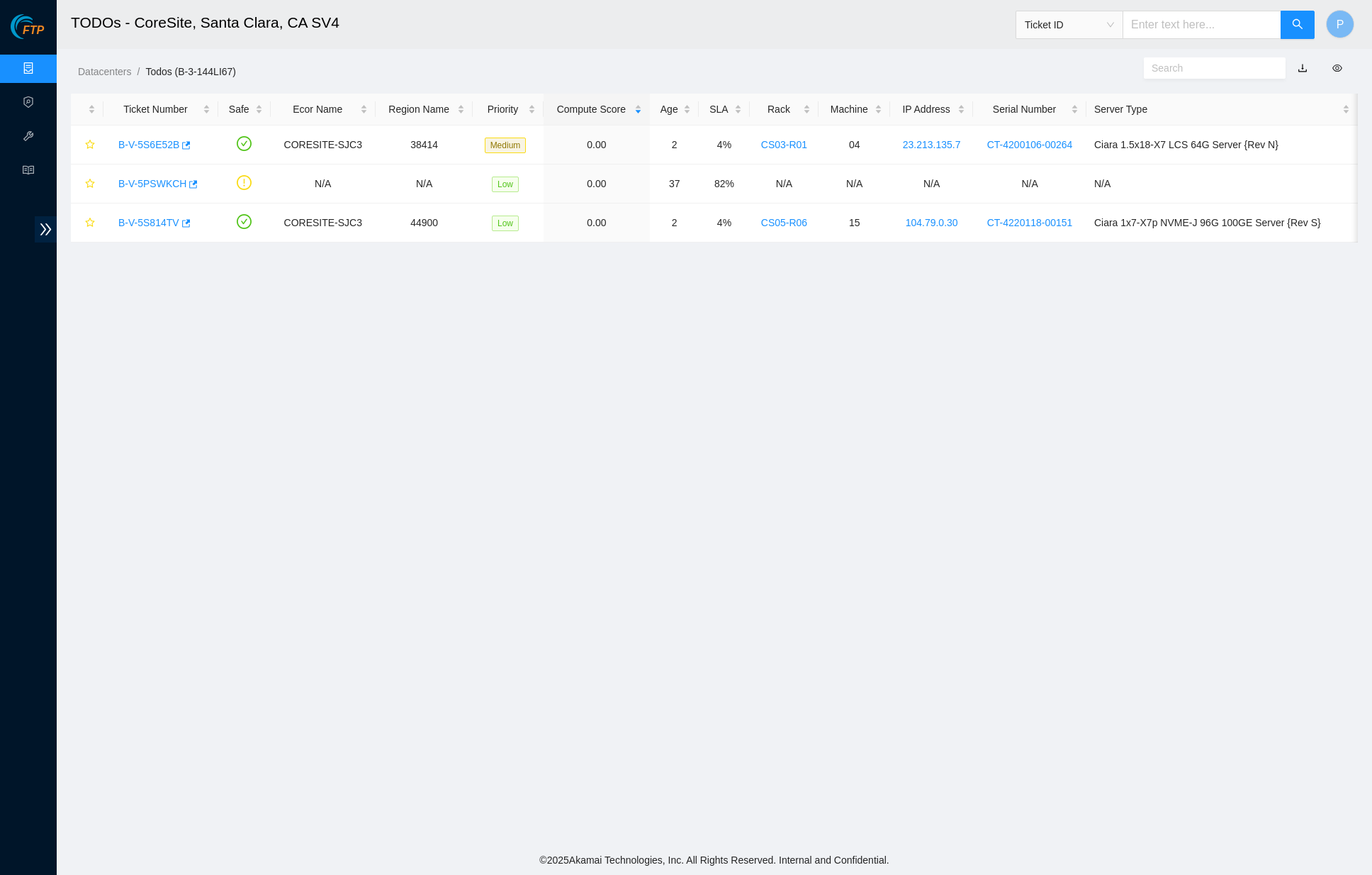 click on "Data Centers" at bounding box center (70, 69) 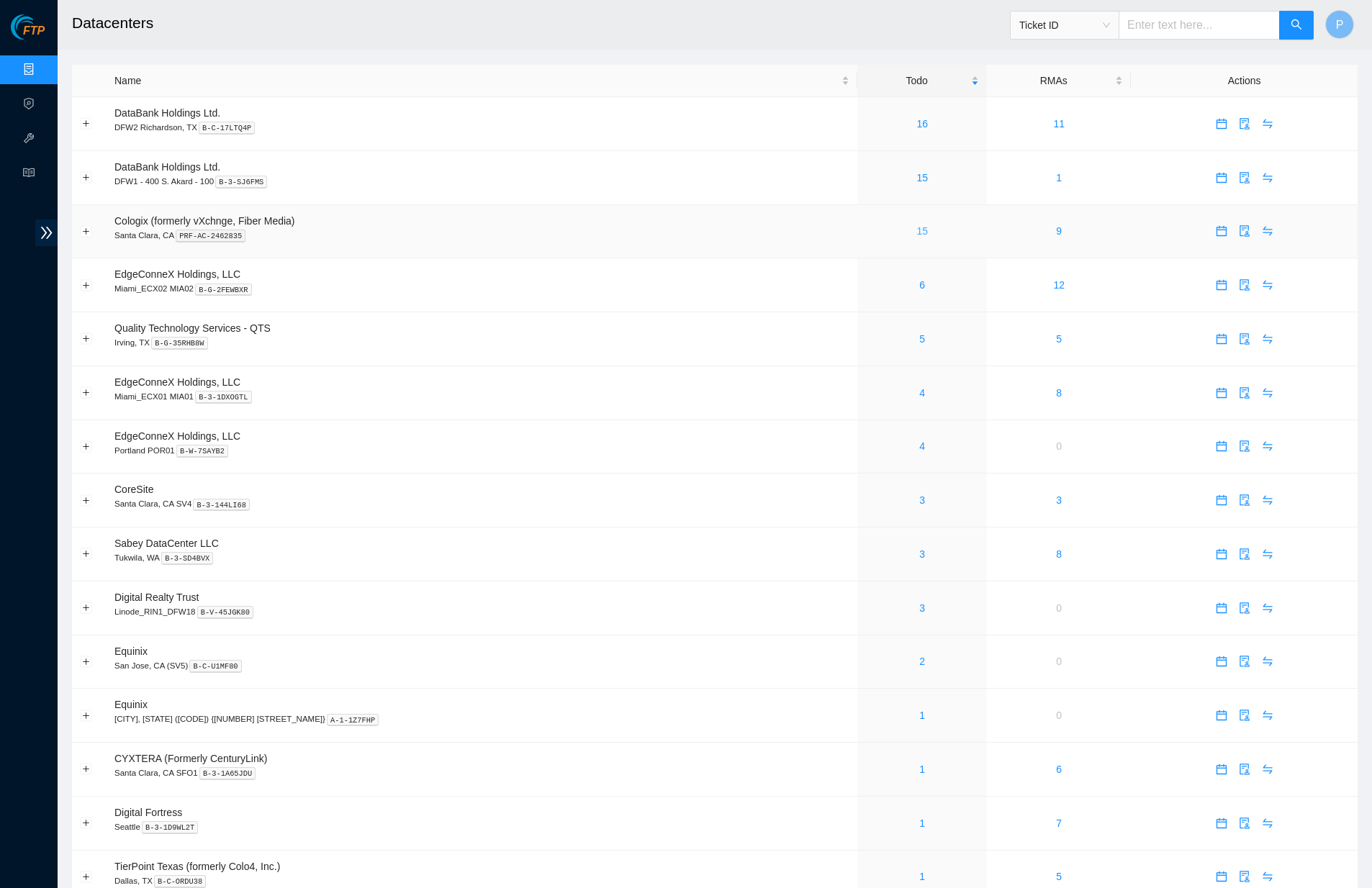 click on "15" at bounding box center [922, 231] 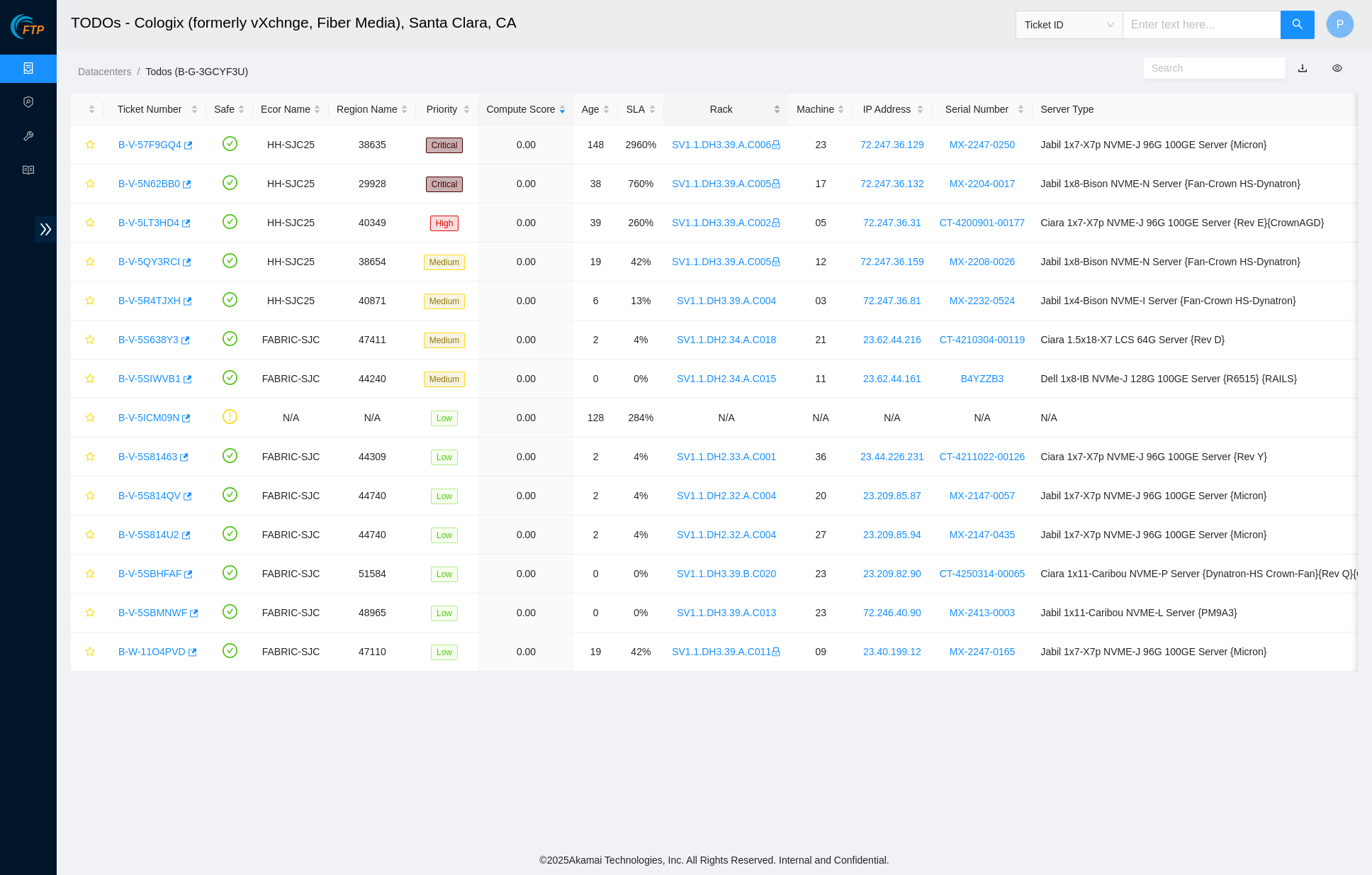 click on "Rack" at bounding box center (726, 109) 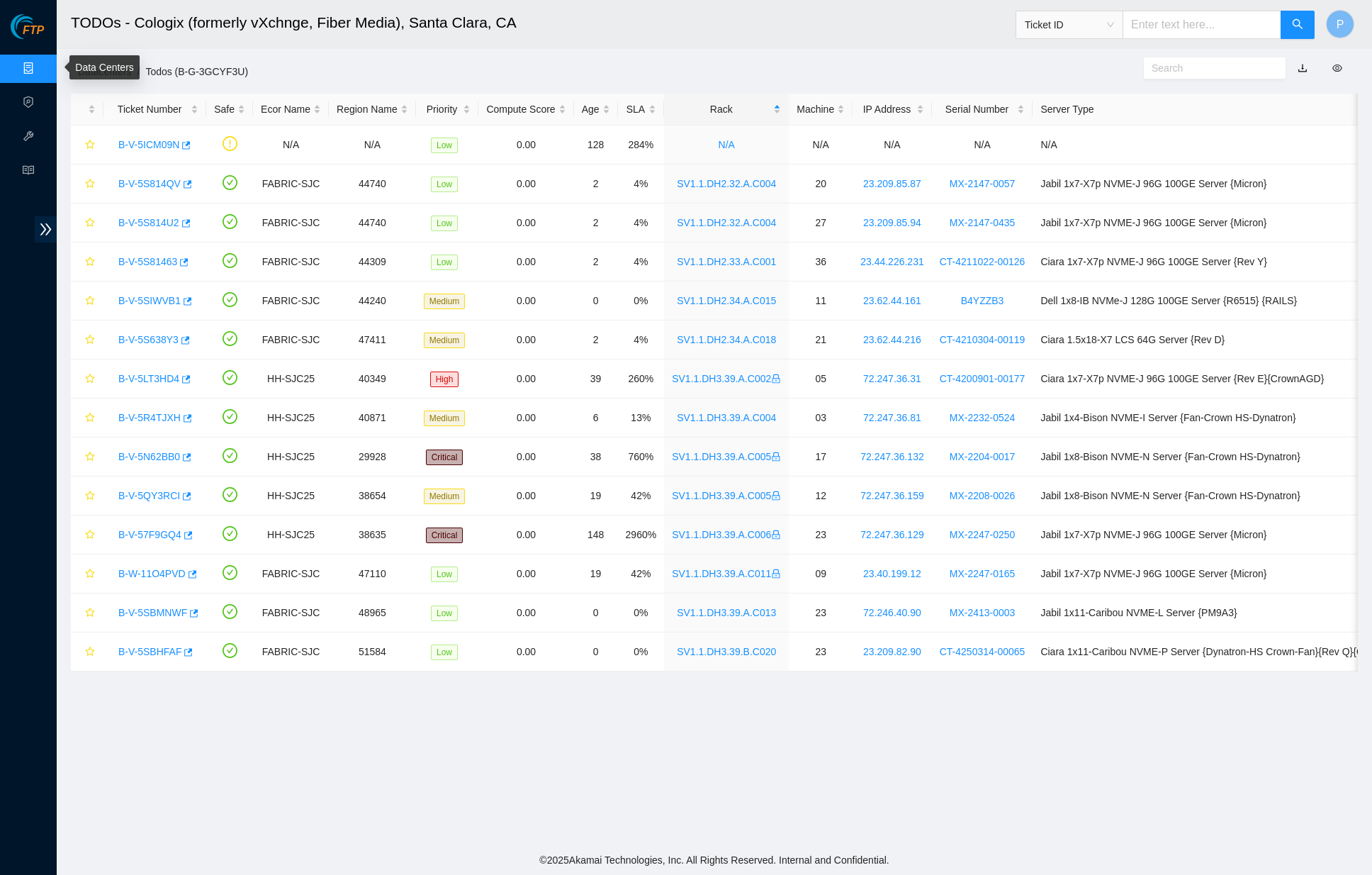 click on "Data Centers" at bounding box center [70, 69] 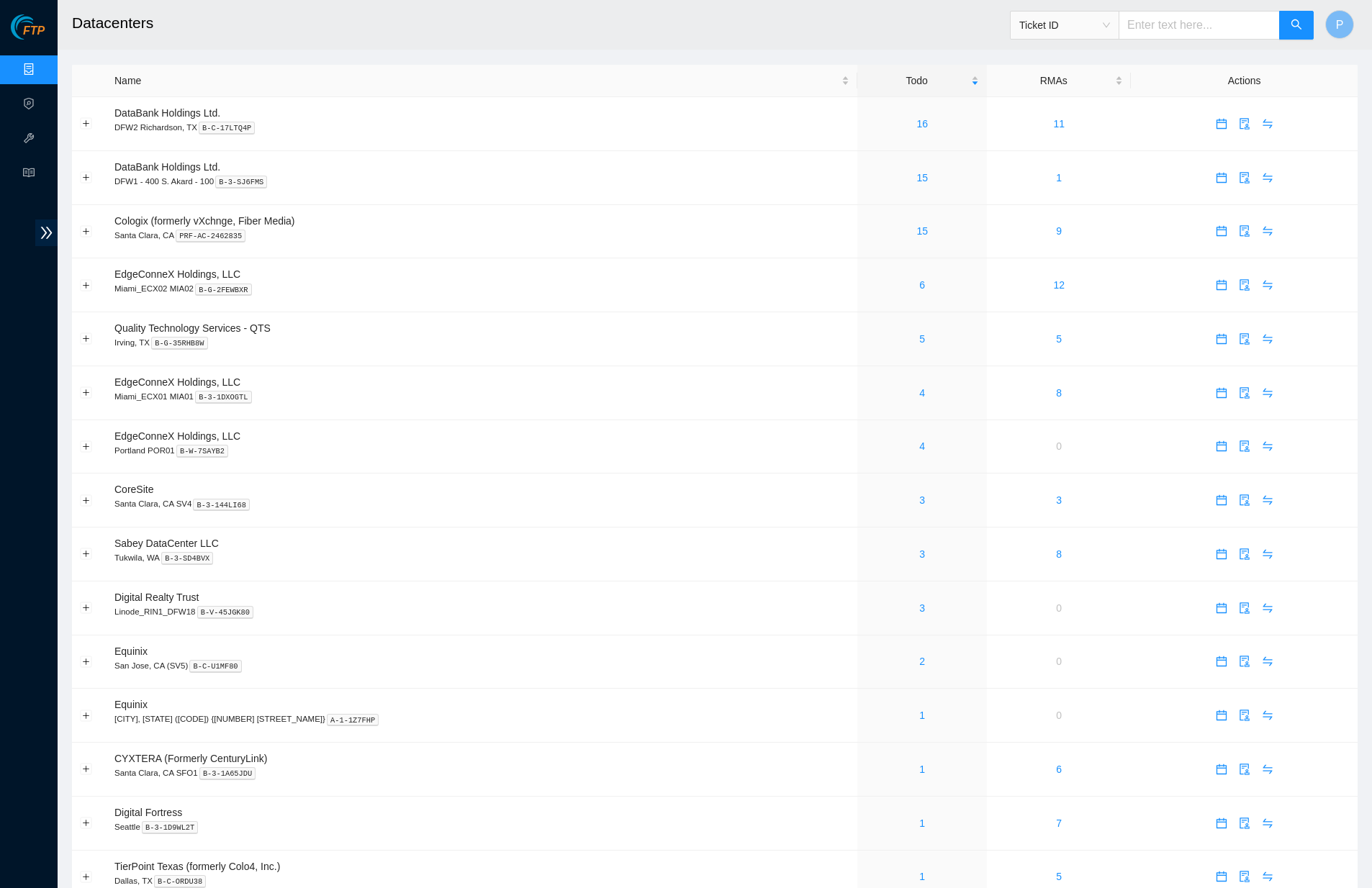 click at bounding box center [1199, 25] 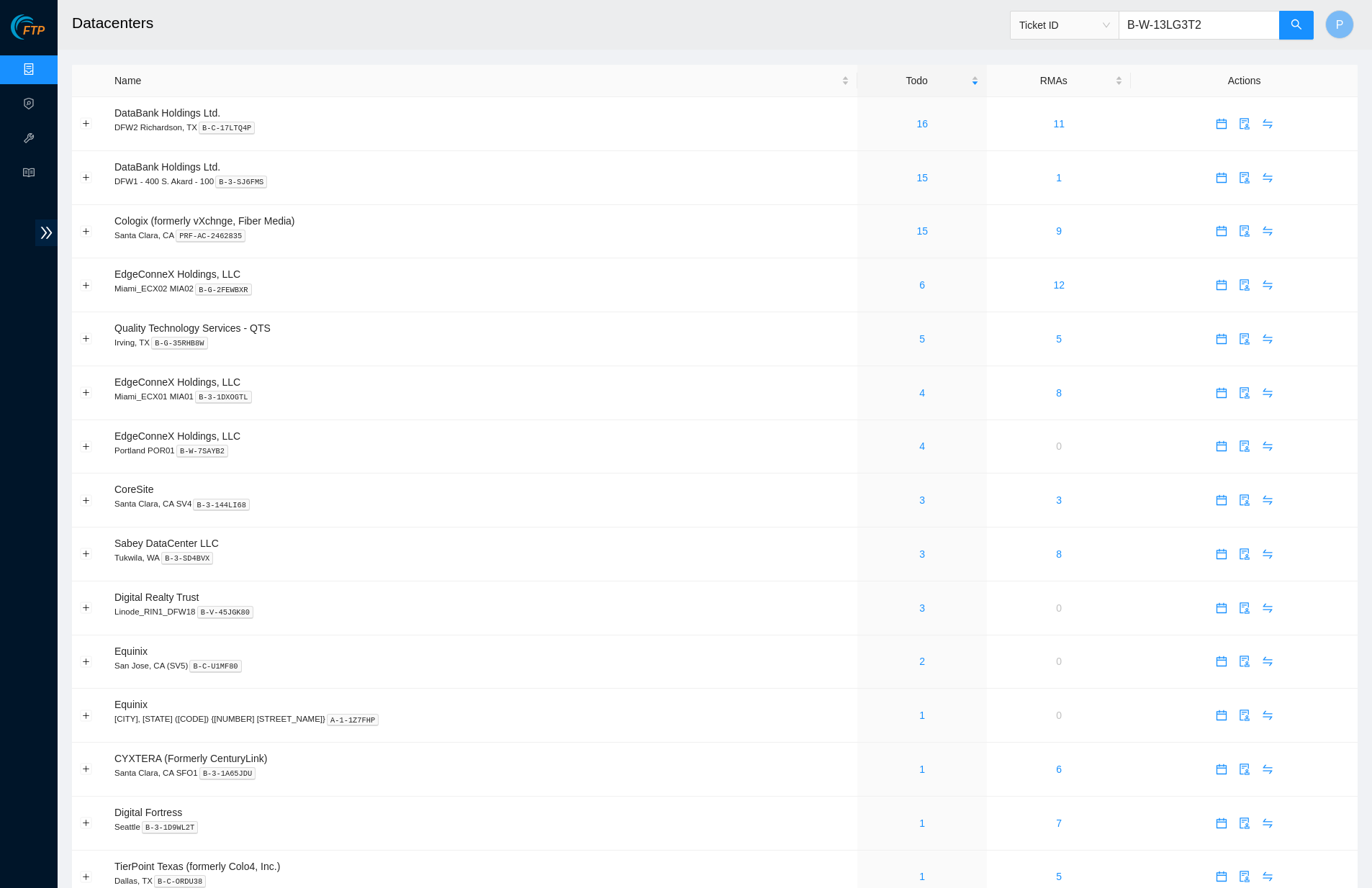 type on "B-W-13LG3T2" 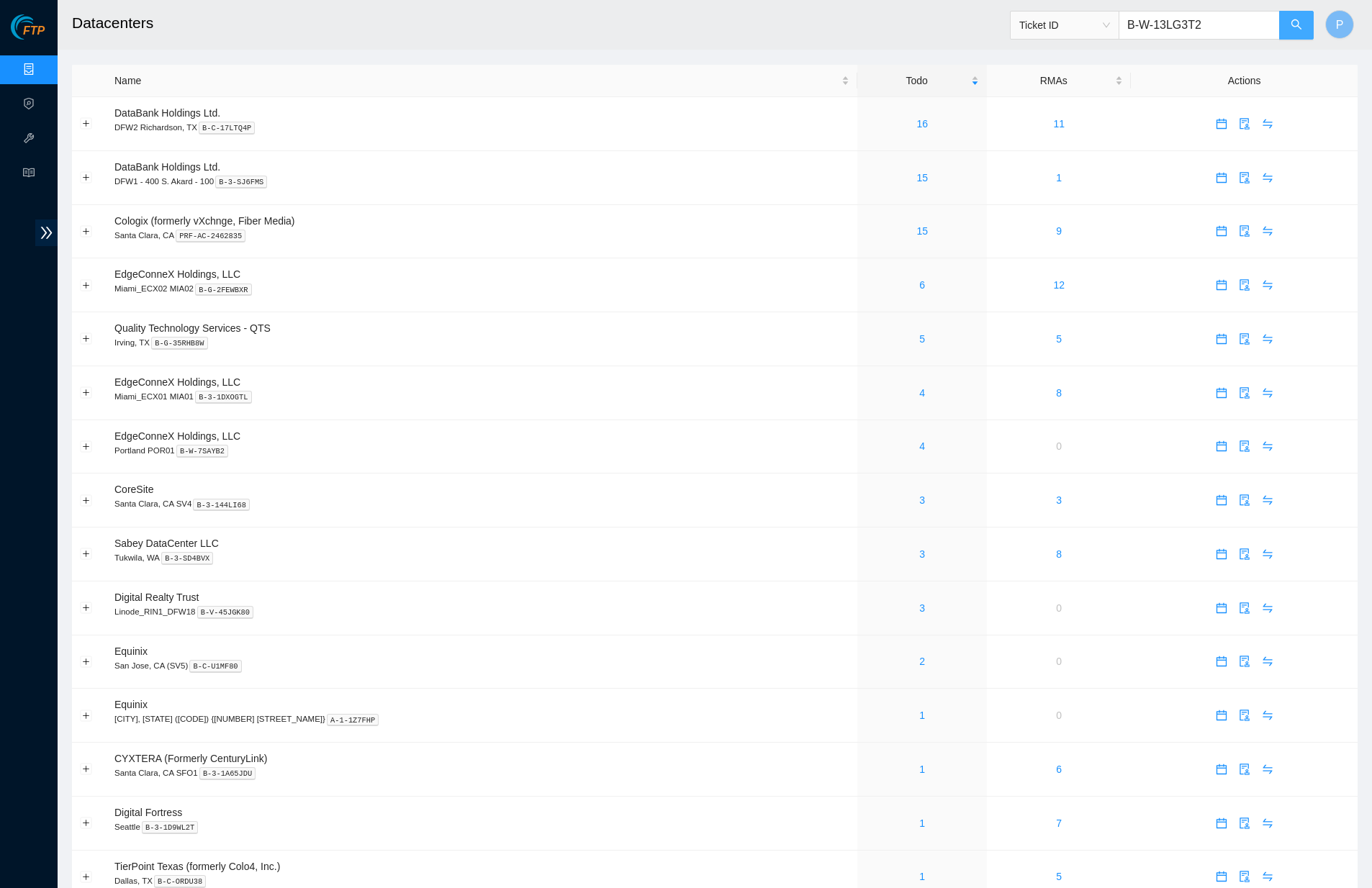 click 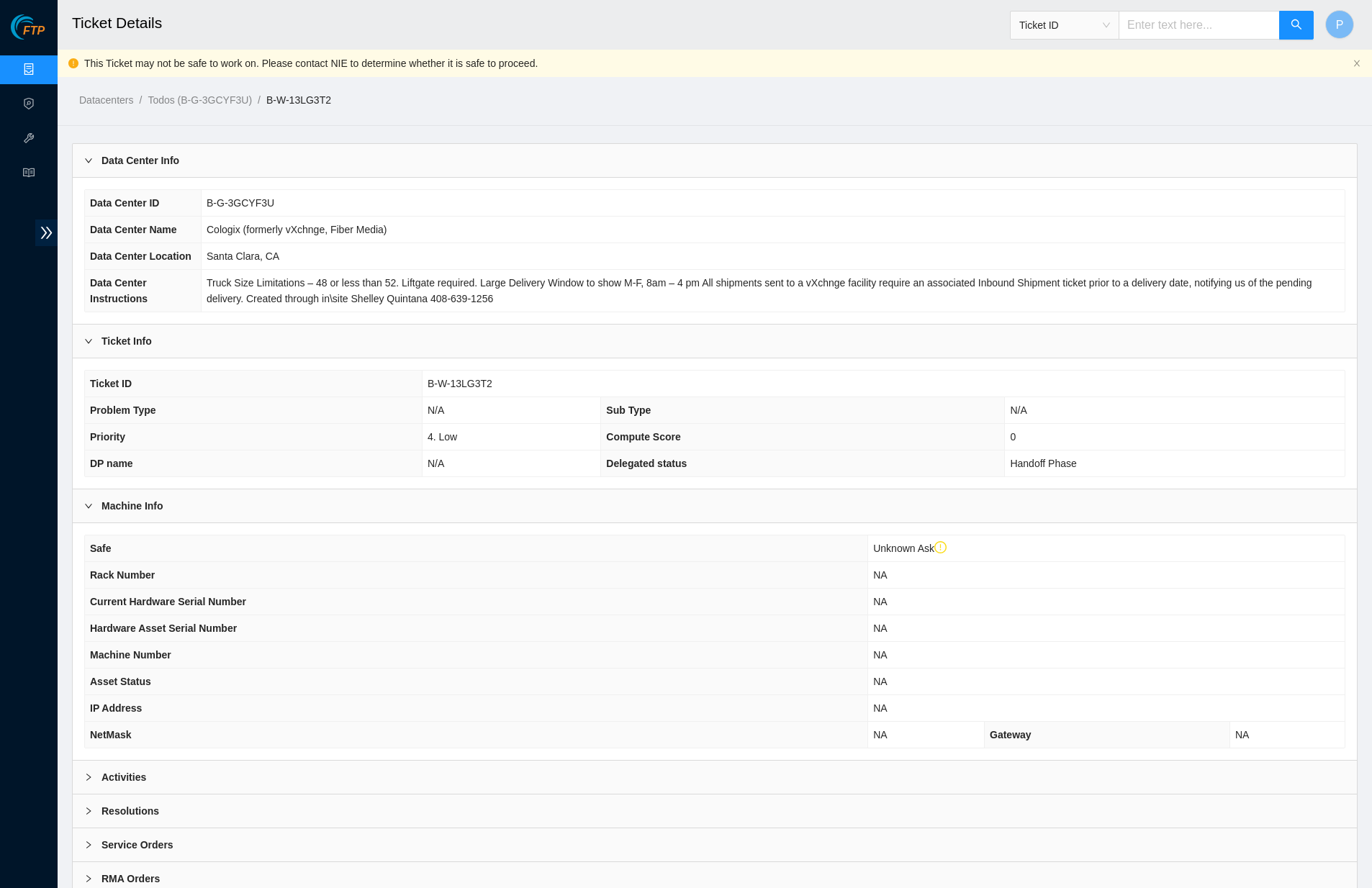 scroll, scrollTop: 252, scrollLeft: 0, axis: vertical 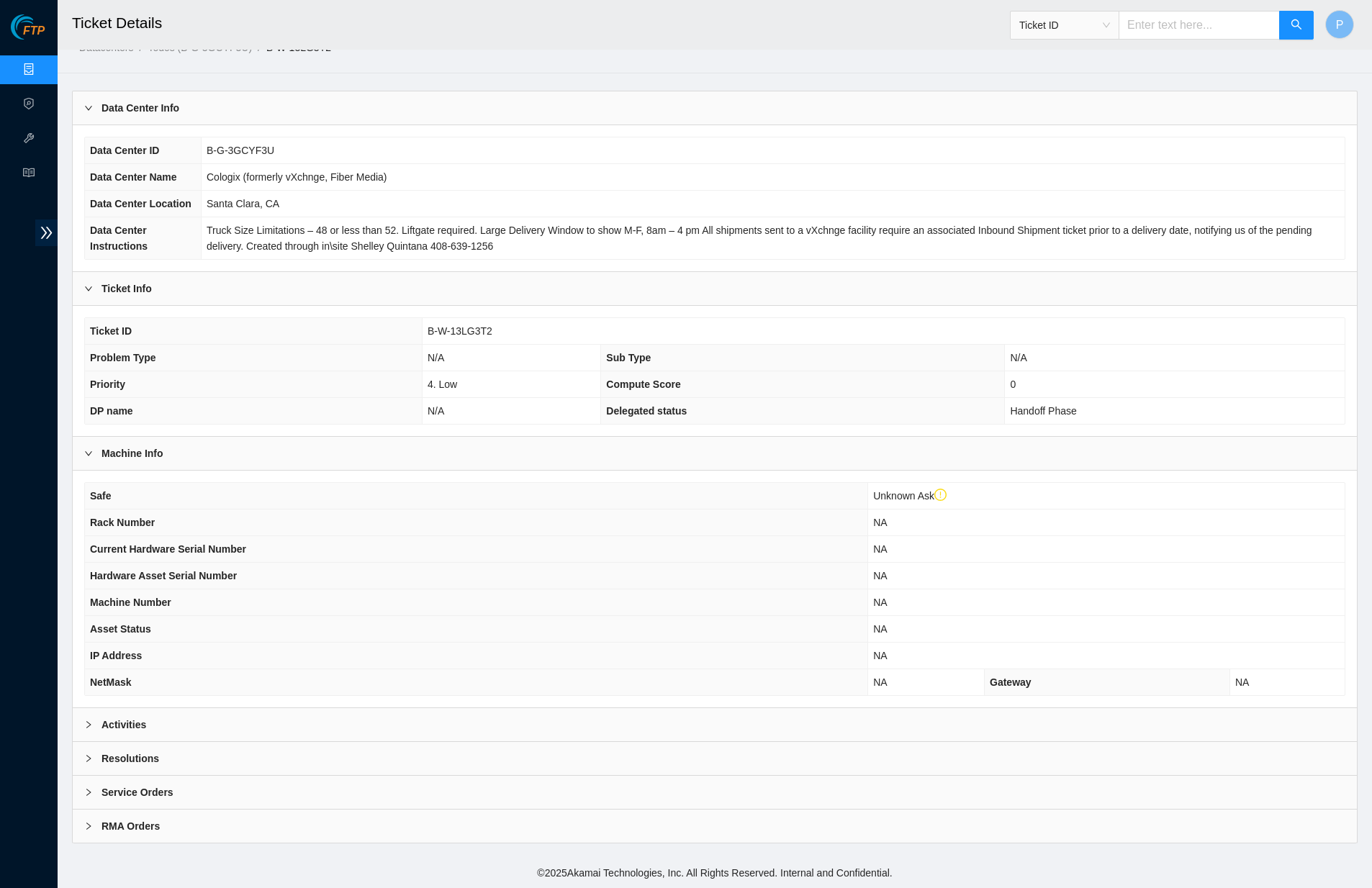 click on "Activities" at bounding box center [715, 725] 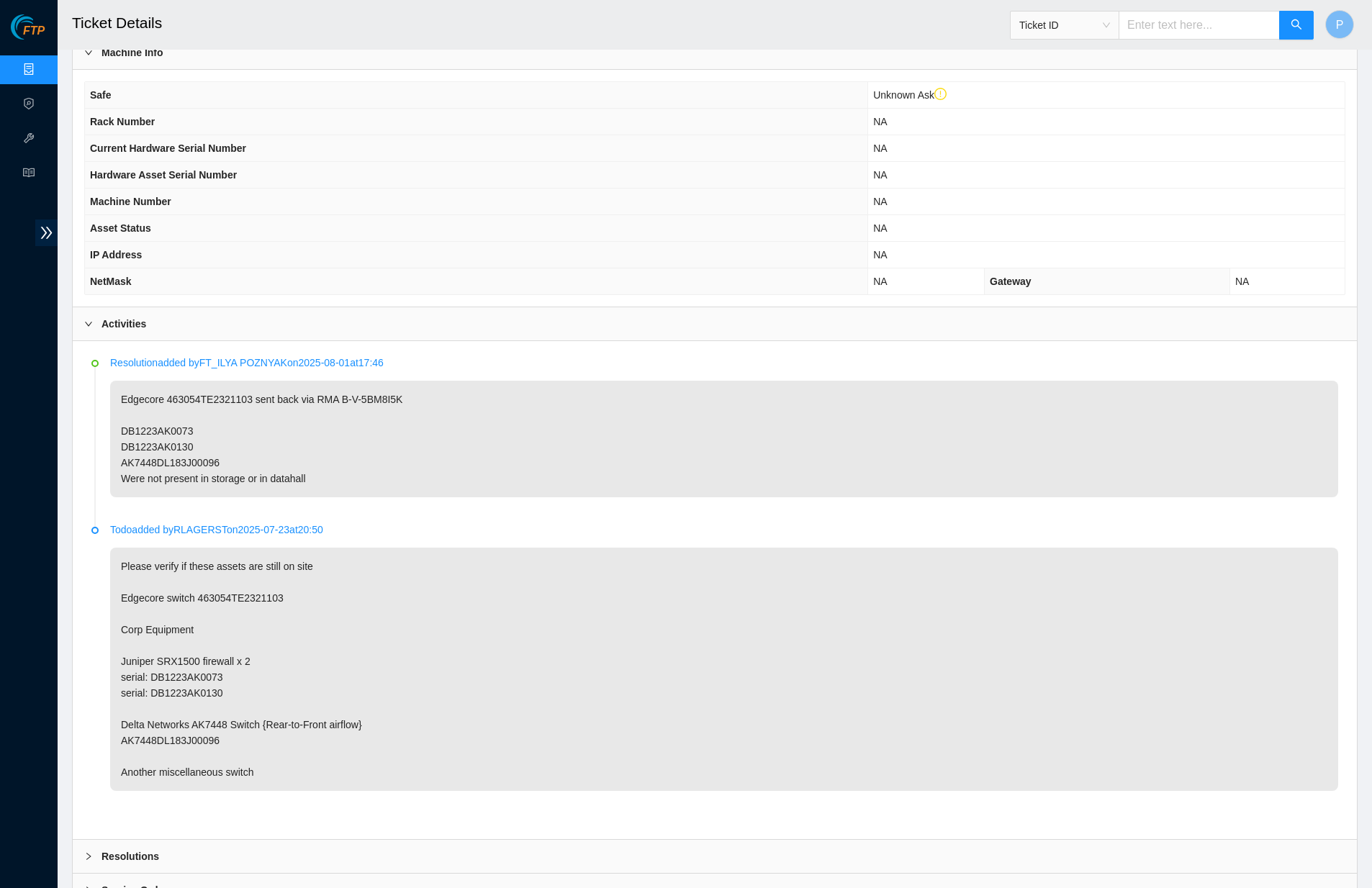 scroll, scrollTop: 0, scrollLeft: 0, axis: both 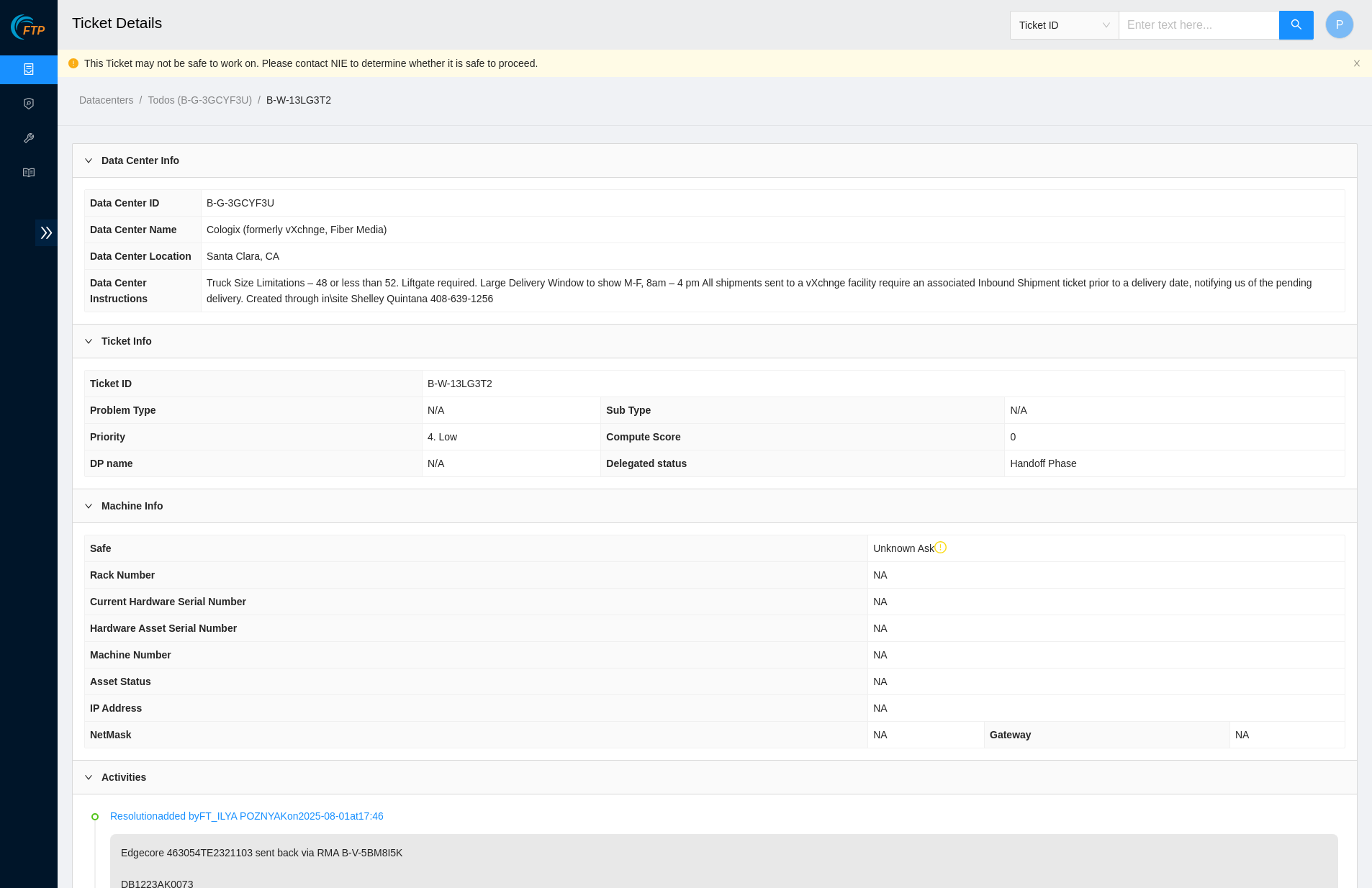 click on "Data Center Info" at bounding box center [715, 160] 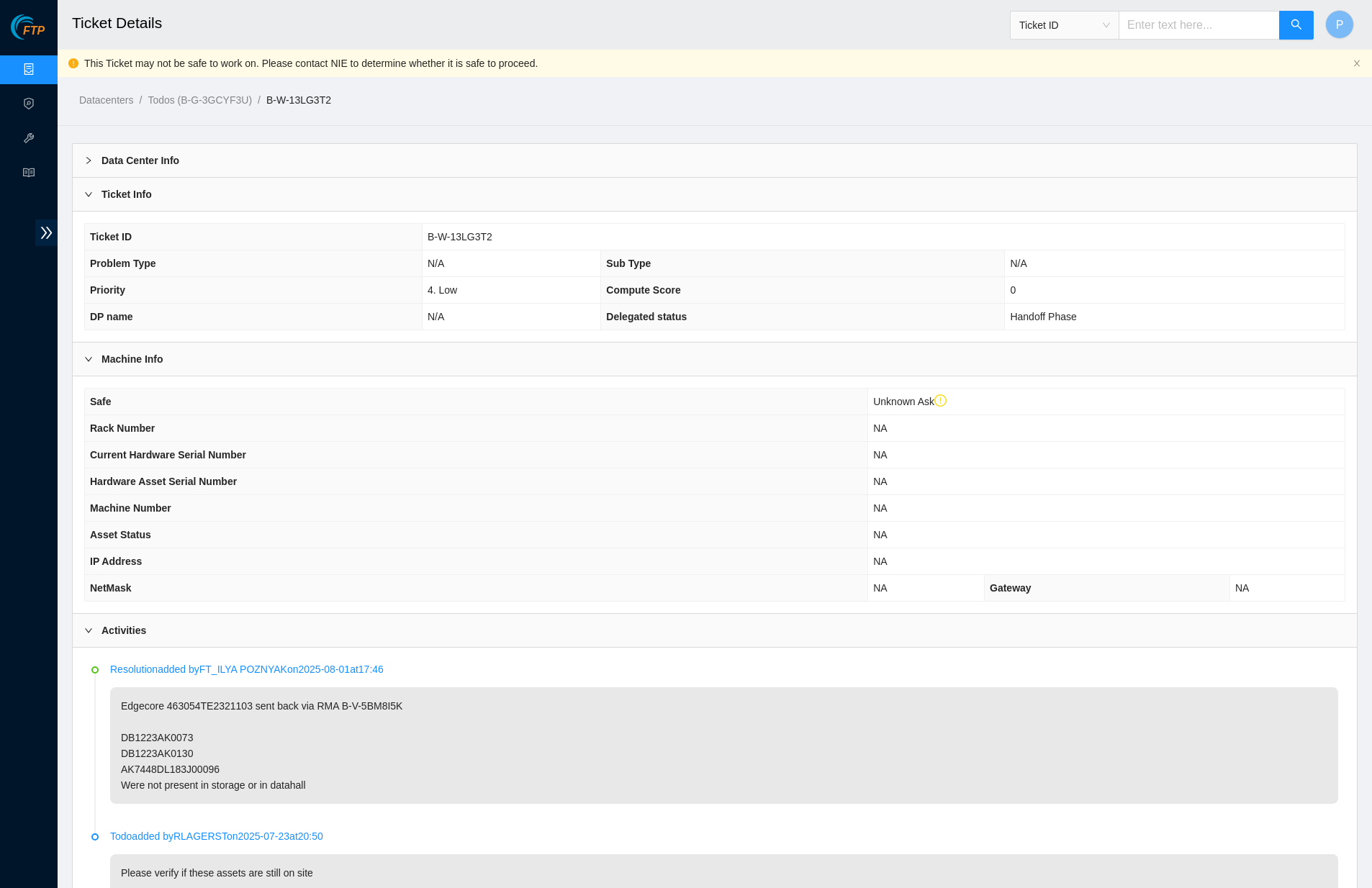 click on "Ticket Info" at bounding box center (715, 194) 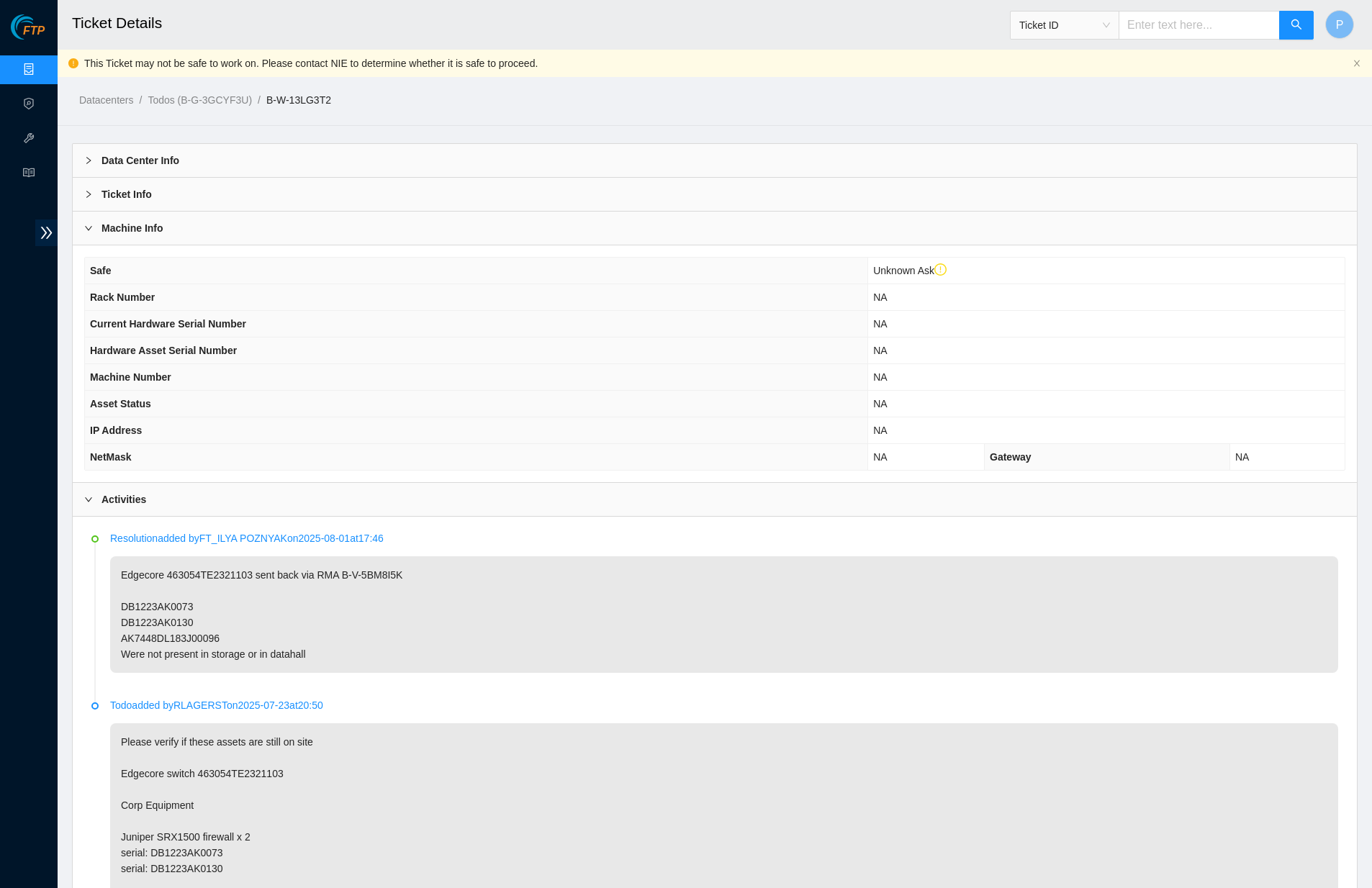 click on "Ticket Info Ticket ID B-W-13LG3T2 Problem Type N/A Sub Type N/A Priority 4. Low Compute Score 0 DP name N/A Delegated status Handoff Phase" at bounding box center [715, 194] 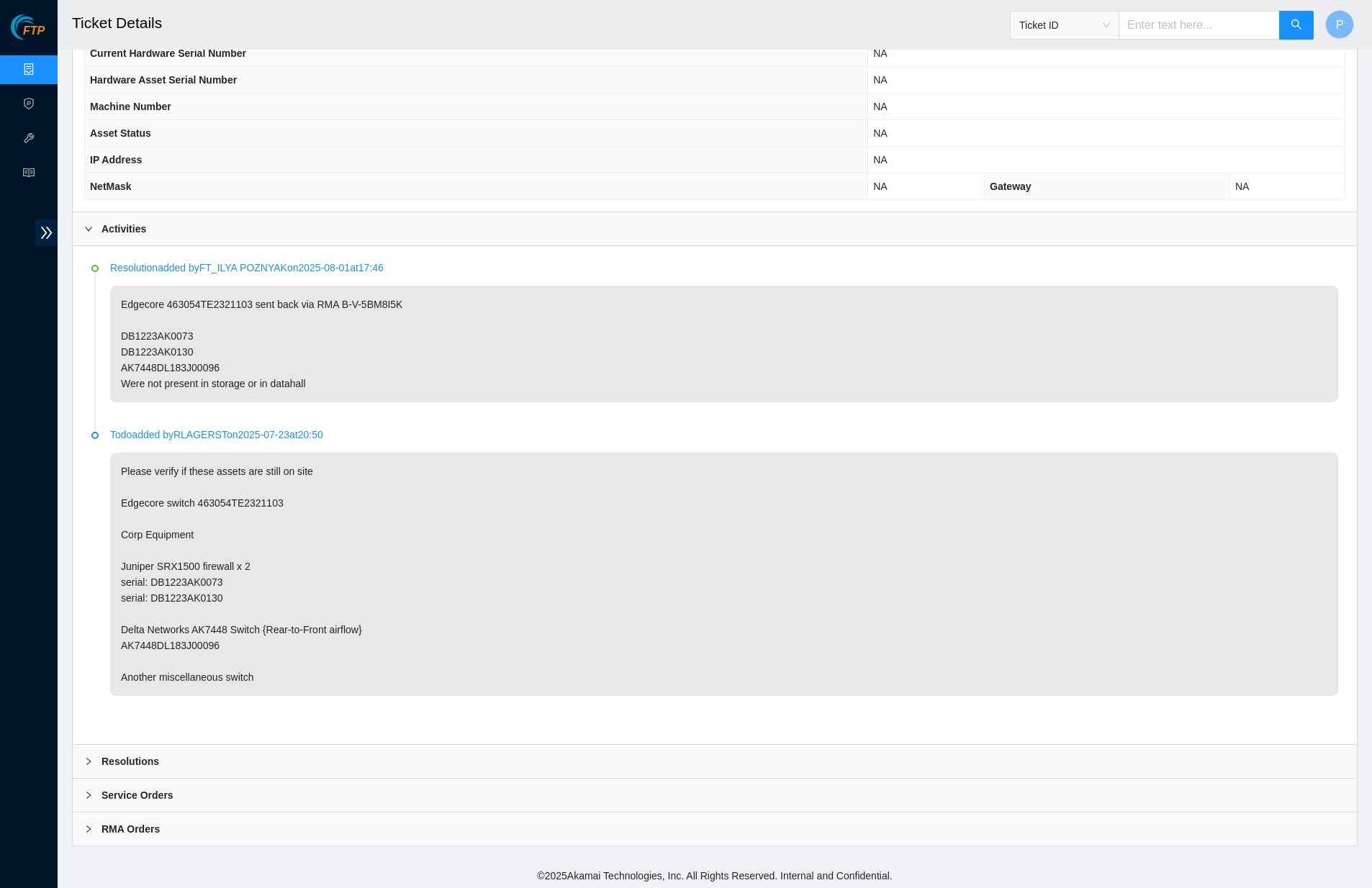 scroll, scrollTop: 472, scrollLeft: 0, axis: vertical 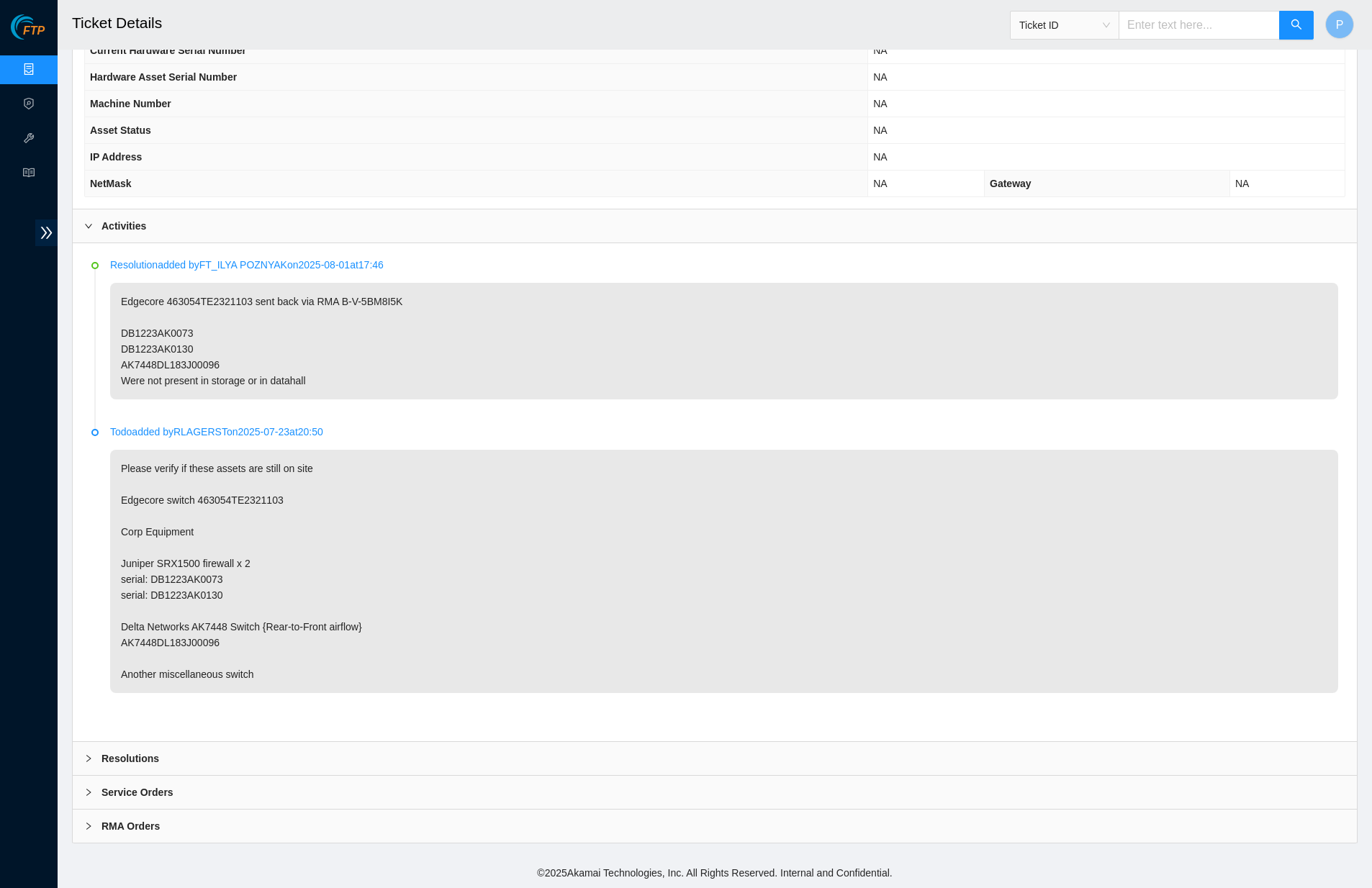 click on "Service Orders" at bounding box center (715, 792) 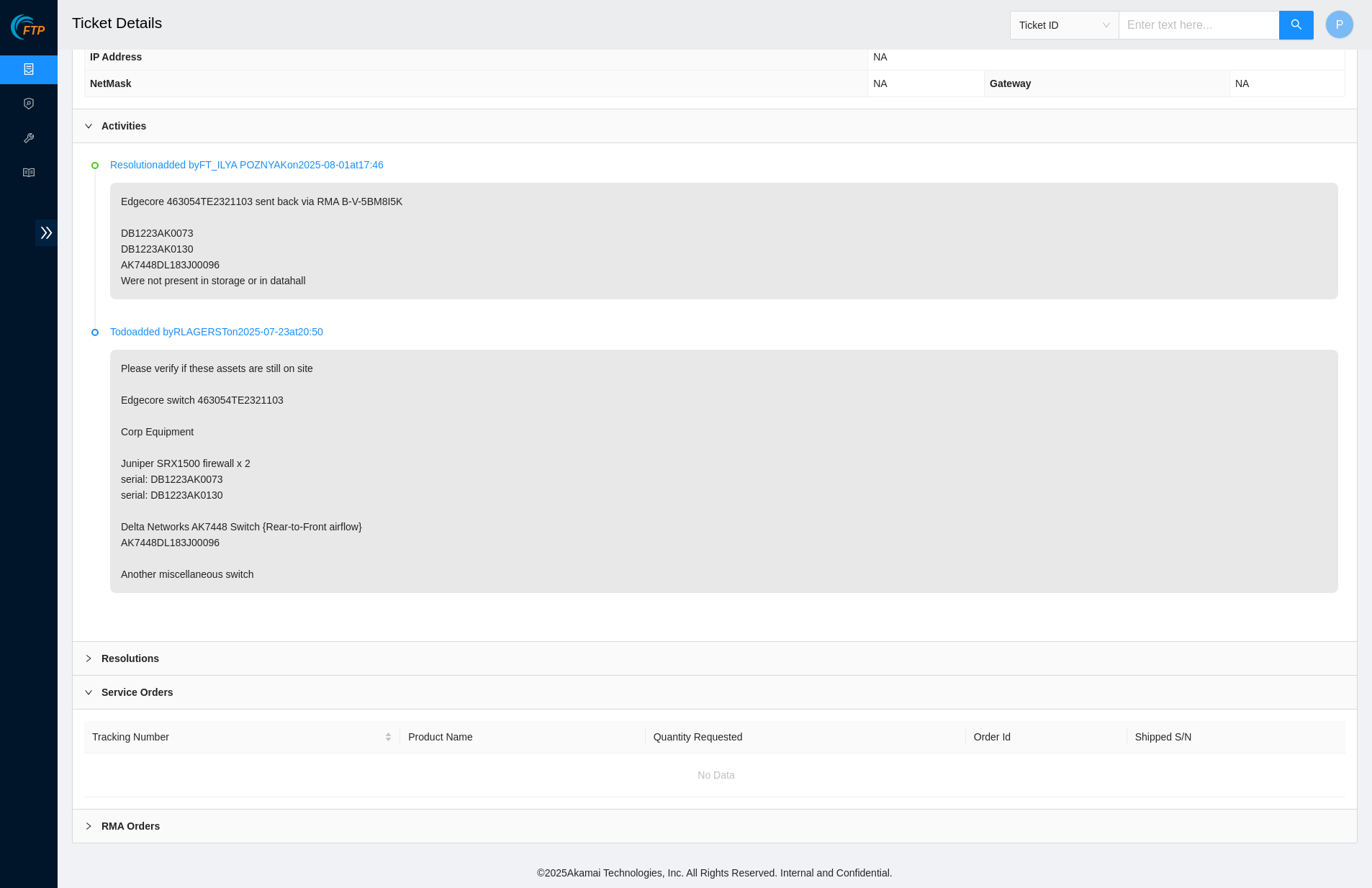 click on "Service Orders" at bounding box center [715, 692] 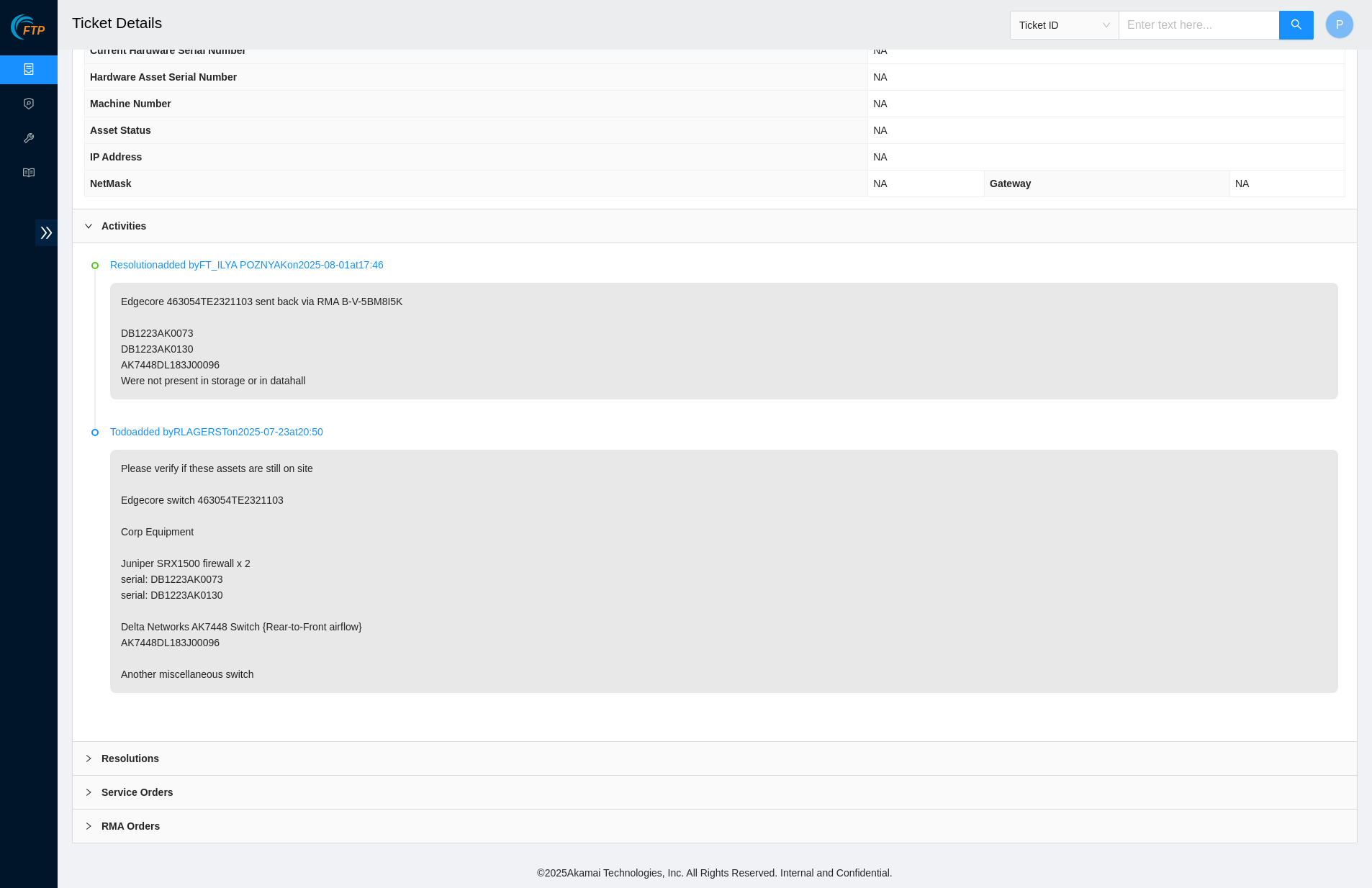 scroll, scrollTop: 0, scrollLeft: 0, axis: both 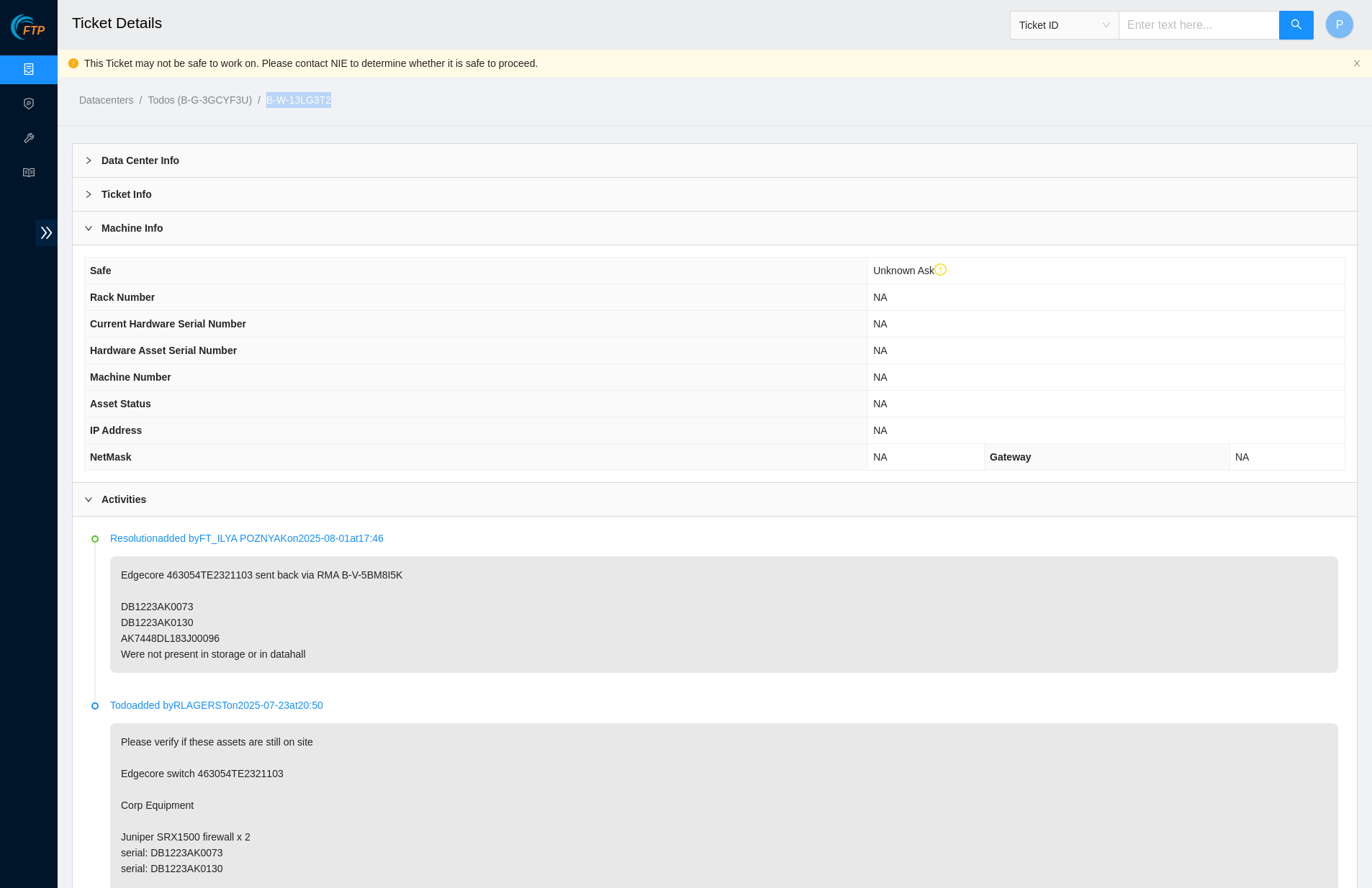 drag, startPoint x: 436, startPoint y: 98, endPoint x: 341, endPoint y: 101, distance: 95.0474 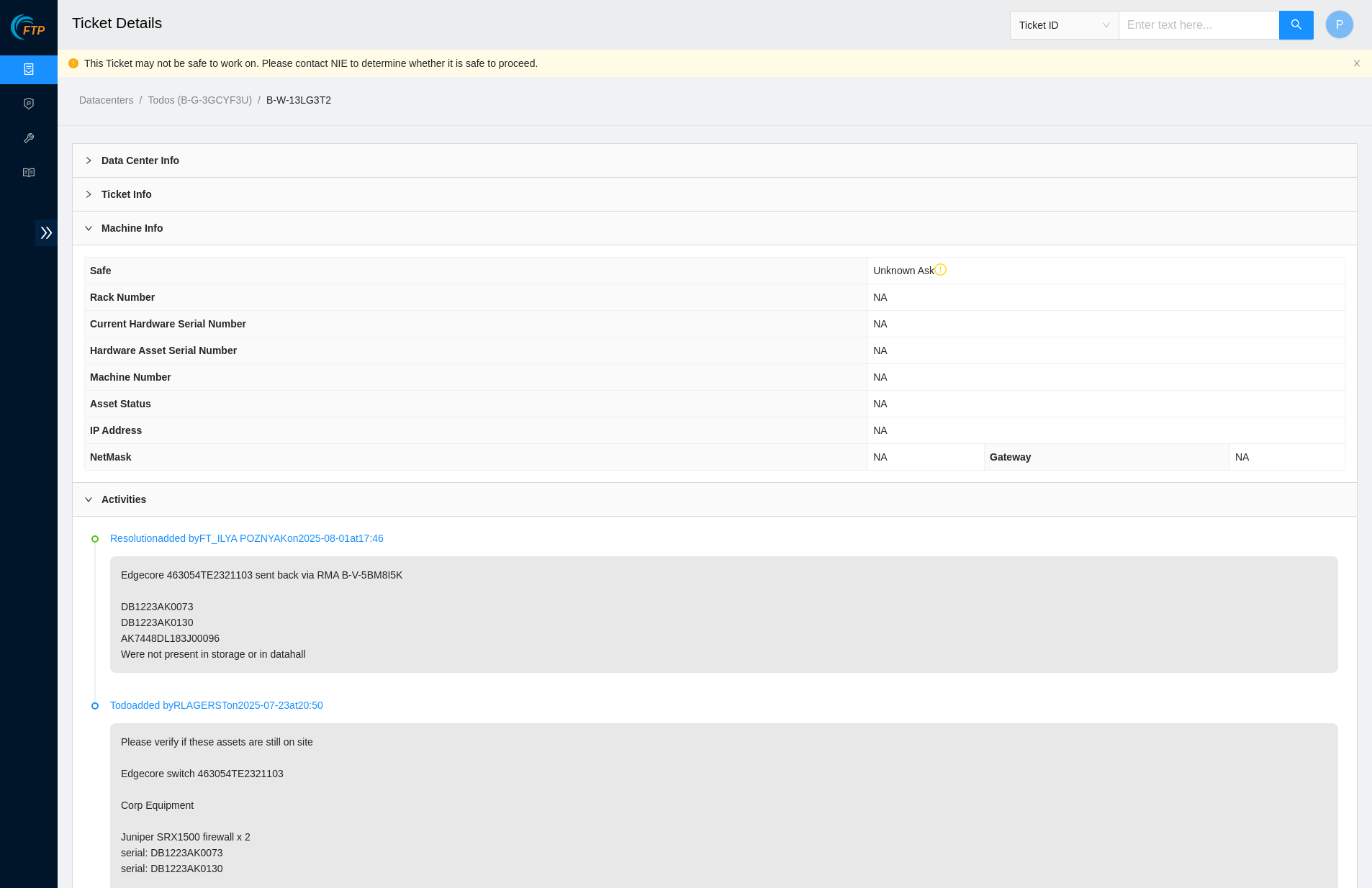 click on "Edgecore 463054TE2321103 sent back via RMA B-V-5BM8I5K
DB1223AK0073
DB1223AK0130
AK7448DL183J00096
Were not present in storage or in datahall" at bounding box center (724, 615) 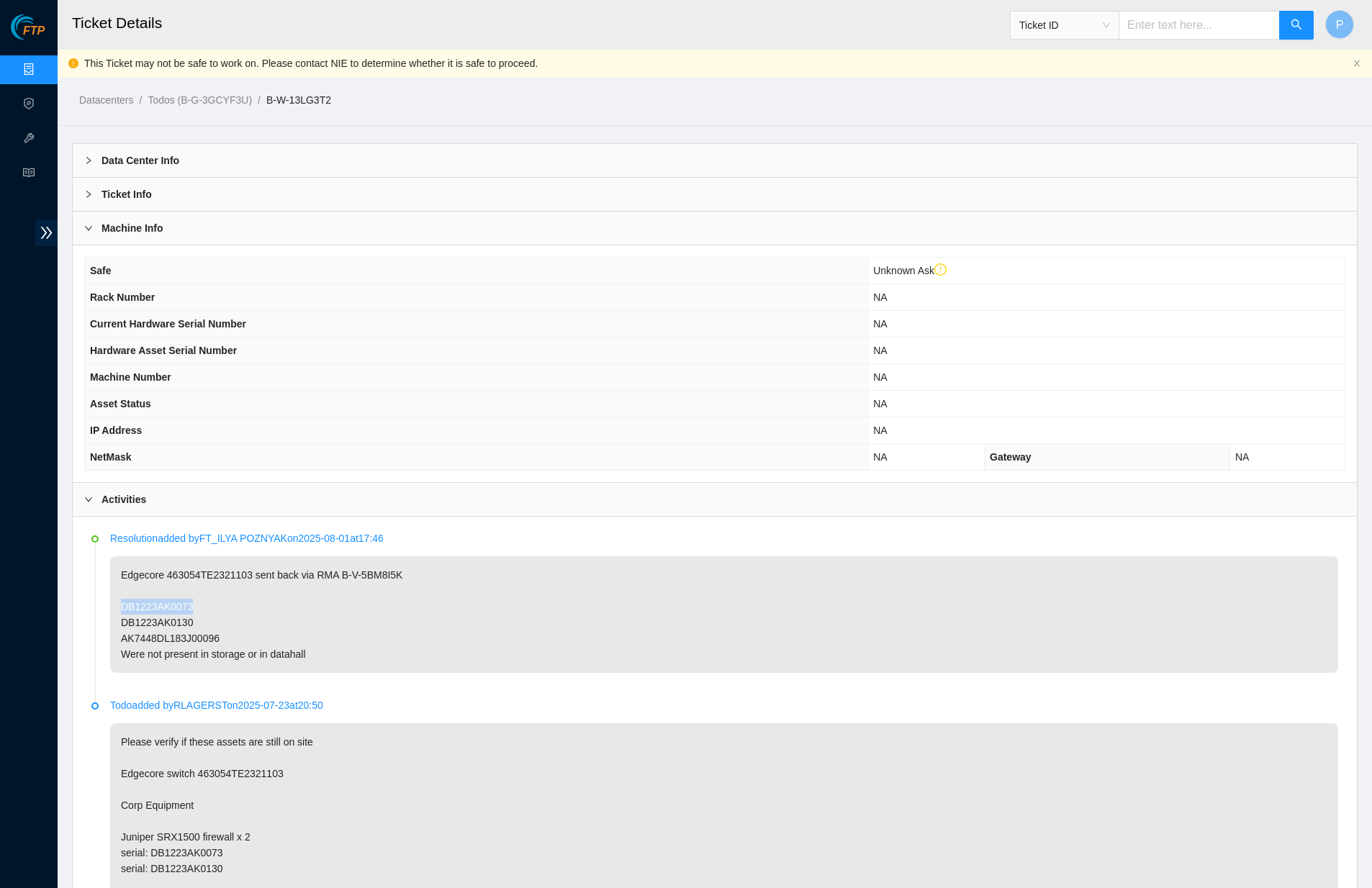 drag, startPoint x: 236, startPoint y: 694, endPoint x: 118, endPoint y: 697, distance: 118.03813 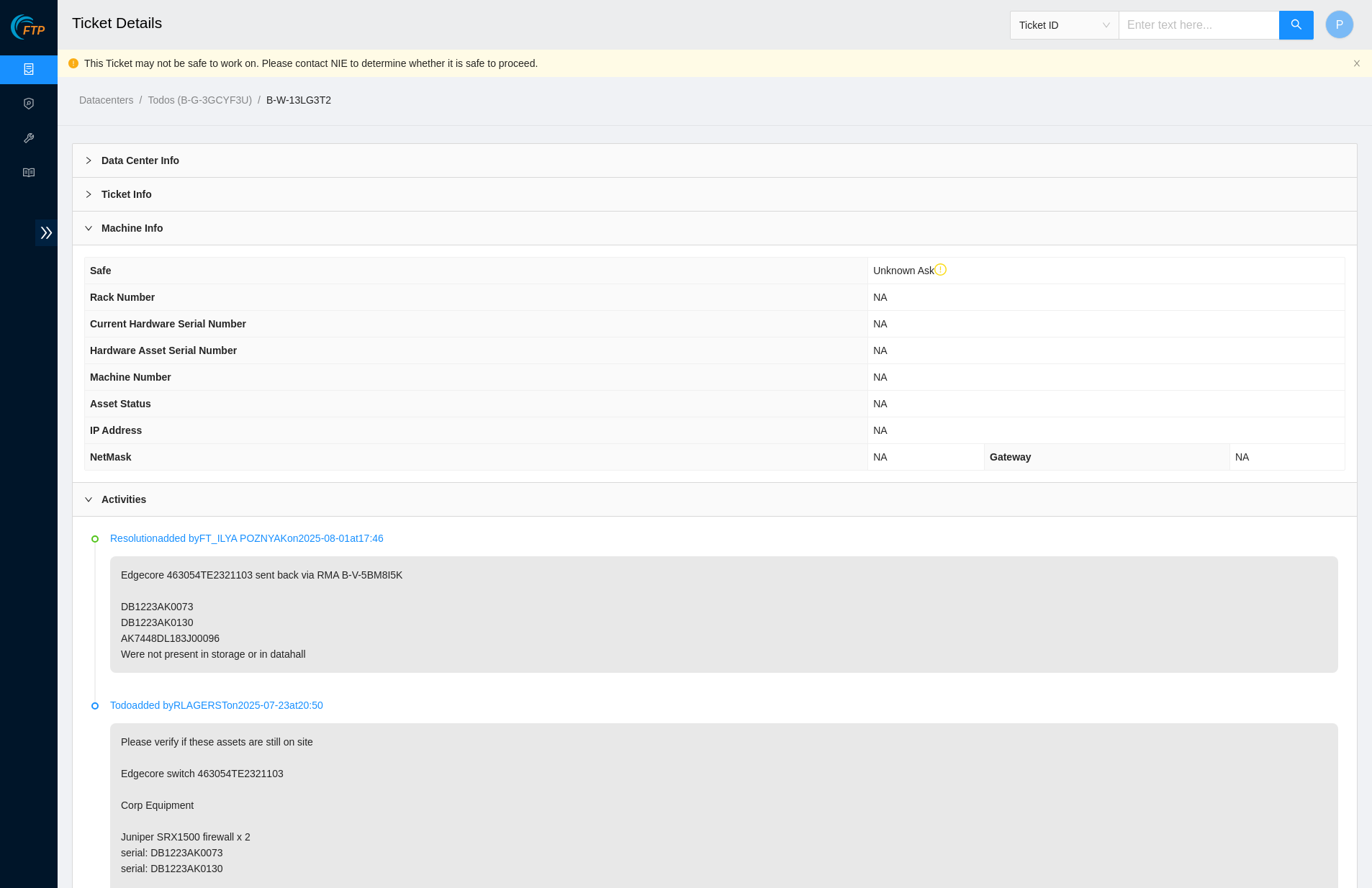click on "Datacenters / Todos (B-G-3GCYF3U) / B-W-13LG3T2 /" at bounding box center (561, 100) 